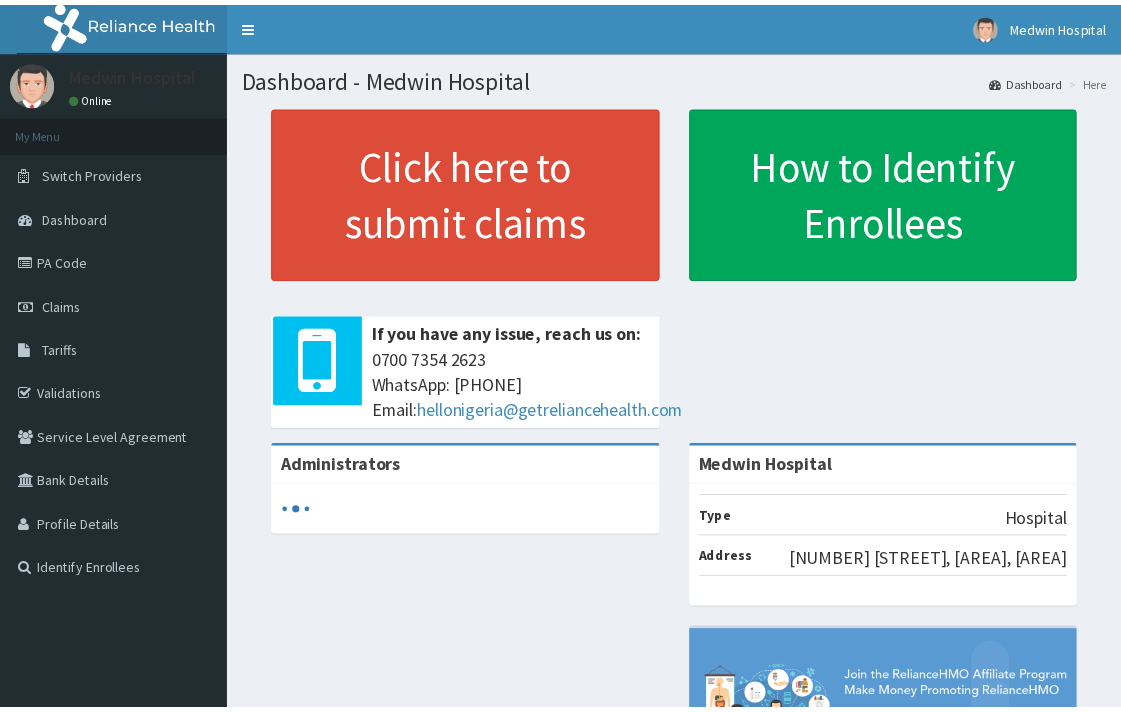 scroll, scrollTop: 0, scrollLeft: 0, axis: both 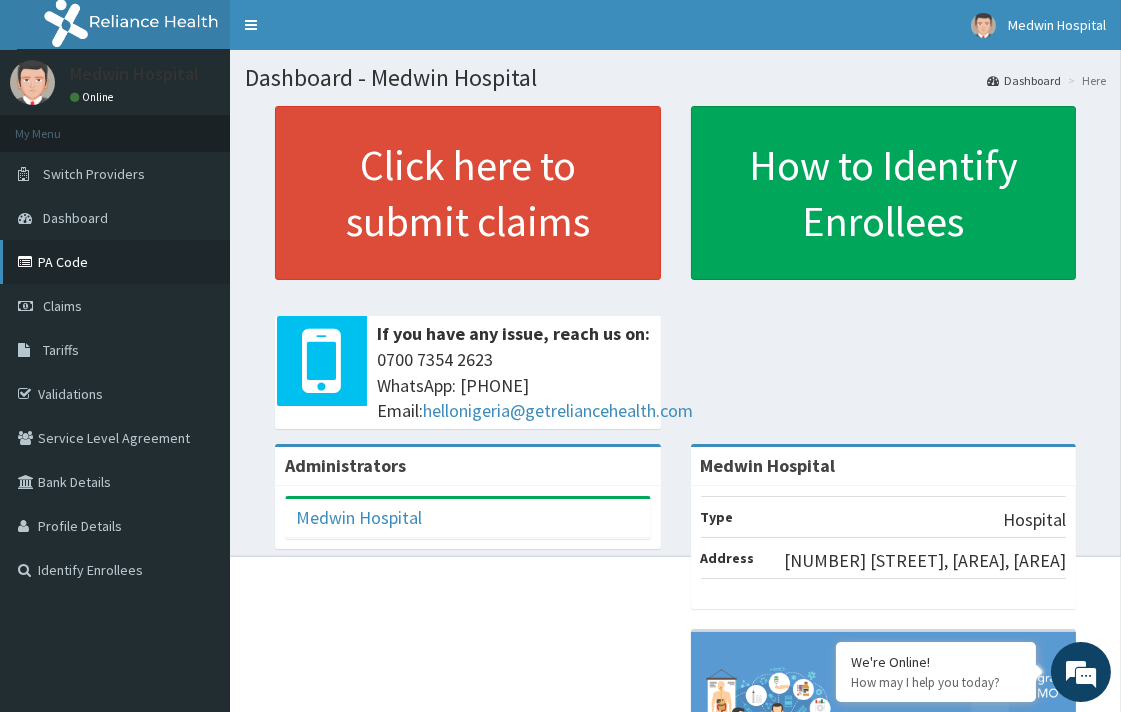 click on "PA Code" at bounding box center [115, 262] 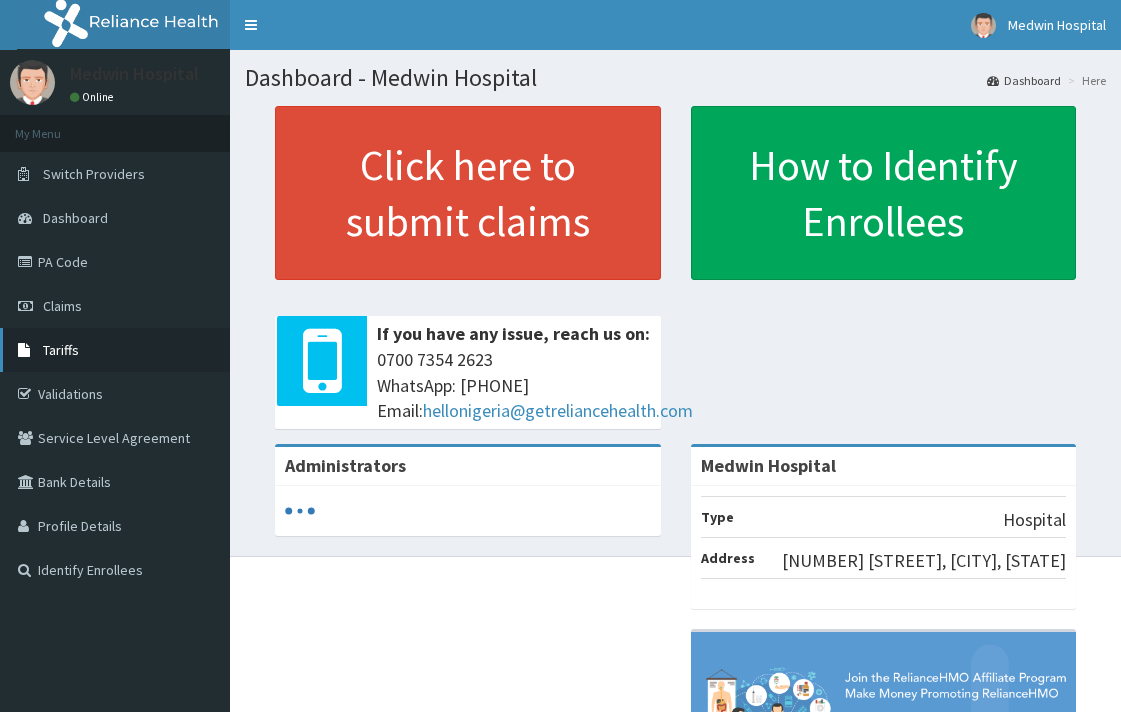 scroll, scrollTop: 0, scrollLeft: 0, axis: both 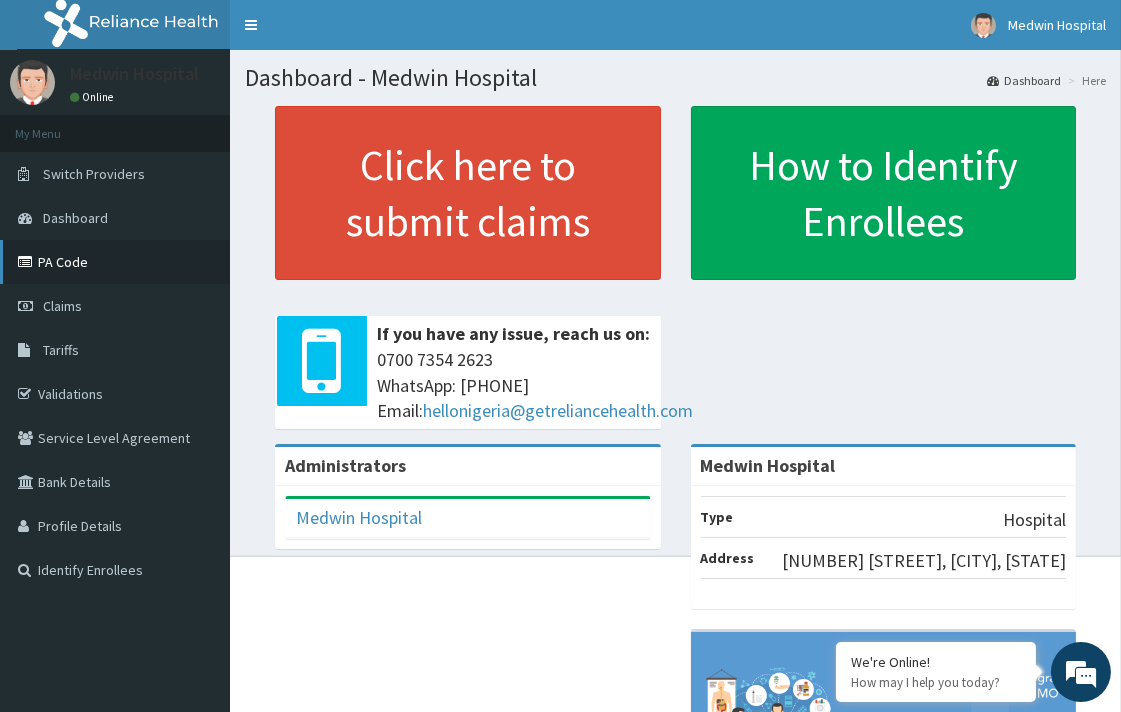 click on "PA Code" at bounding box center (115, 262) 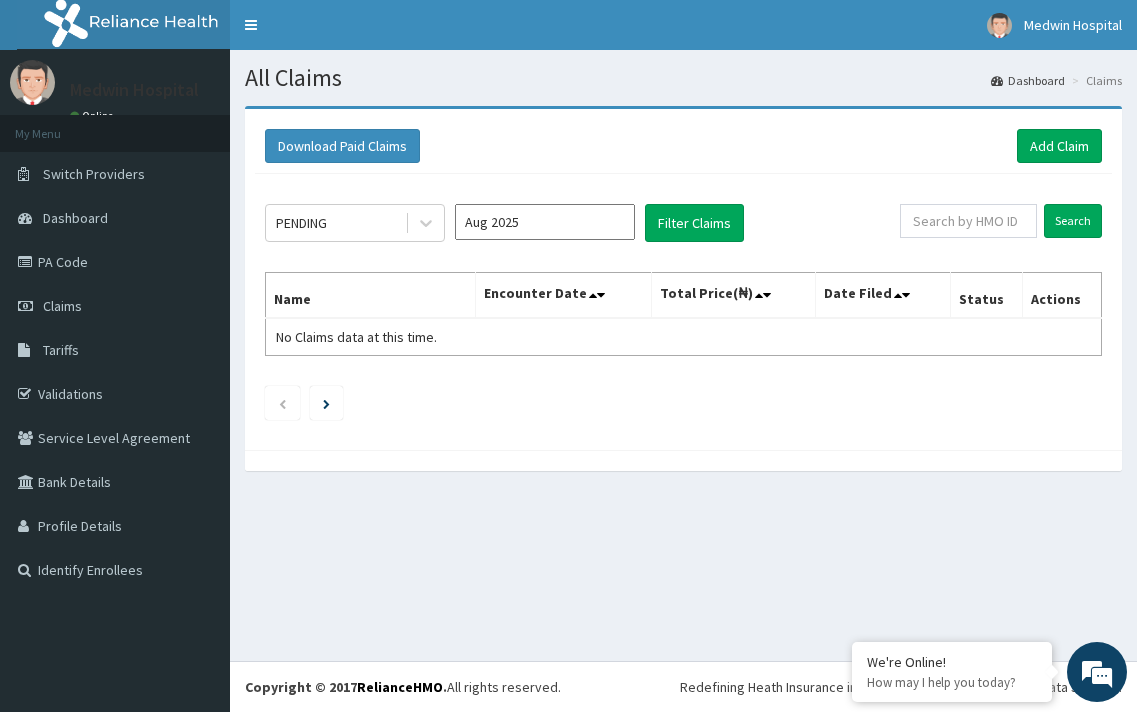 scroll, scrollTop: 0, scrollLeft: 0, axis: both 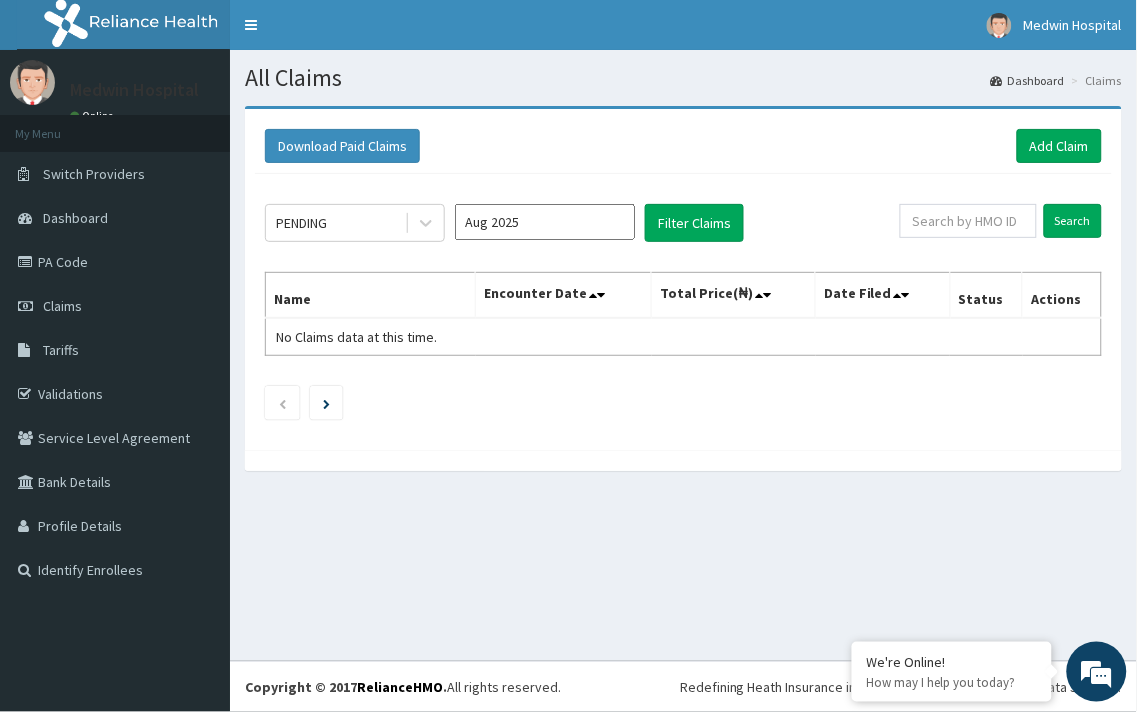 click on "Download Paid Claims Add Claim" at bounding box center [683, 146] 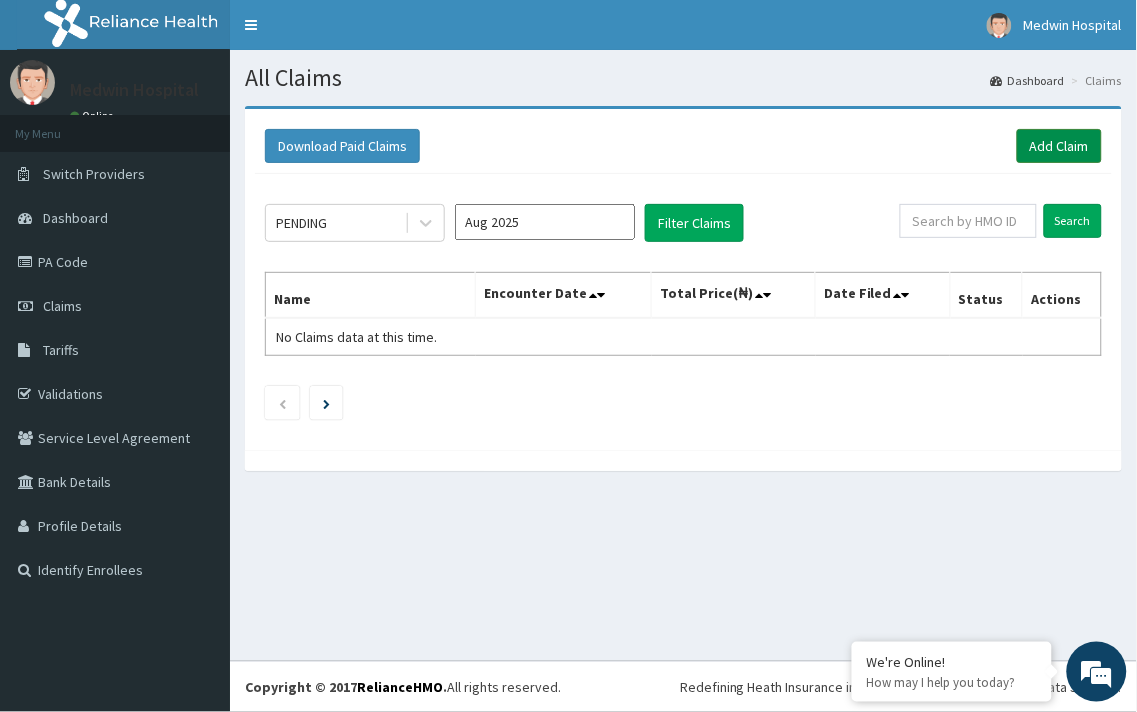 click on "Add Claim" at bounding box center [1059, 146] 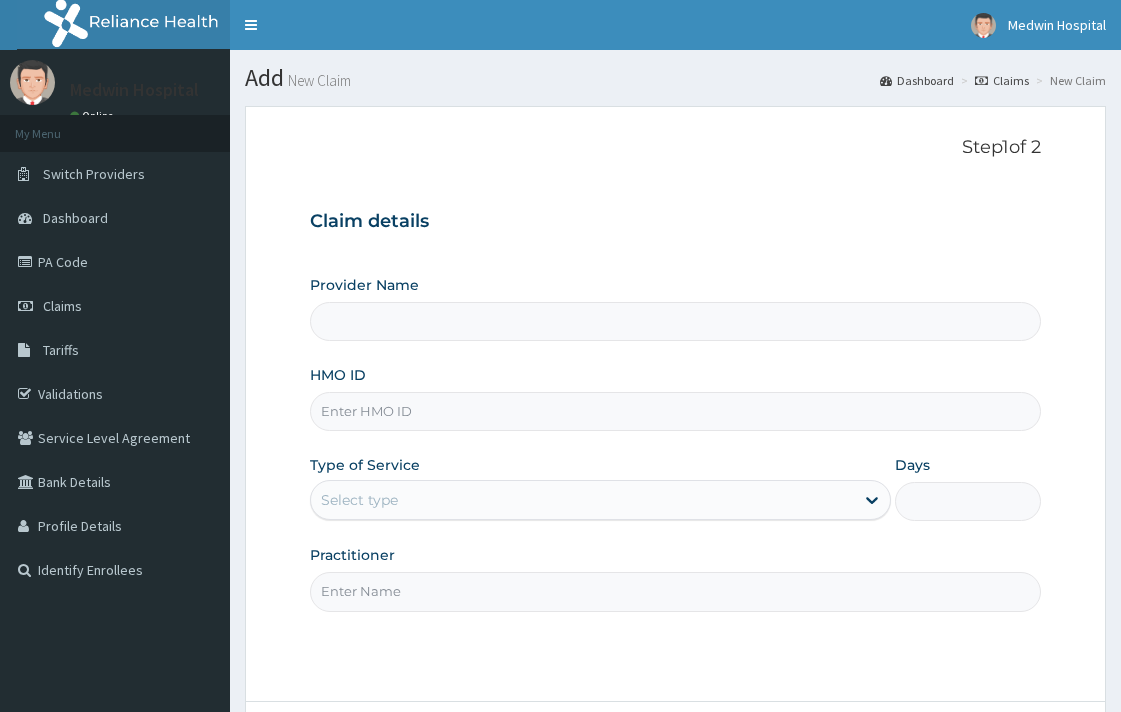 scroll, scrollTop: 0, scrollLeft: 0, axis: both 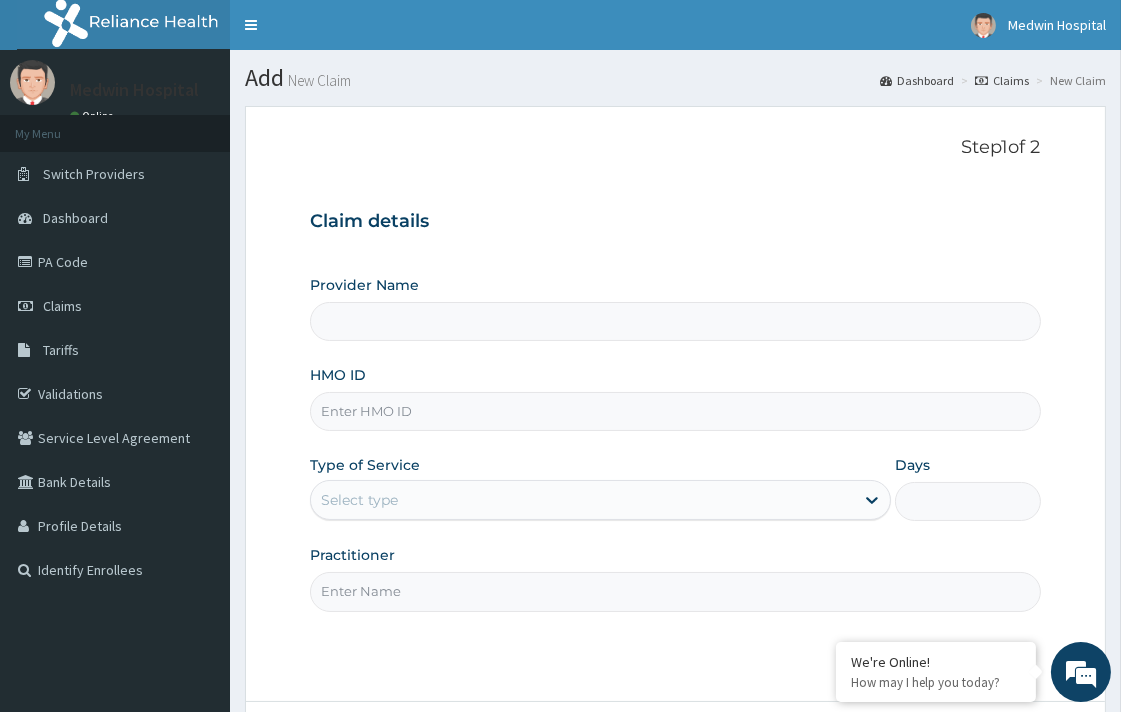type on "Medwin Hospital" 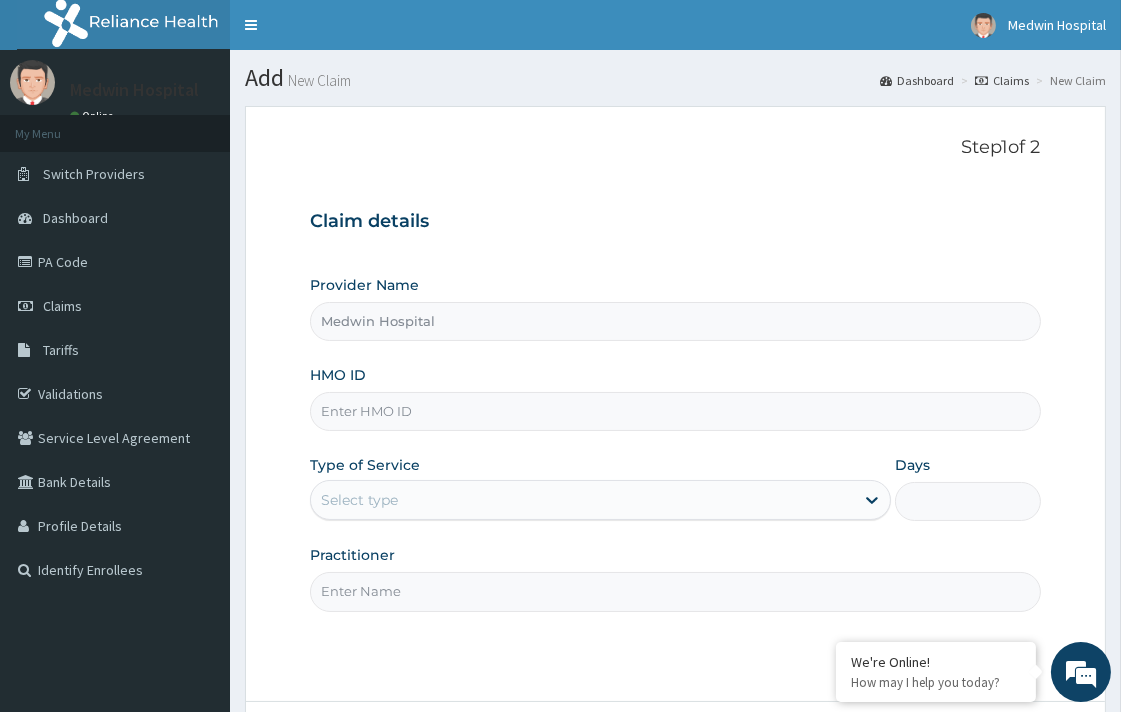 click on "HMO ID" at bounding box center [675, 411] 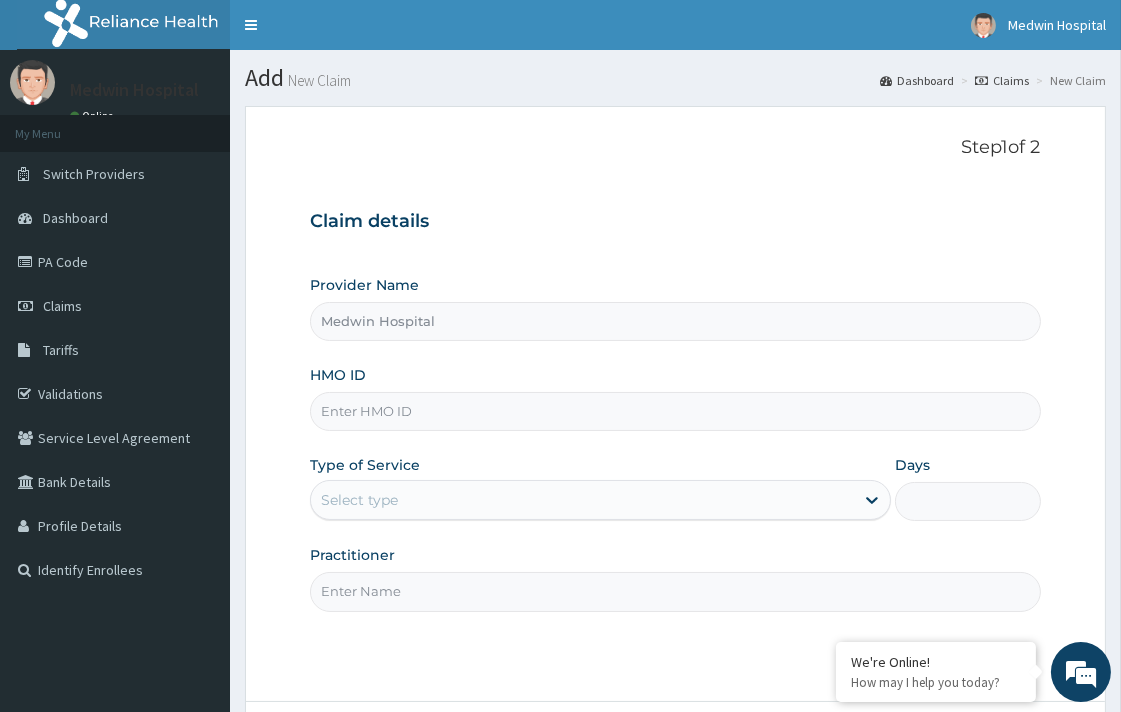 paste on "EKW/10007/A" 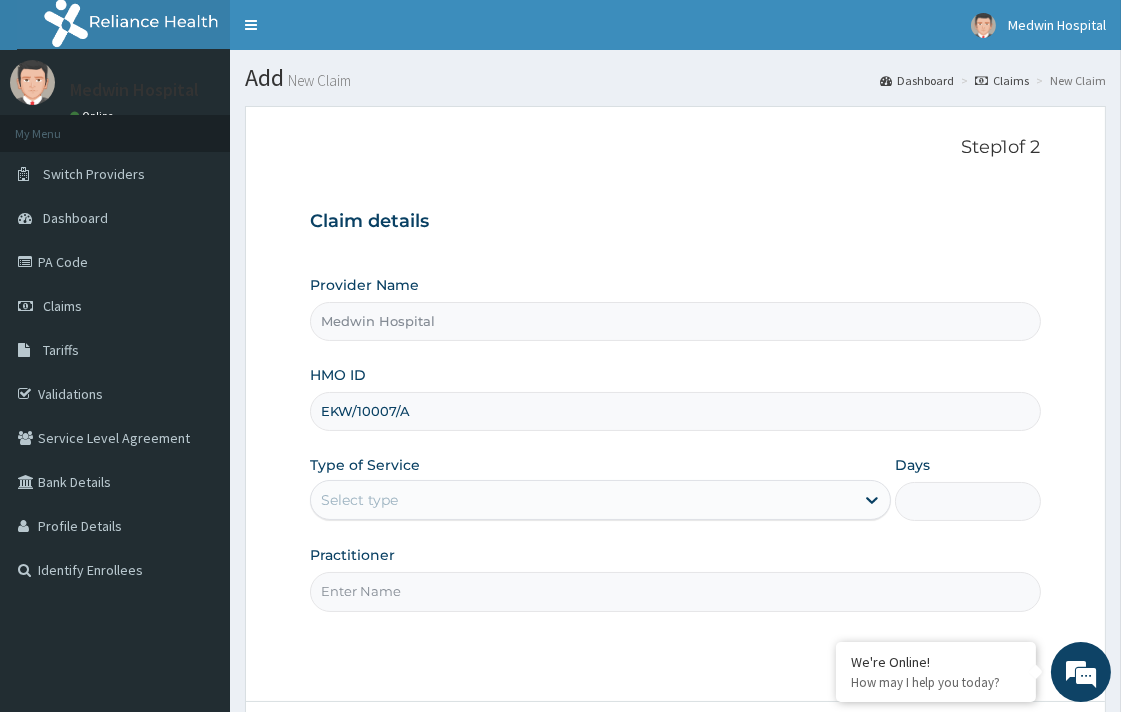 type on "EKW/10007/A" 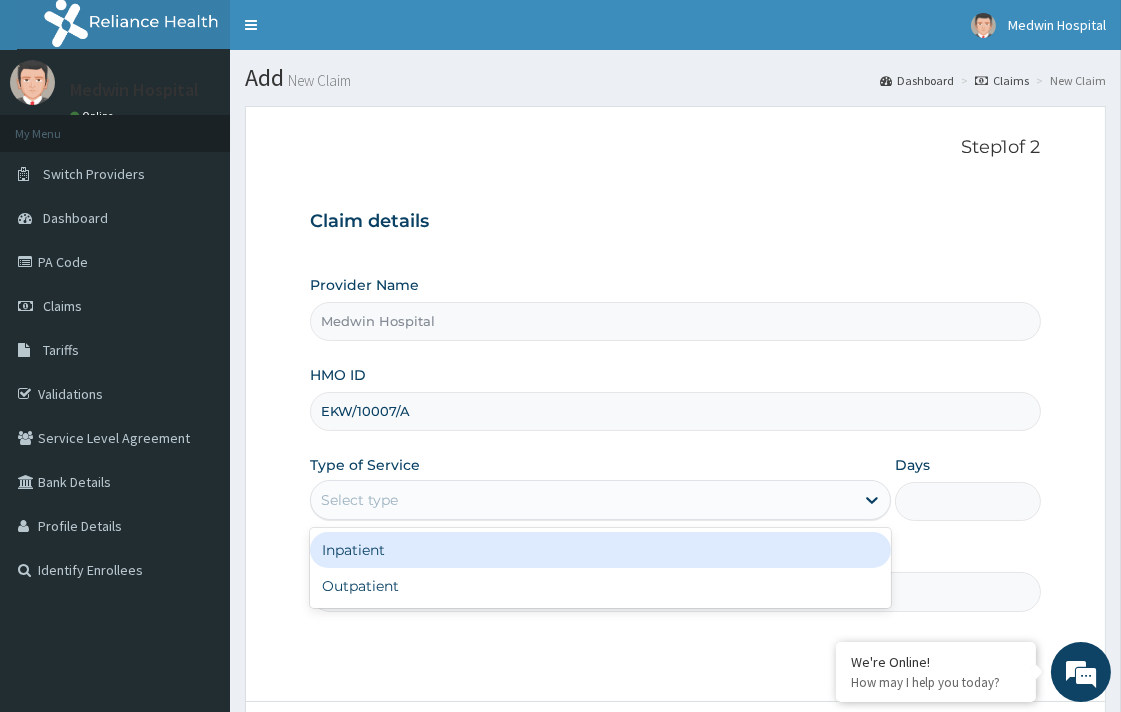 drag, startPoint x: 448, startPoint y: 535, endPoint x: 513, endPoint y: 544, distance: 65.62012 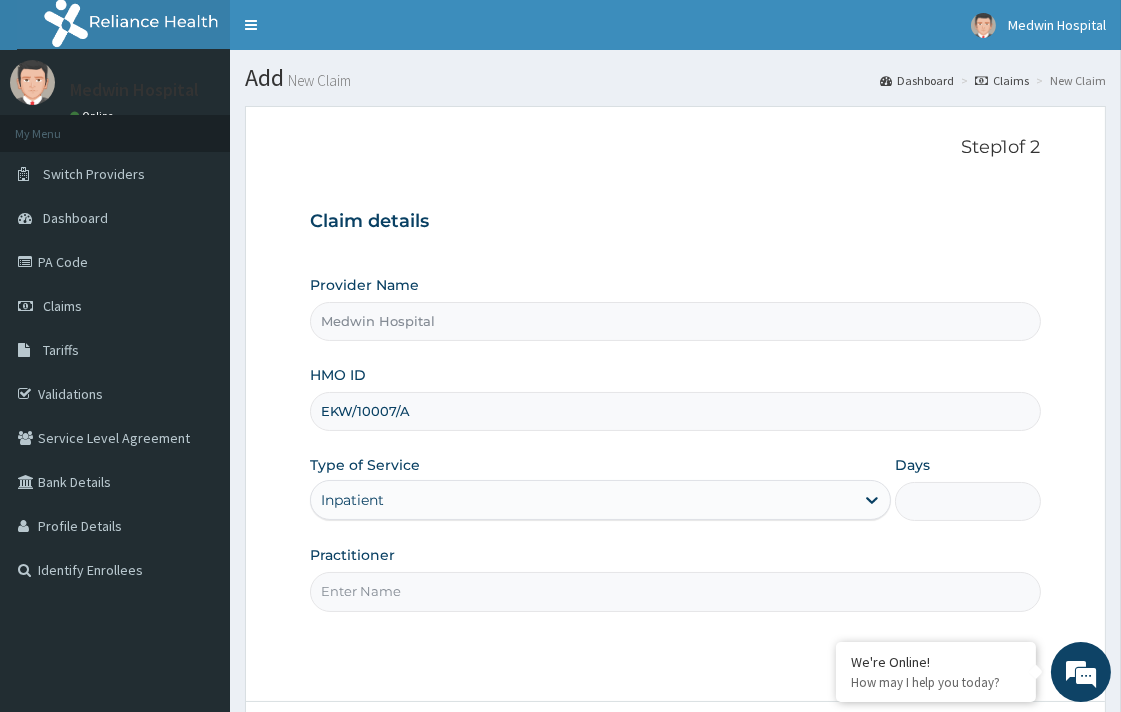 click on "Days" at bounding box center [967, 501] 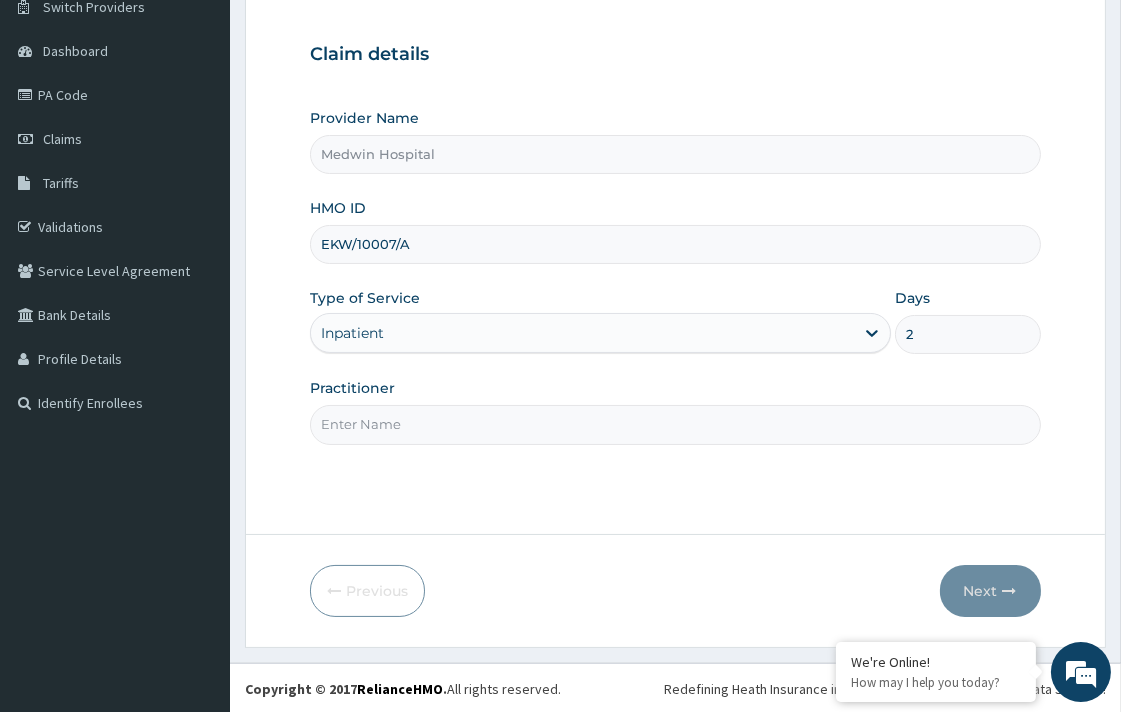 scroll, scrollTop: 170, scrollLeft: 0, axis: vertical 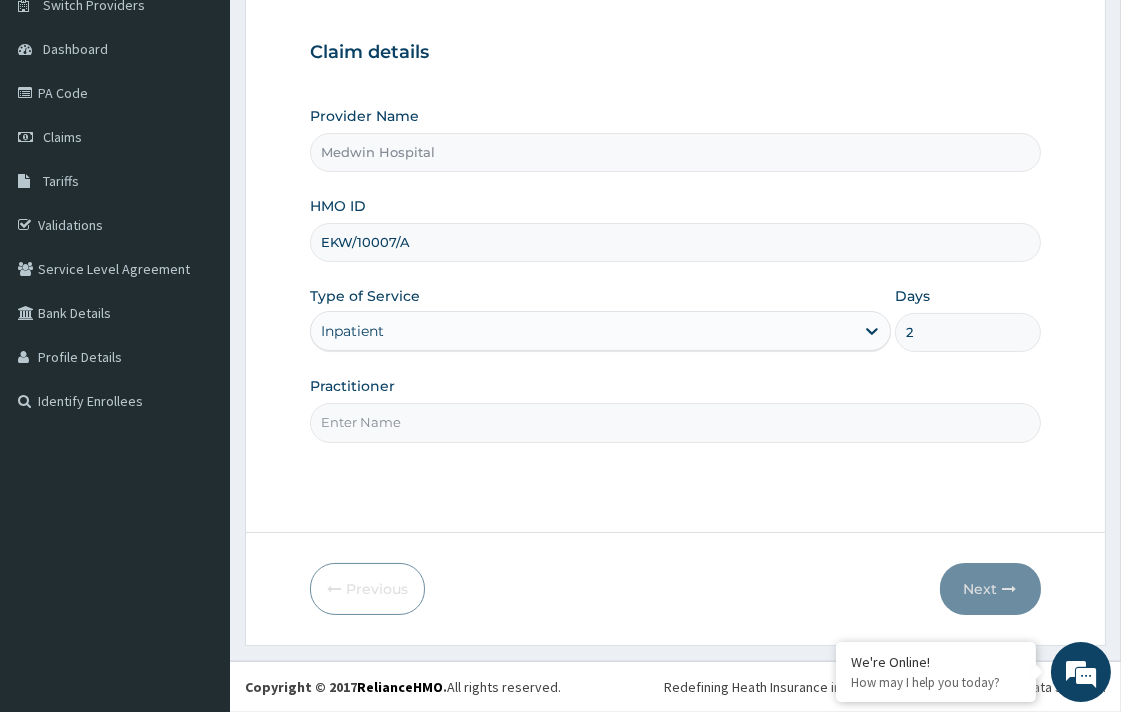 drag, startPoint x: 592, startPoint y: 393, endPoint x: 568, endPoint y: 446, distance: 58.18075 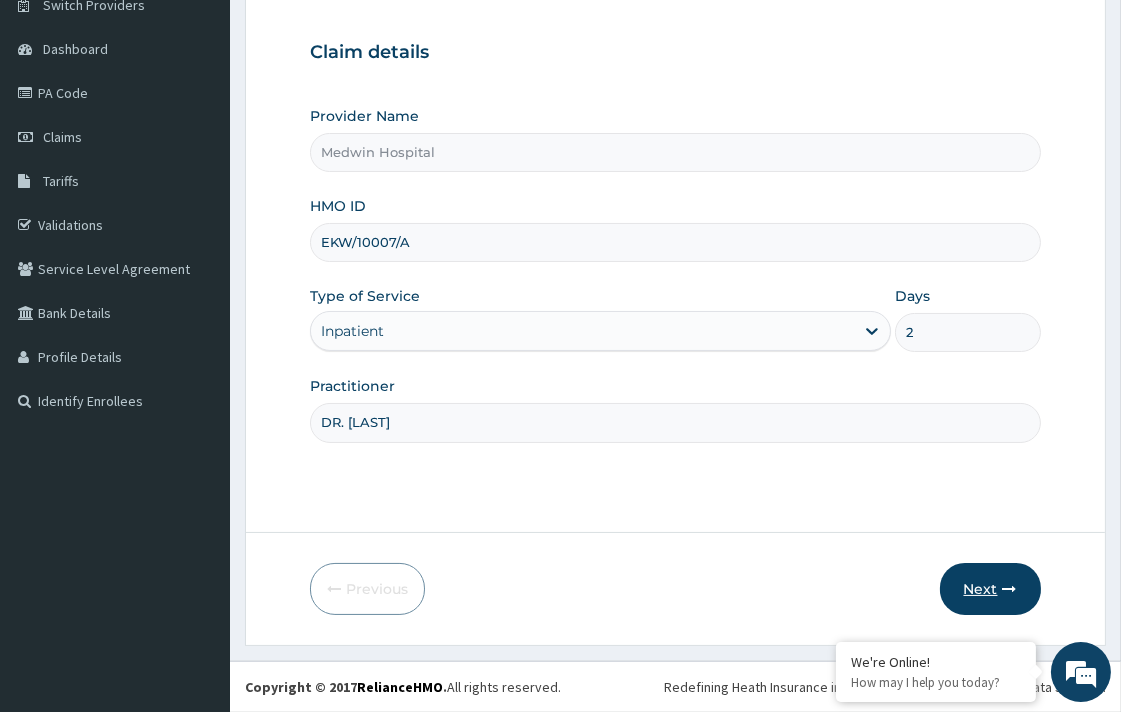 scroll, scrollTop: 0, scrollLeft: 0, axis: both 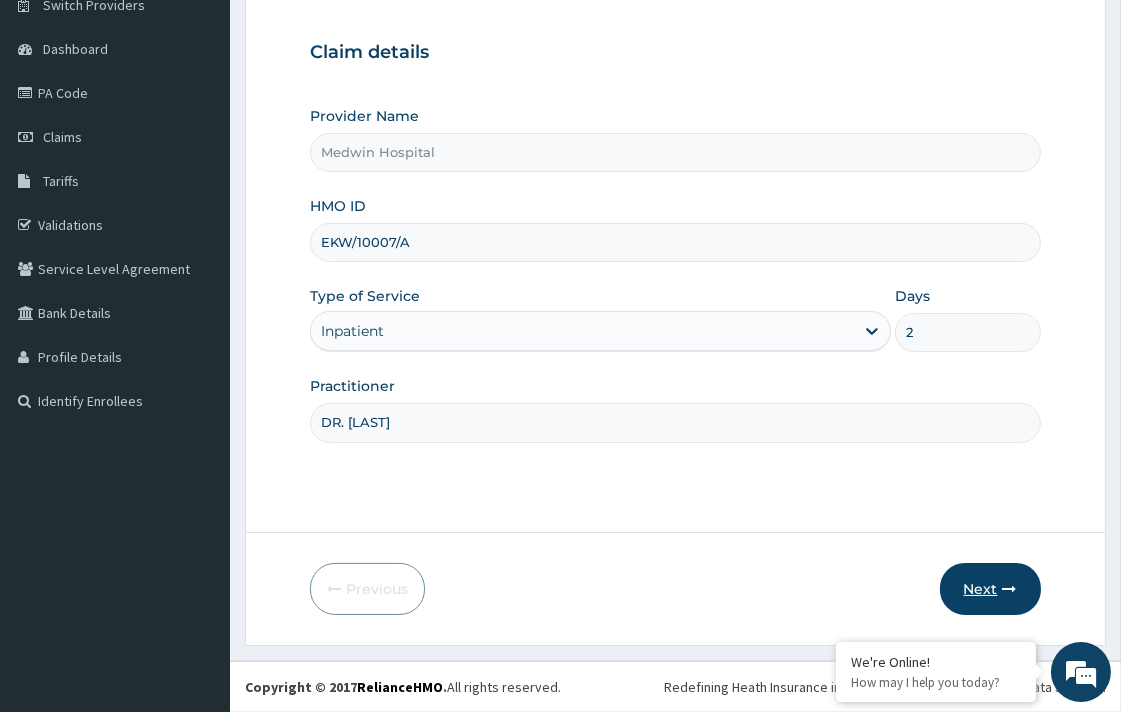 click on "Next" at bounding box center [990, 589] 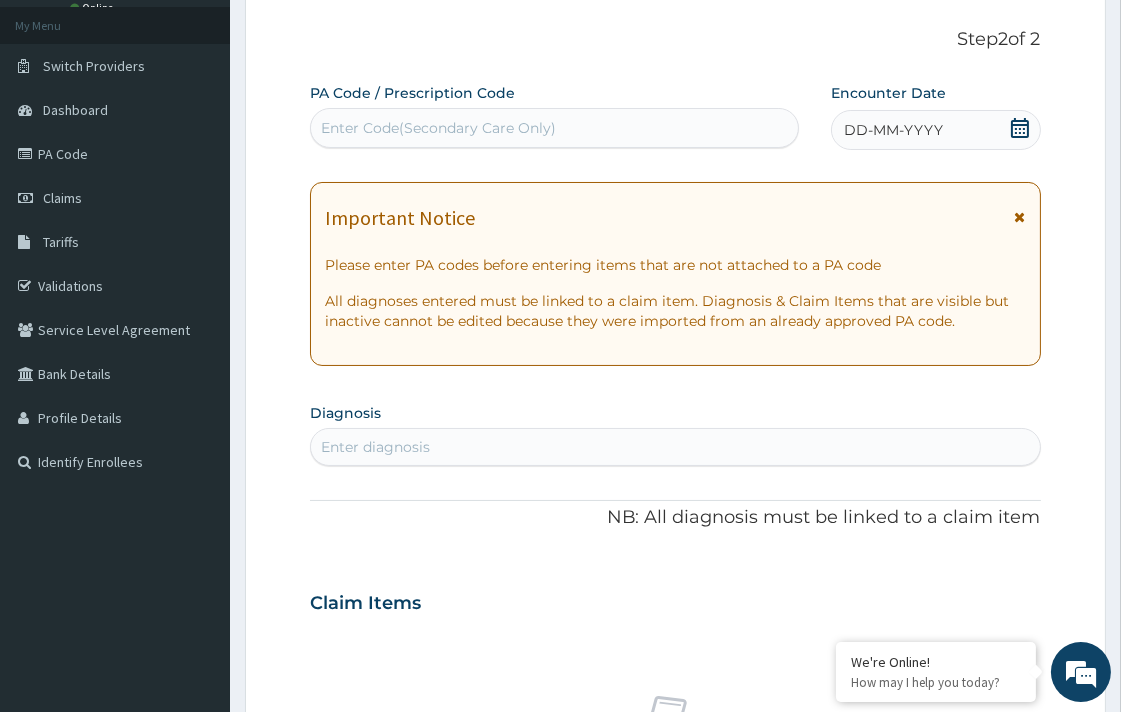 scroll, scrollTop: 58, scrollLeft: 0, axis: vertical 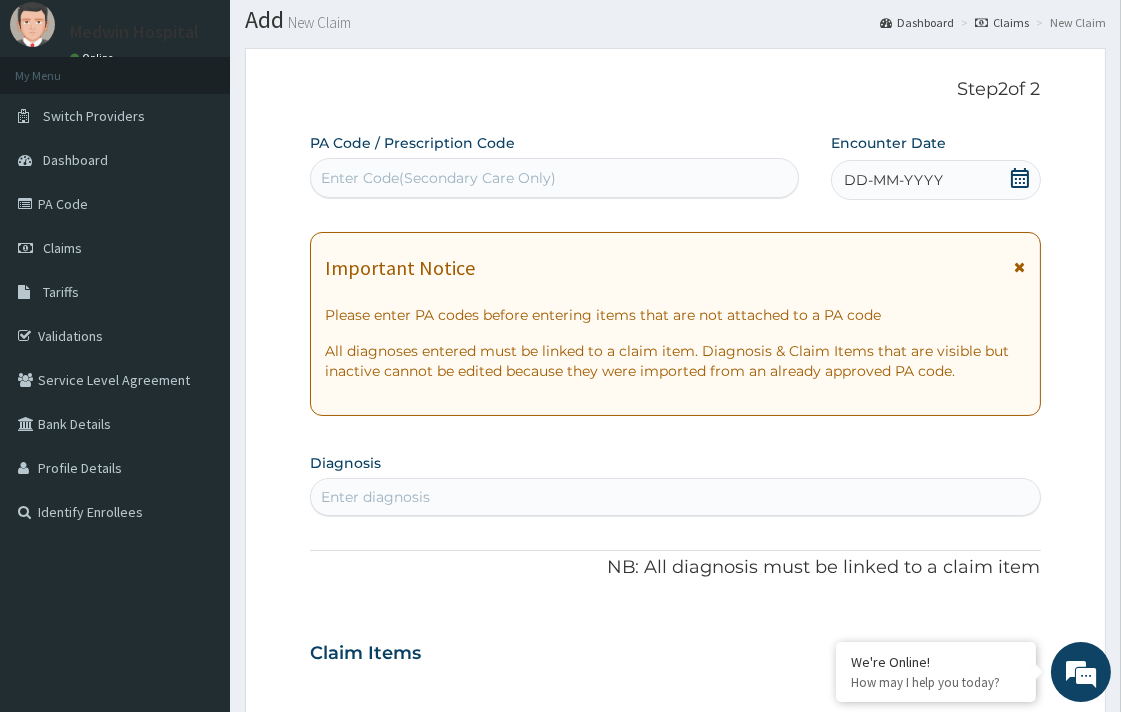 click on "Enter Code(Secondary Care Only)" at bounding box center (554, 178) 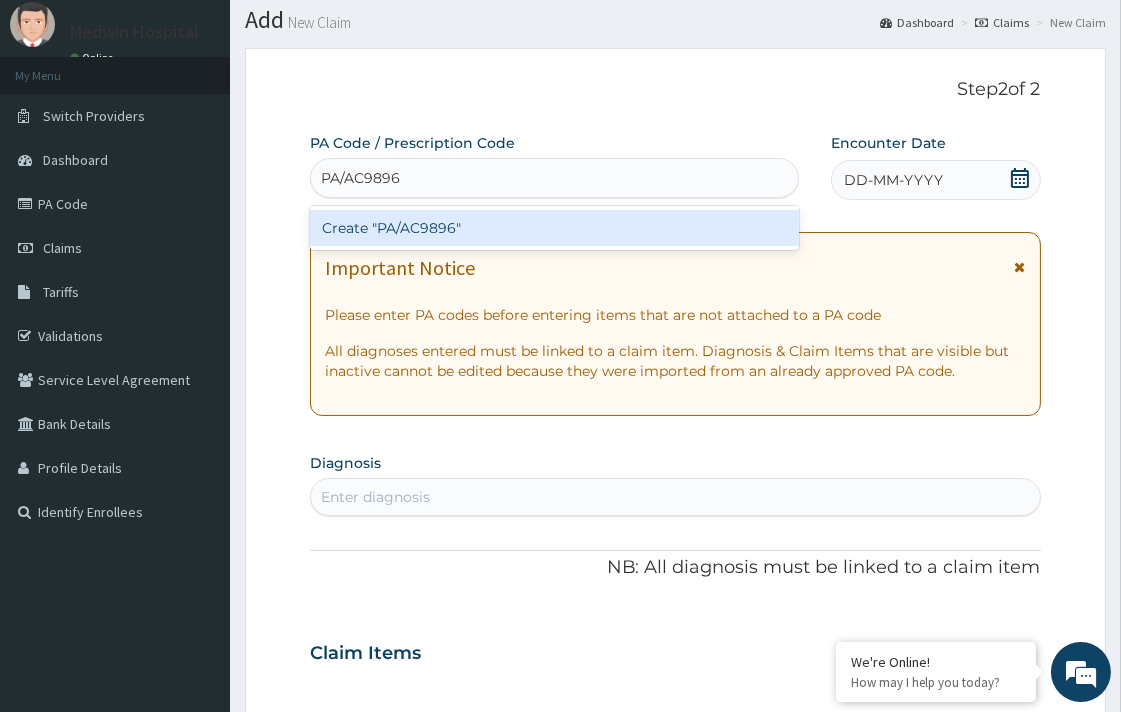 click on "Create "PA/AC9896"" at bounding box center [554, 228] 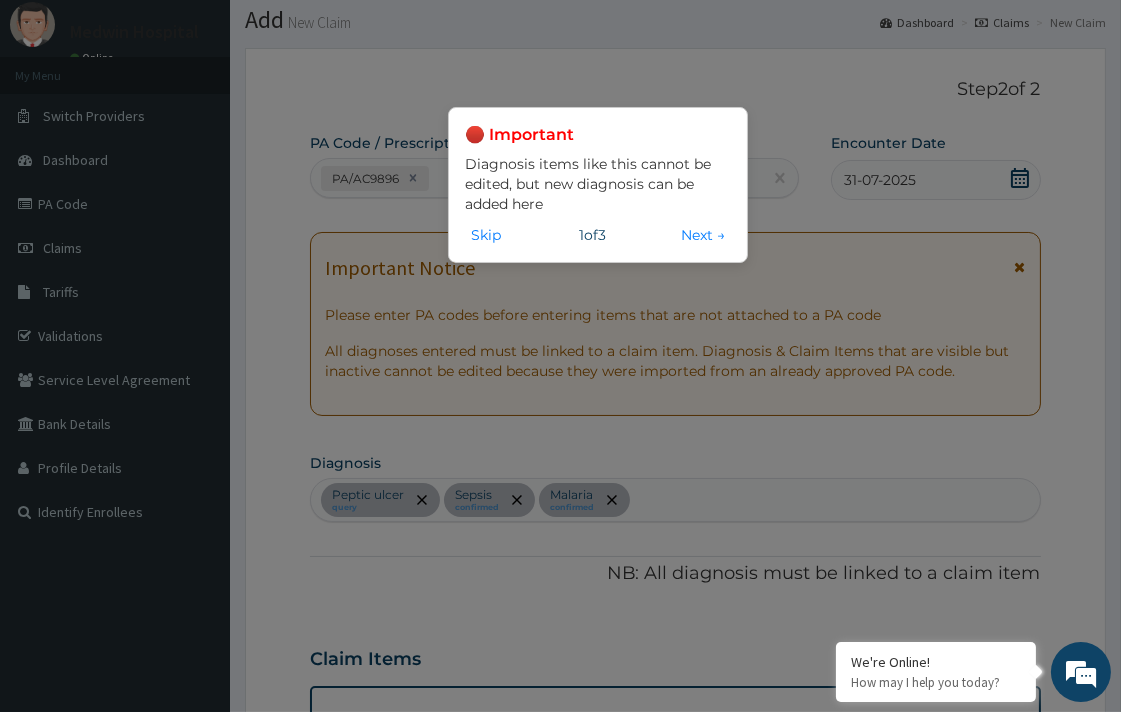 scroll, scrollTop: 544, scrollLeft: 0, axis: vertical 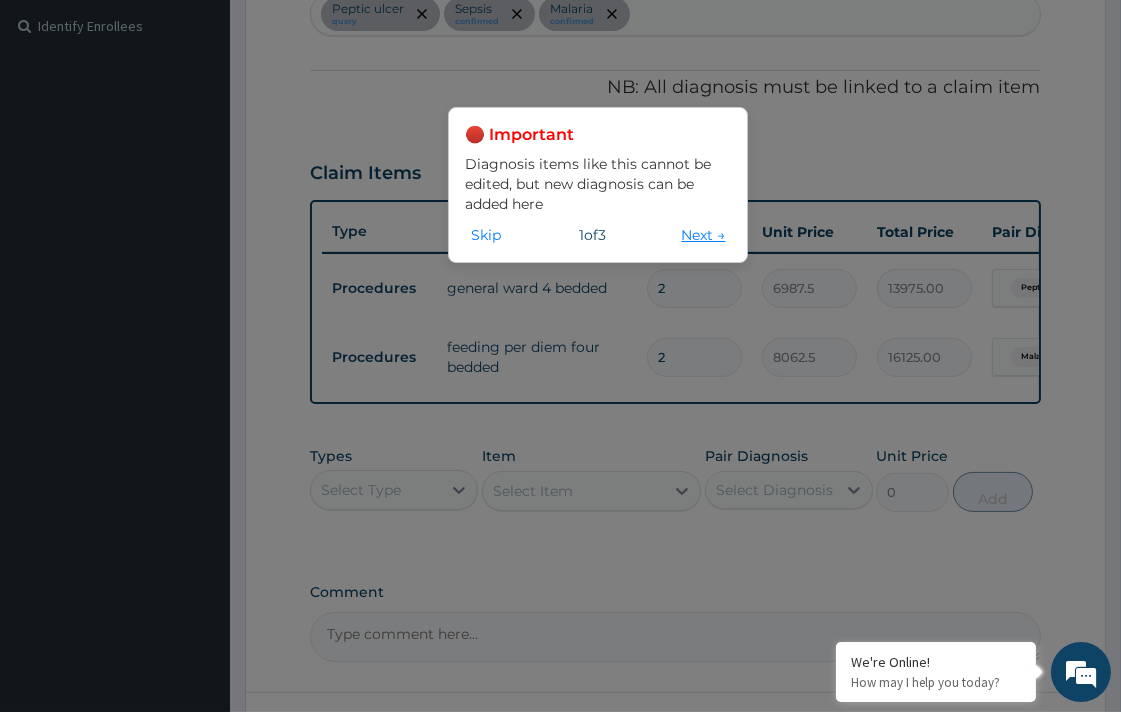 click on "Next →" at bounding box center (703, 235) 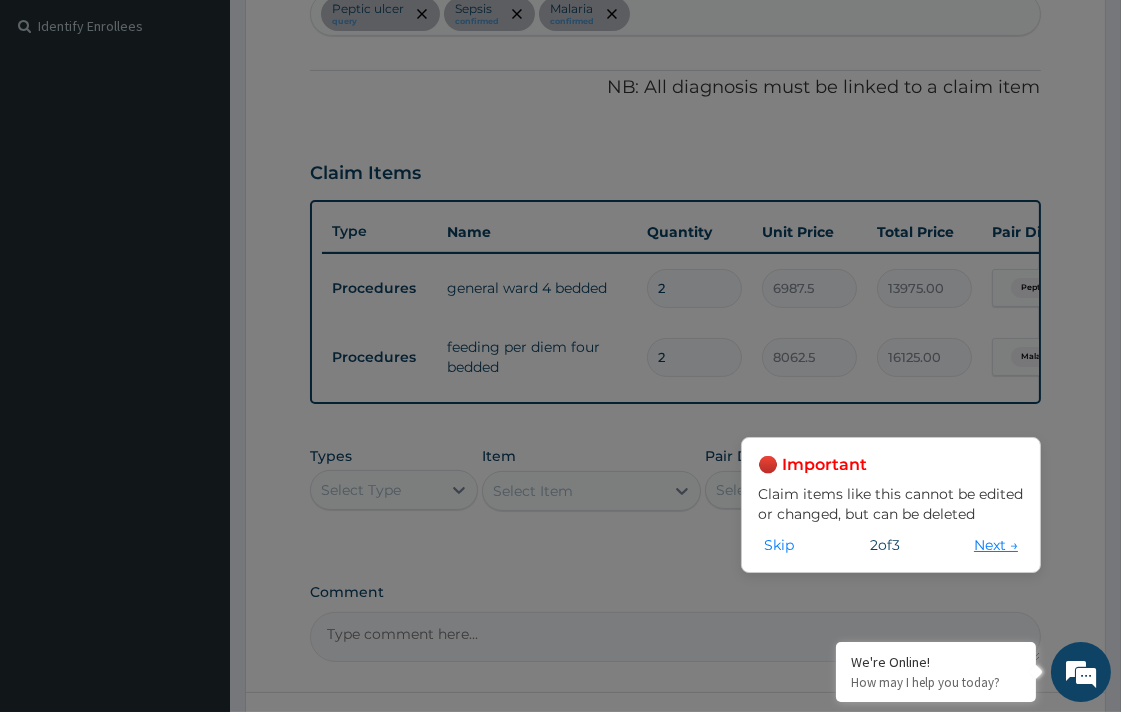 click on "Next →" at bounding box center [996, 545] 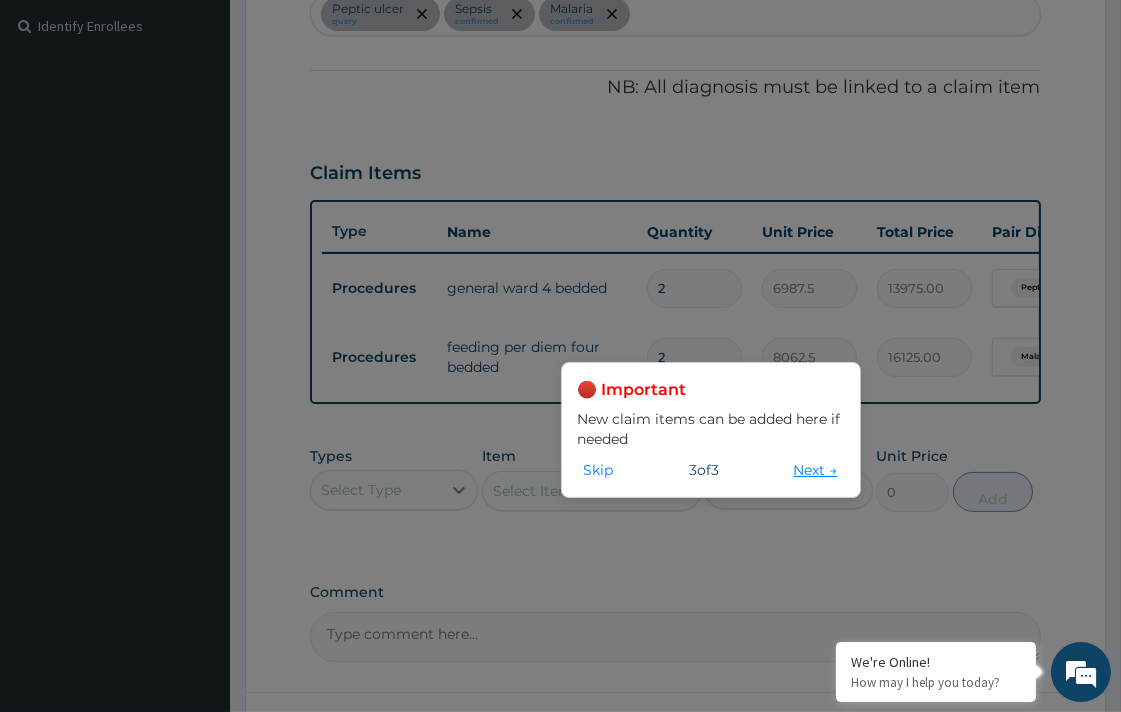 click on "Next →" at bounding box center (816, 470) 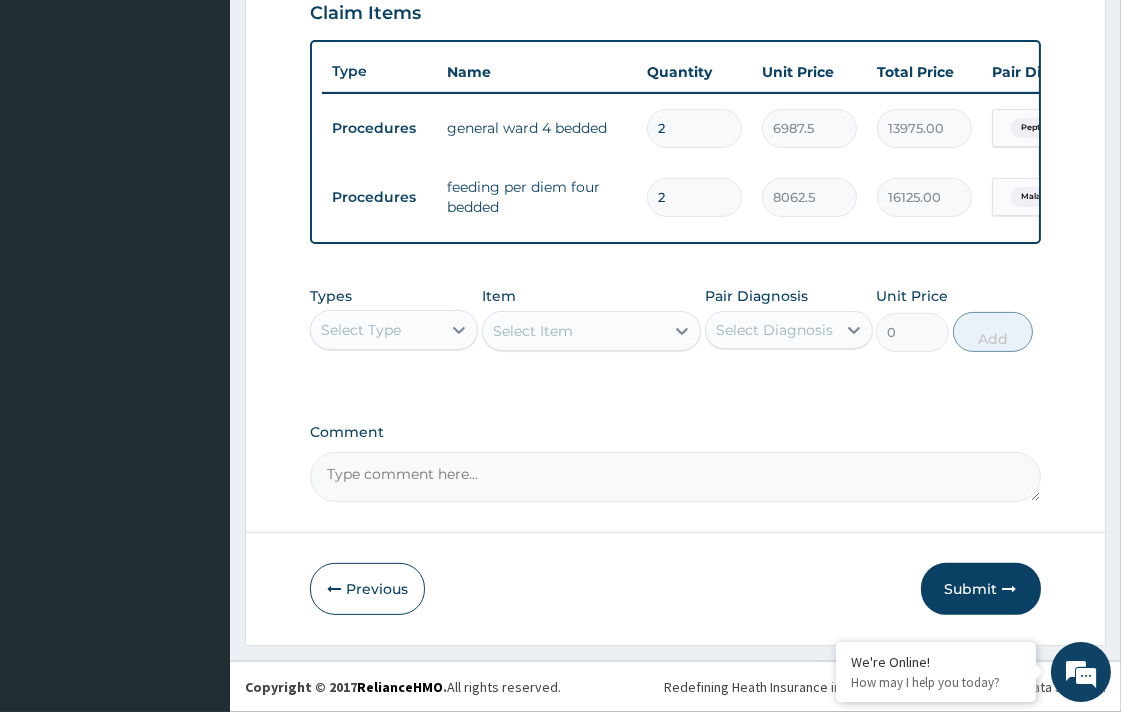 scroll, scrollTop: 718, scrollLeft: 0, axis: vertical 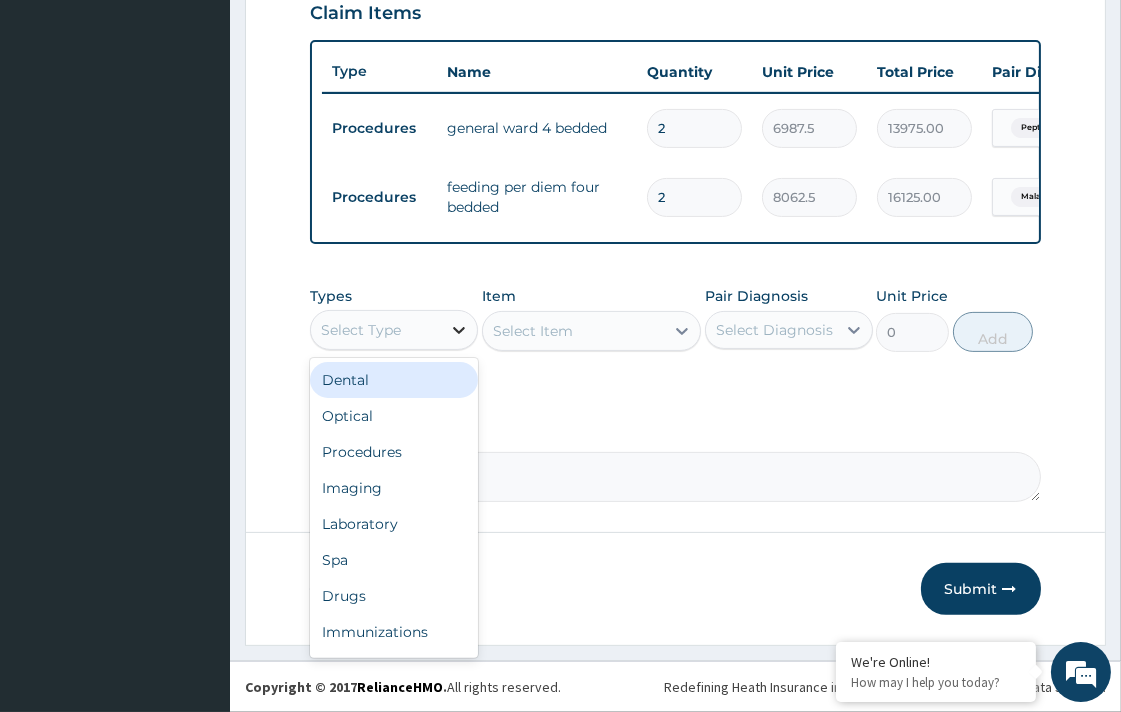 click at bounding box center [459, 330] 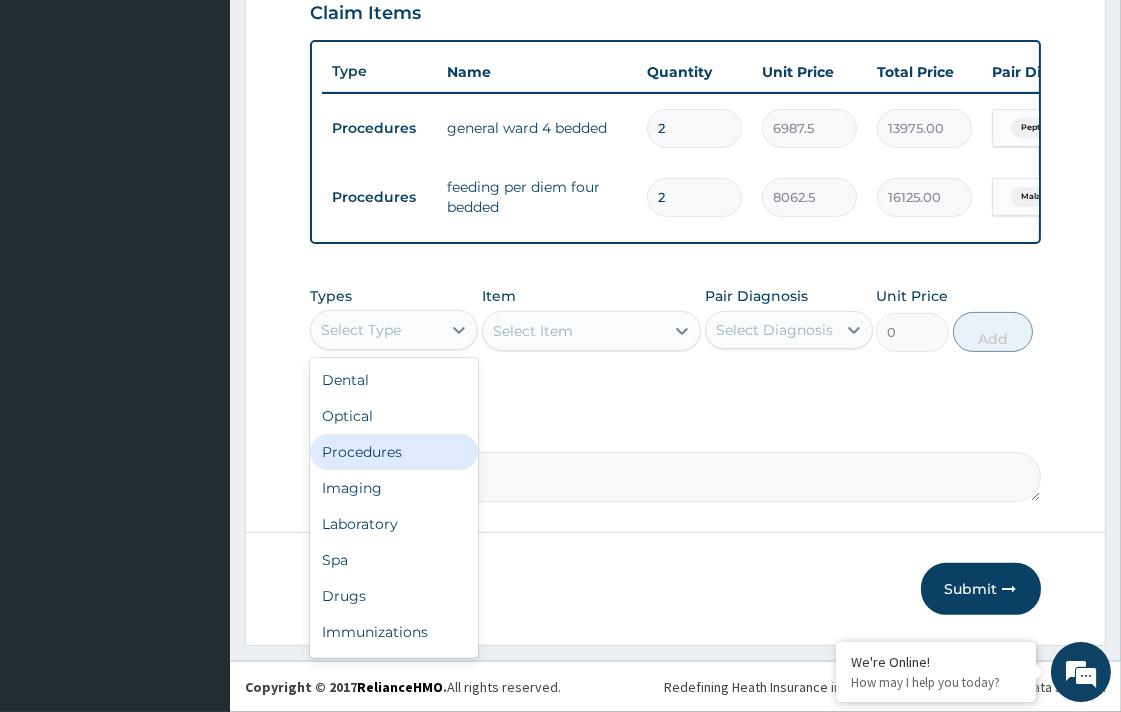 click on "Procedures" at bounding box center (394, 452) 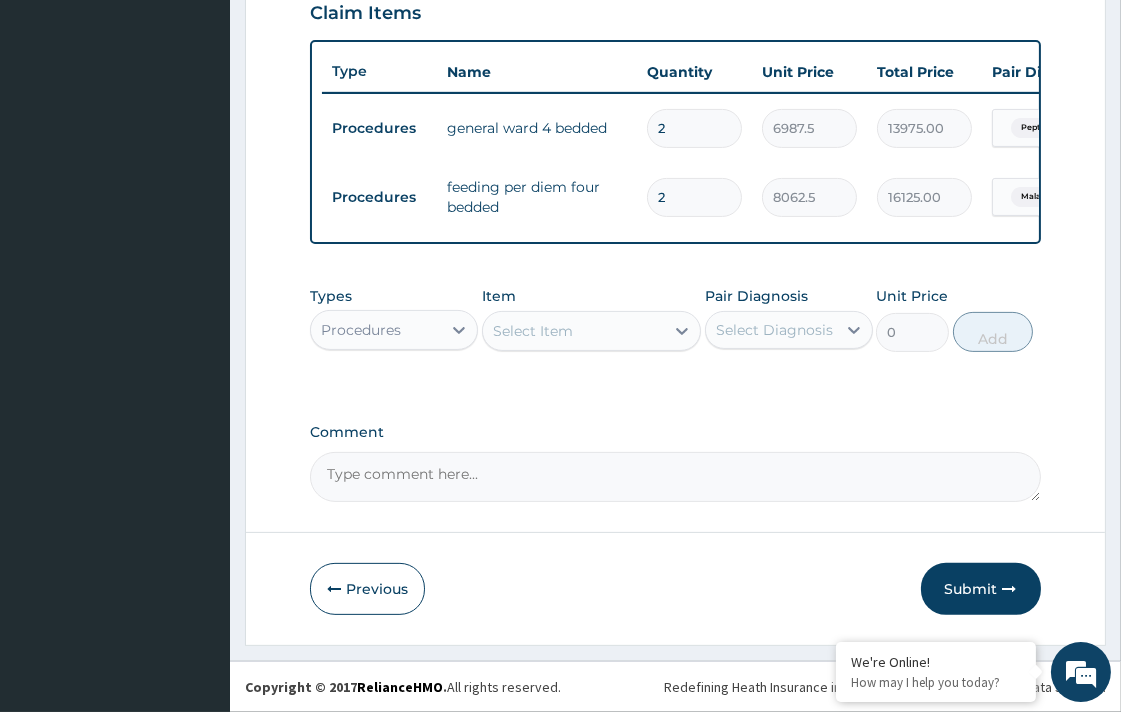 click on "Select Item" at bounding box center (573, 331) 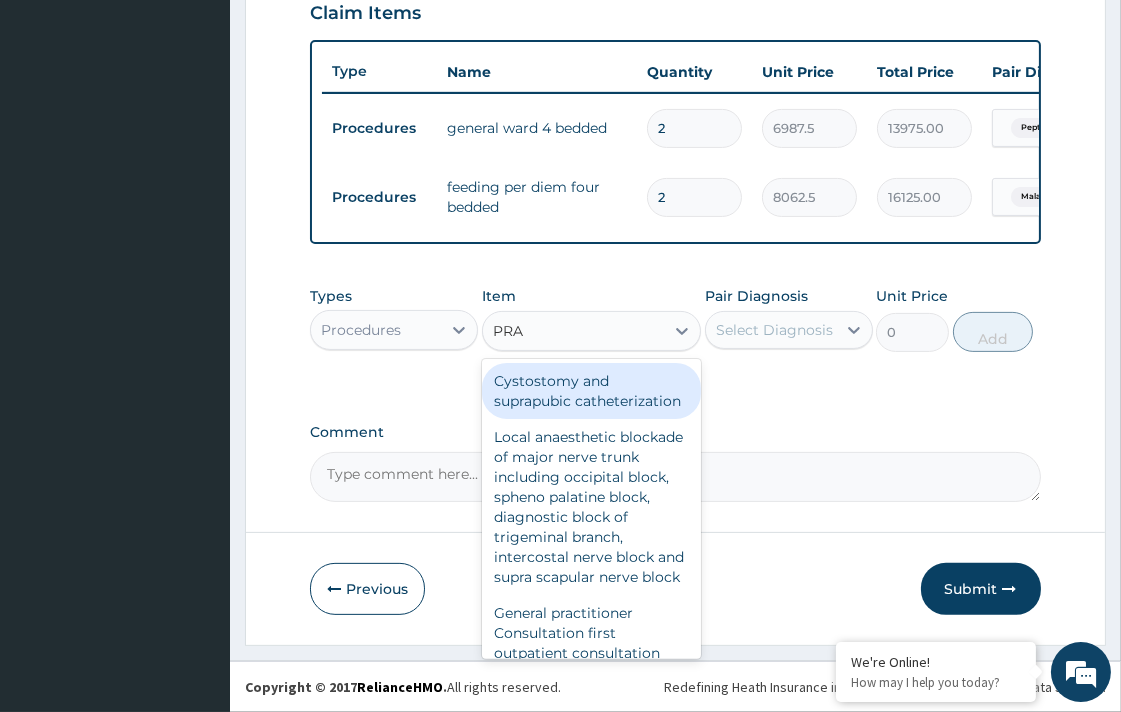 type on "PRAC" 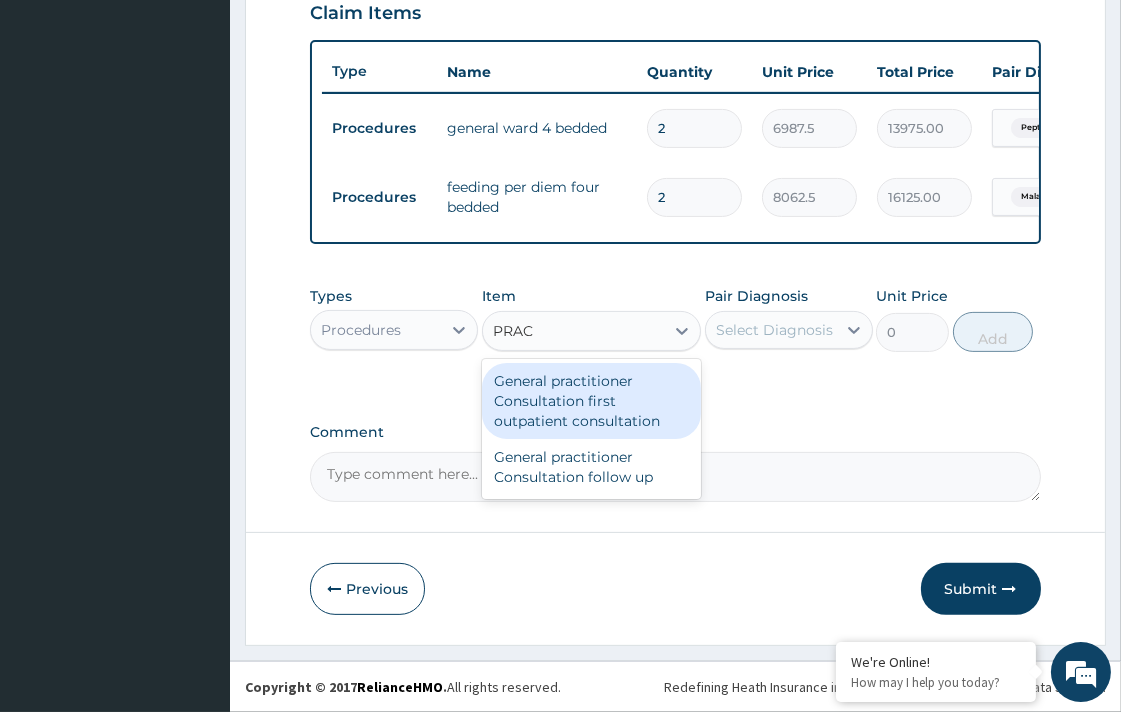 click on "General practitioner Consultation first outpatient consultation" at bounding box center [591, 401] 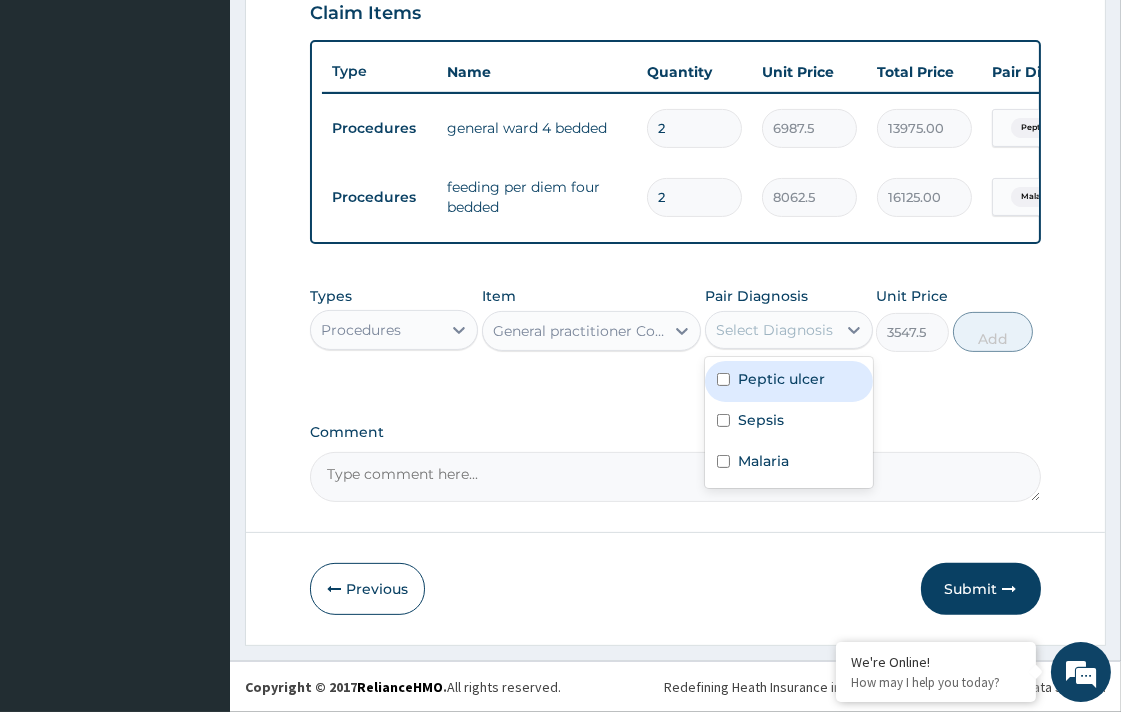 click on "Select Diagnosis" at bounding box center [771, 330] 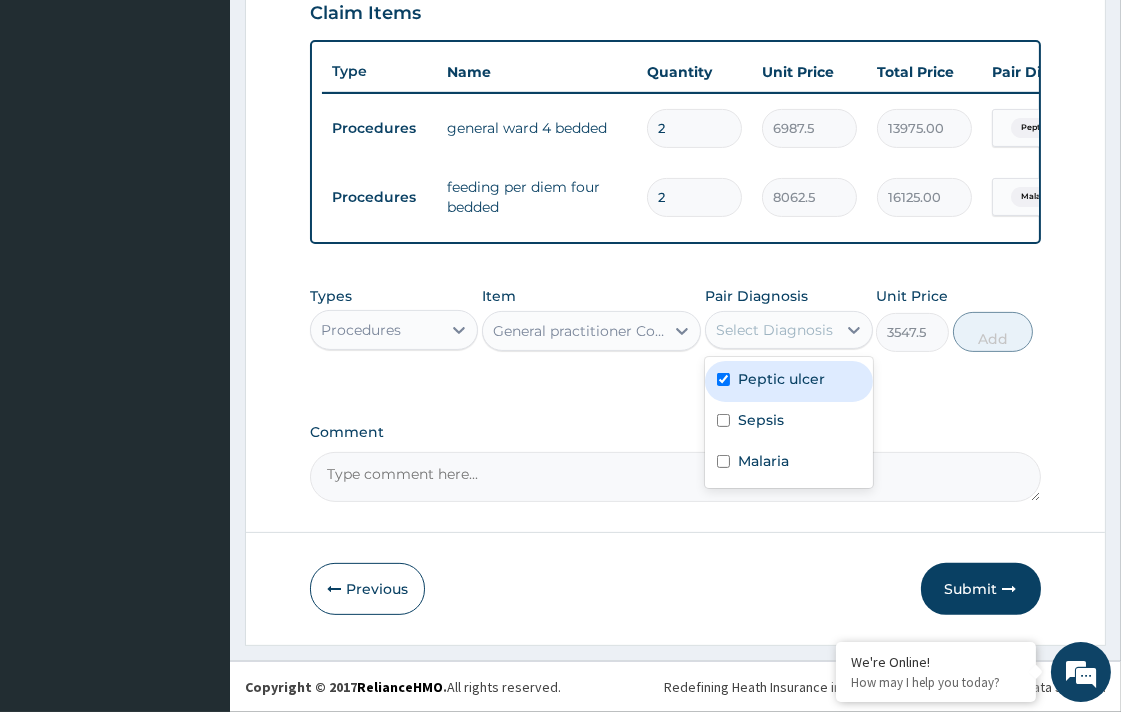 checkbox on "true" 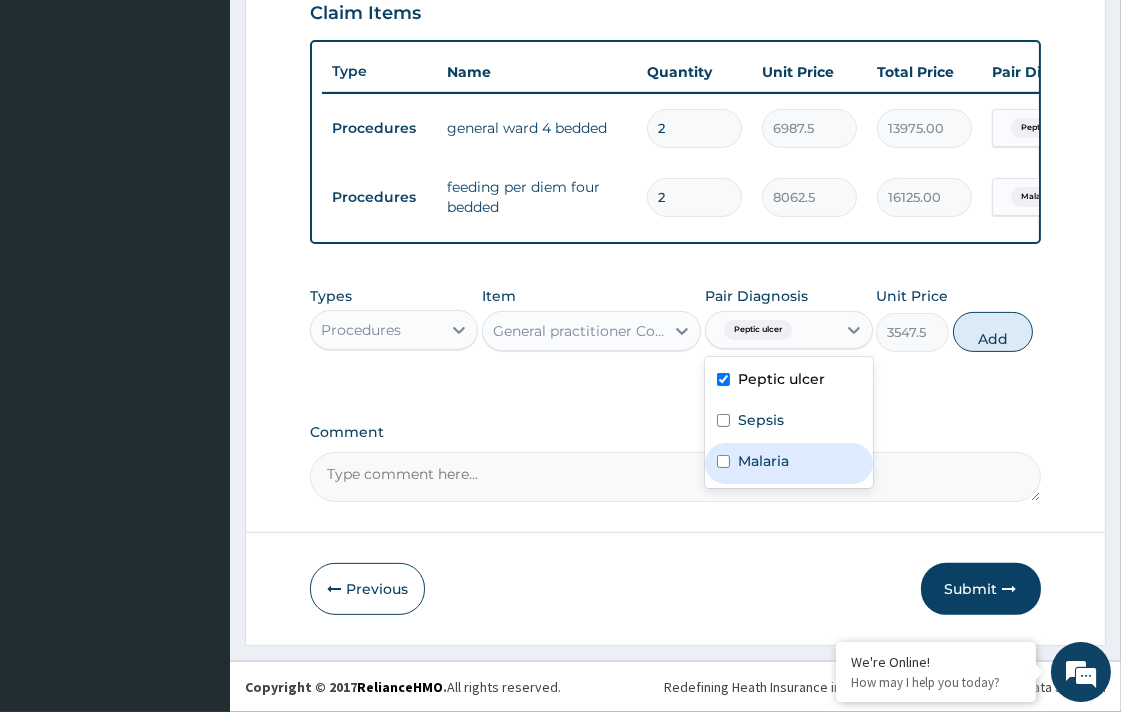 click on "Malaria" at bounding box center (789, 463) 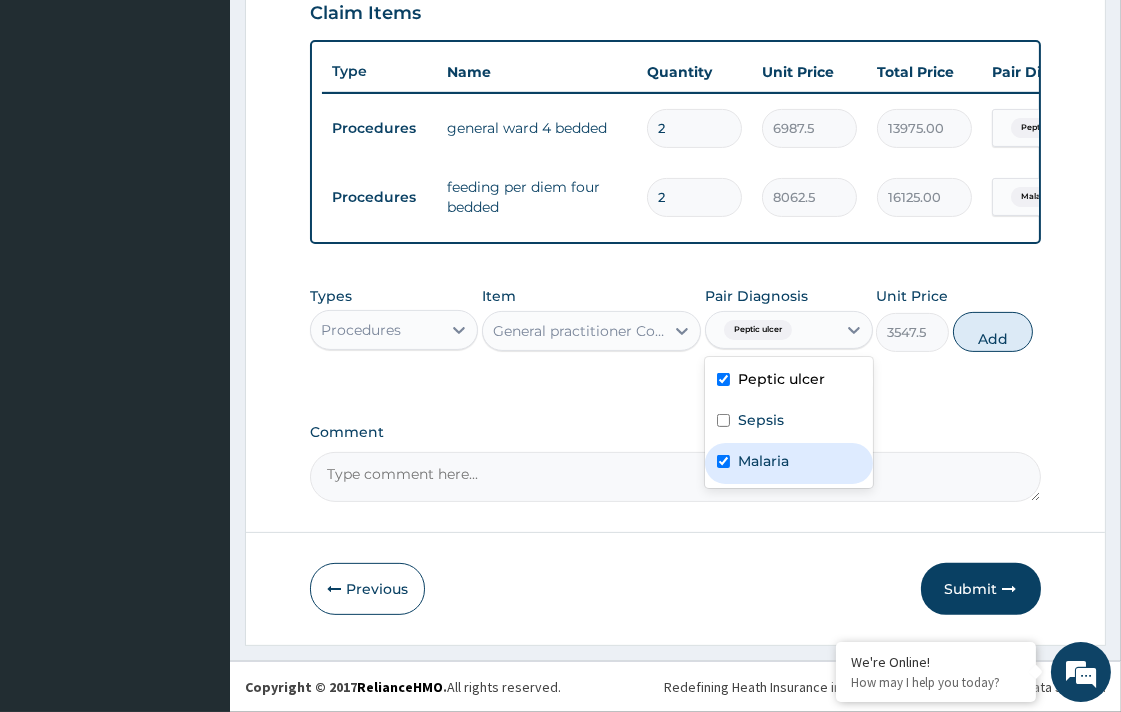 checkbox on "true" 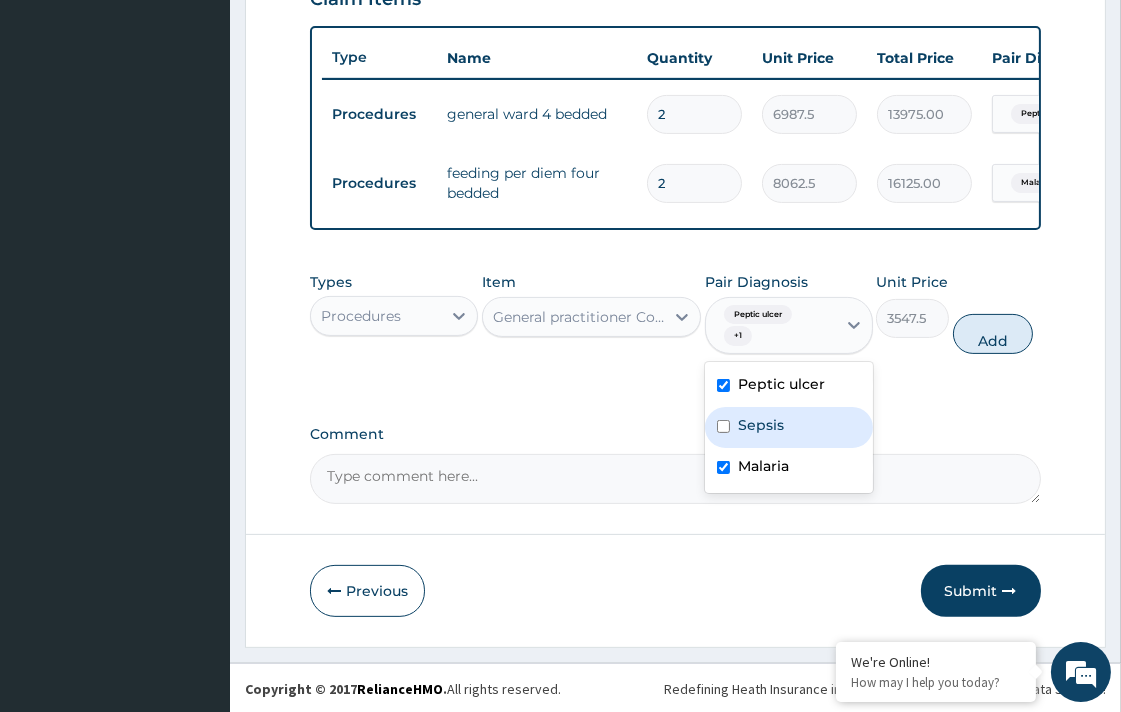 click on "Sepsis" at bounding box center (761, 425) 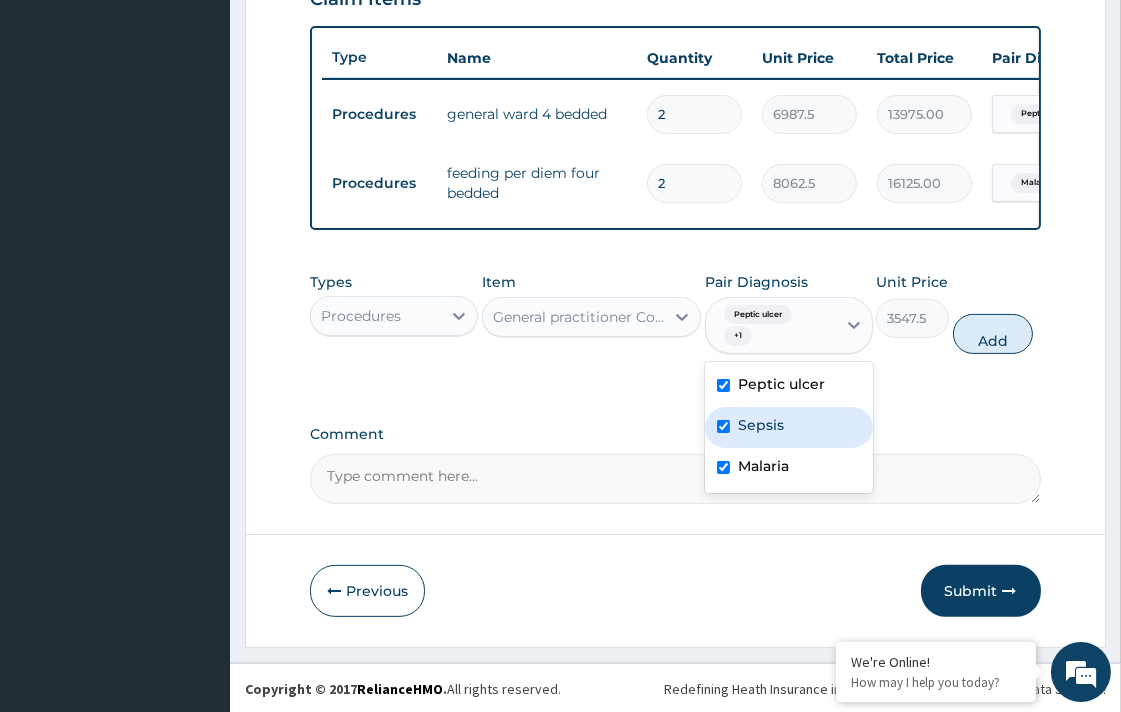 checkbox on "true" 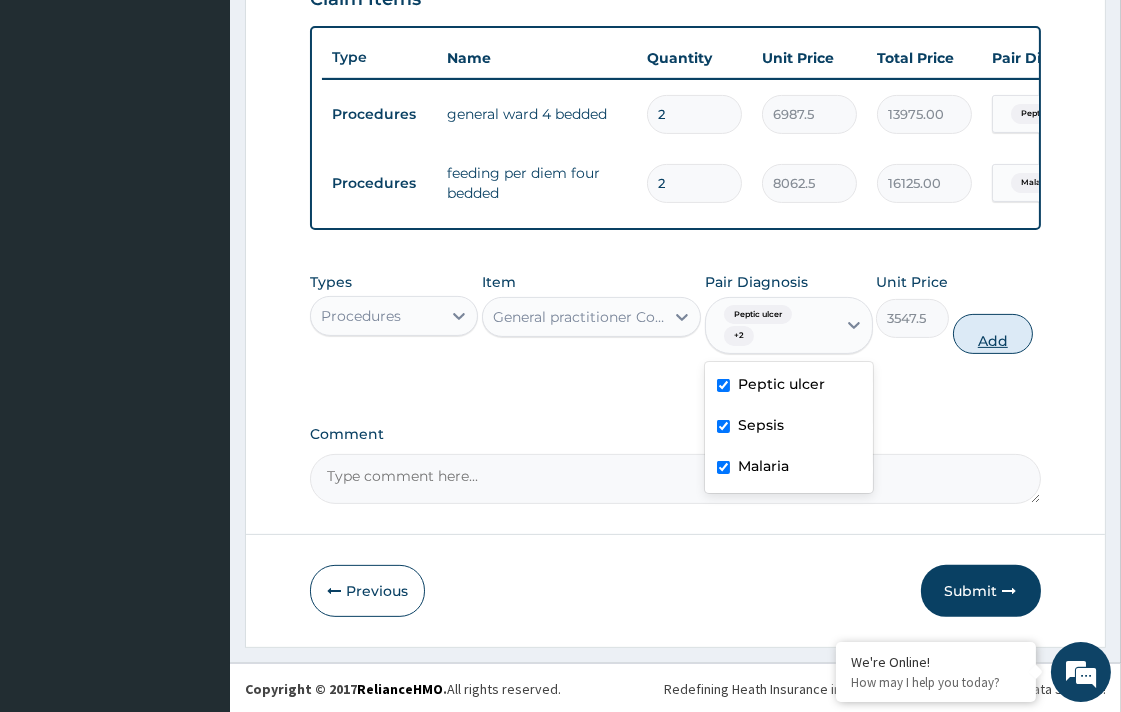 click on "Add" at bounding box center (993, 334) 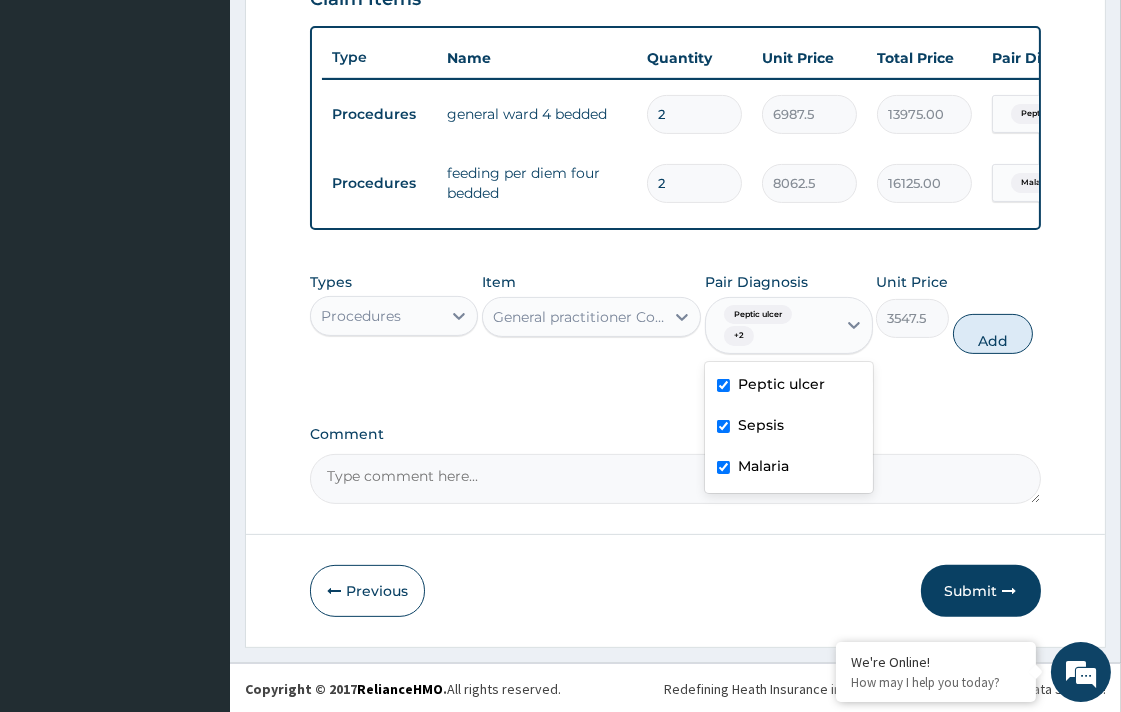 type on "0" 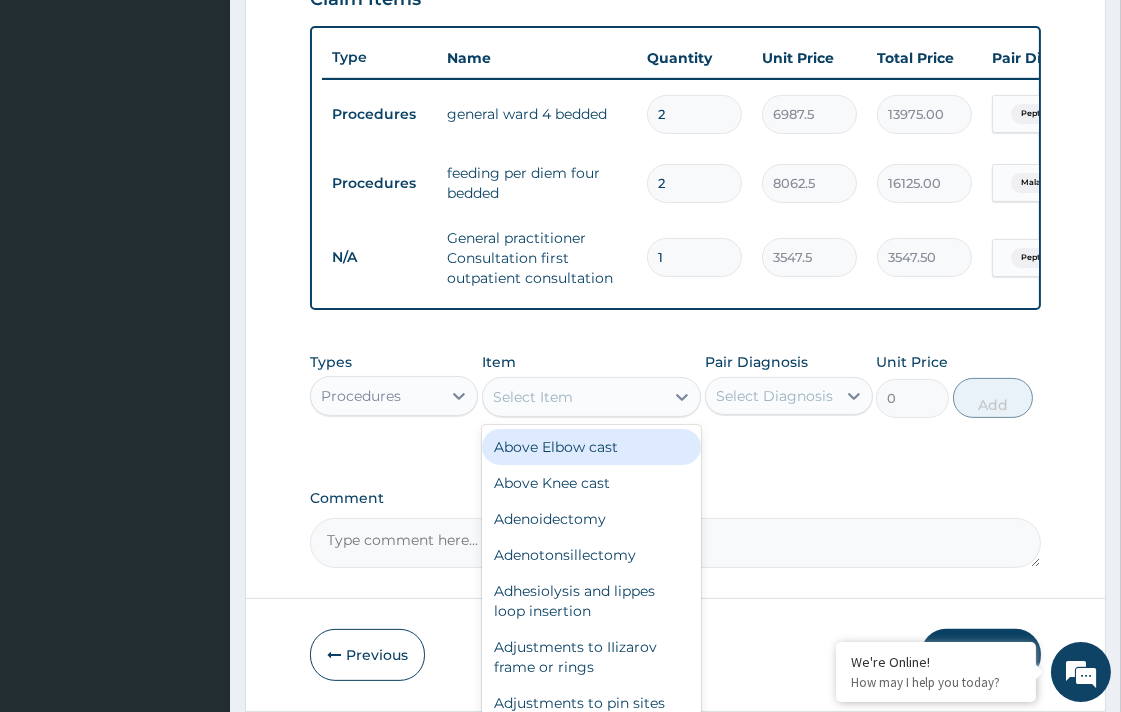 click on "Select Item" at bounding box center [573, 397] 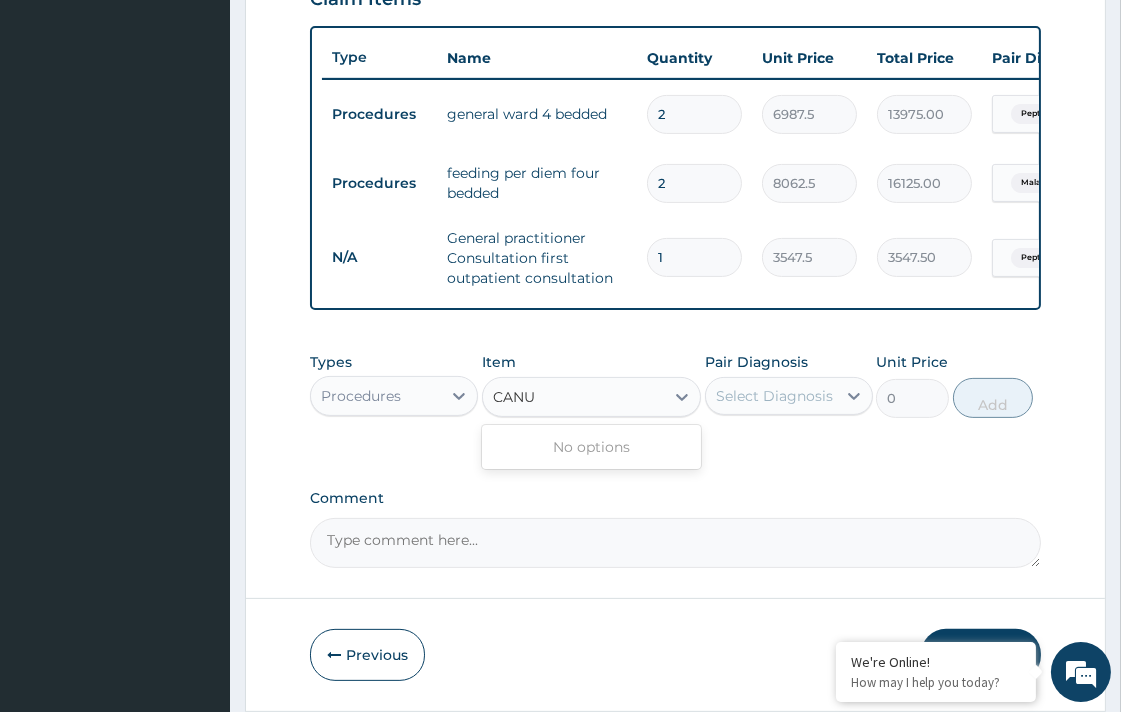 type on "CANU" 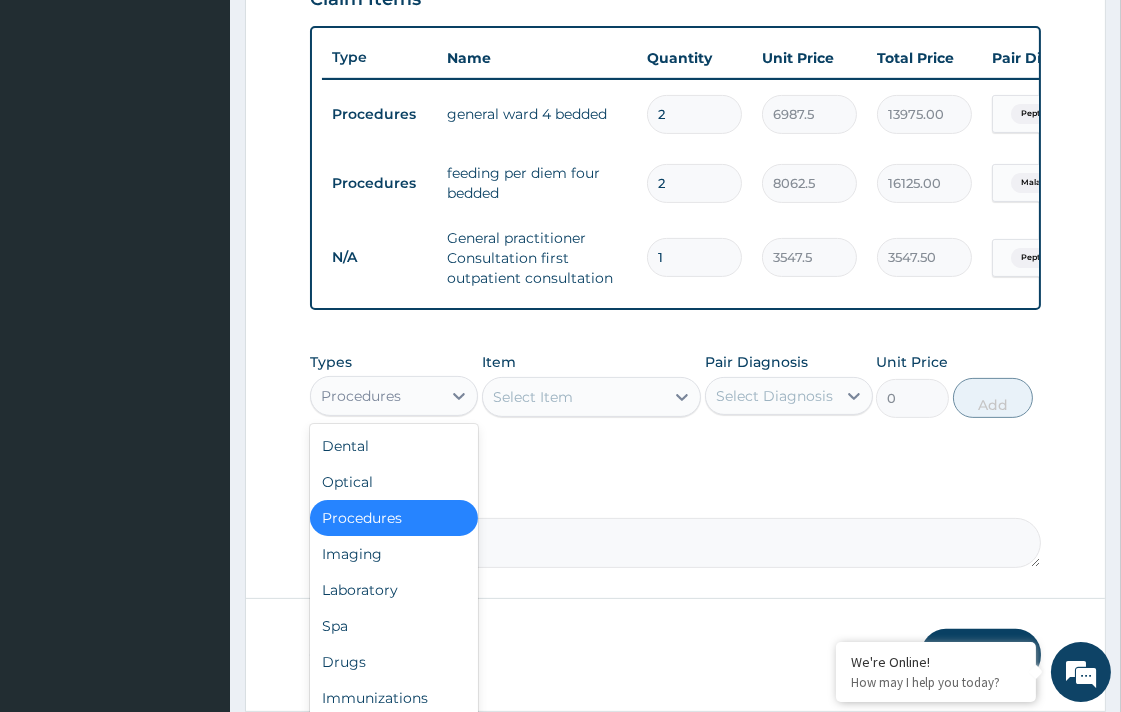 click on "Procedures" at bounding box center [394, 396] 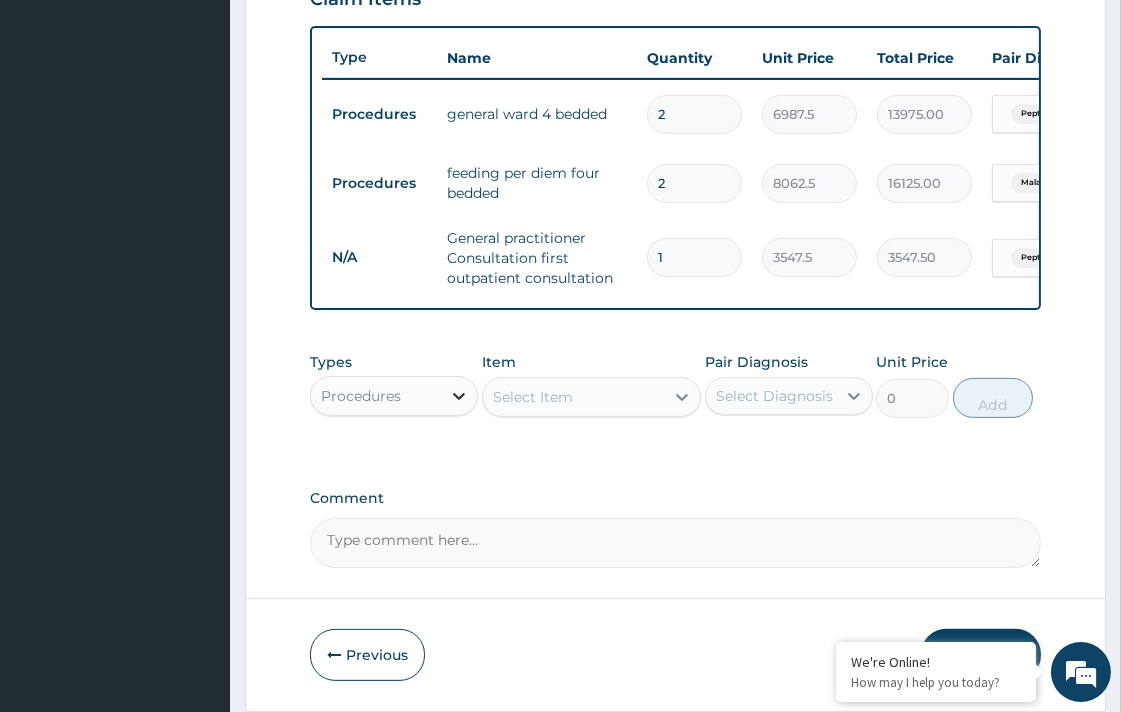 click 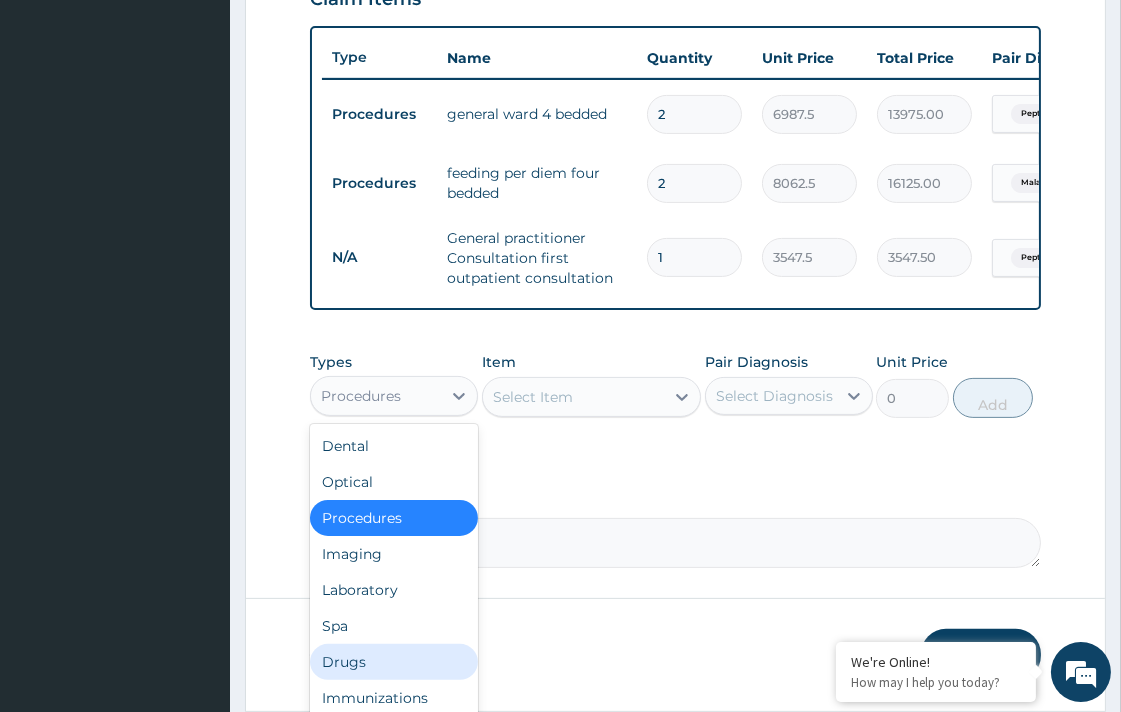click on "Drugs" at bounding box center (394, 662) 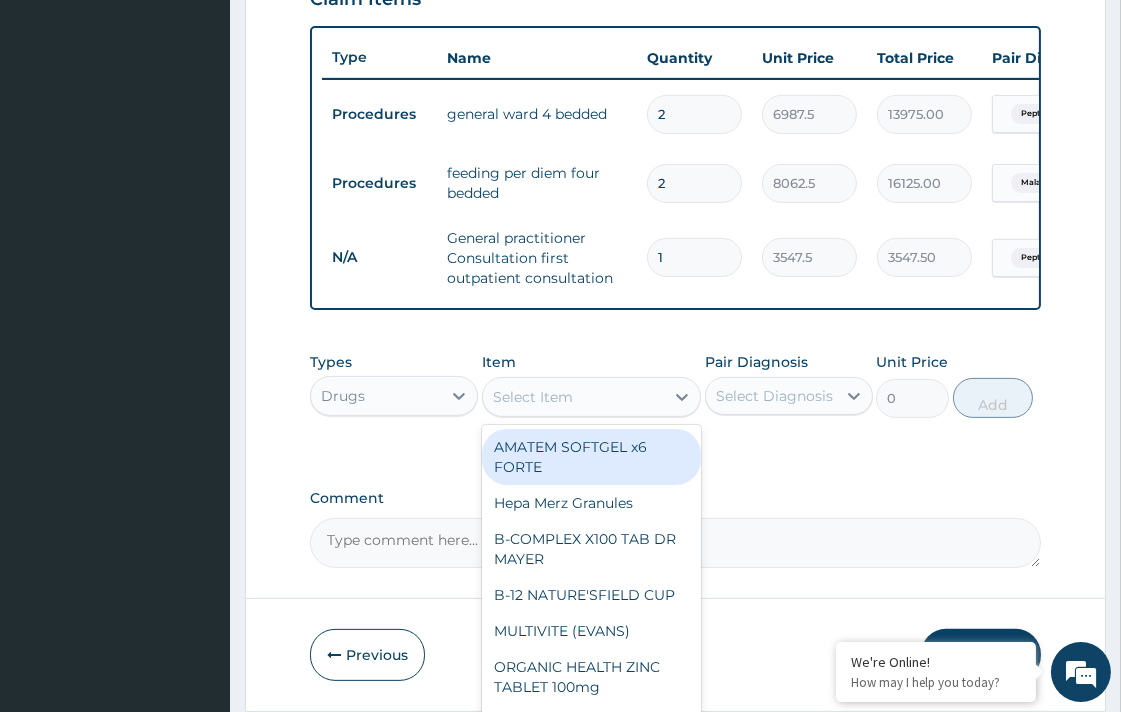 click on "Select Item" at bounding box center [573, 397] 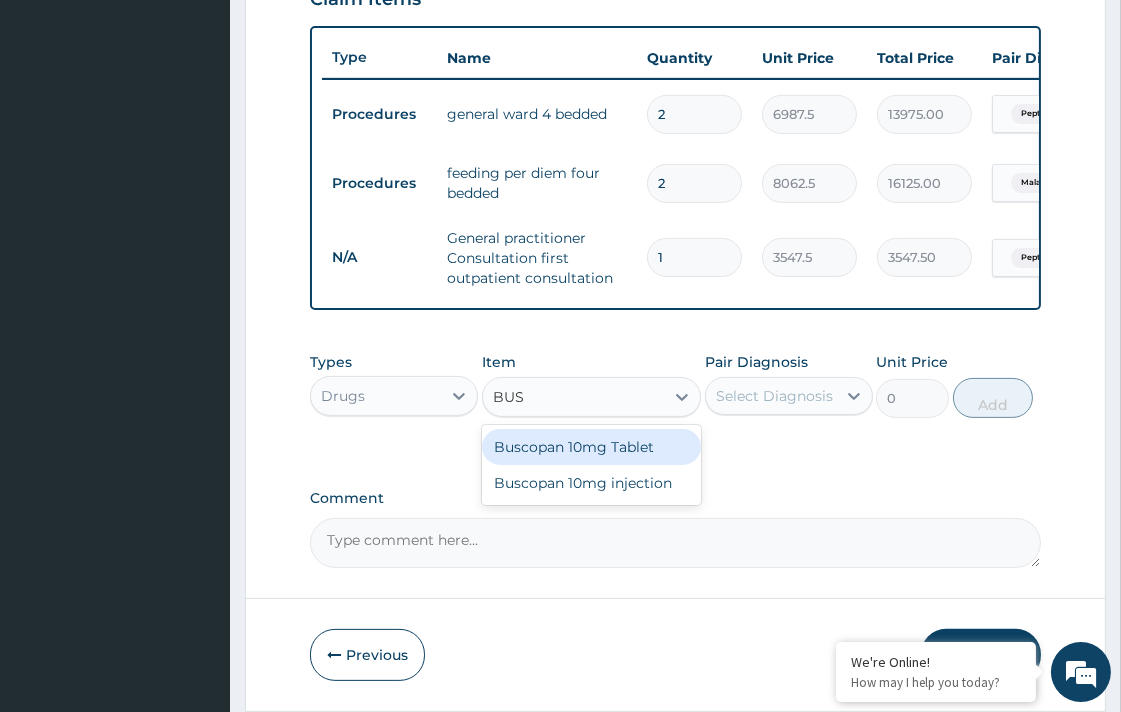 type on "BUSC" 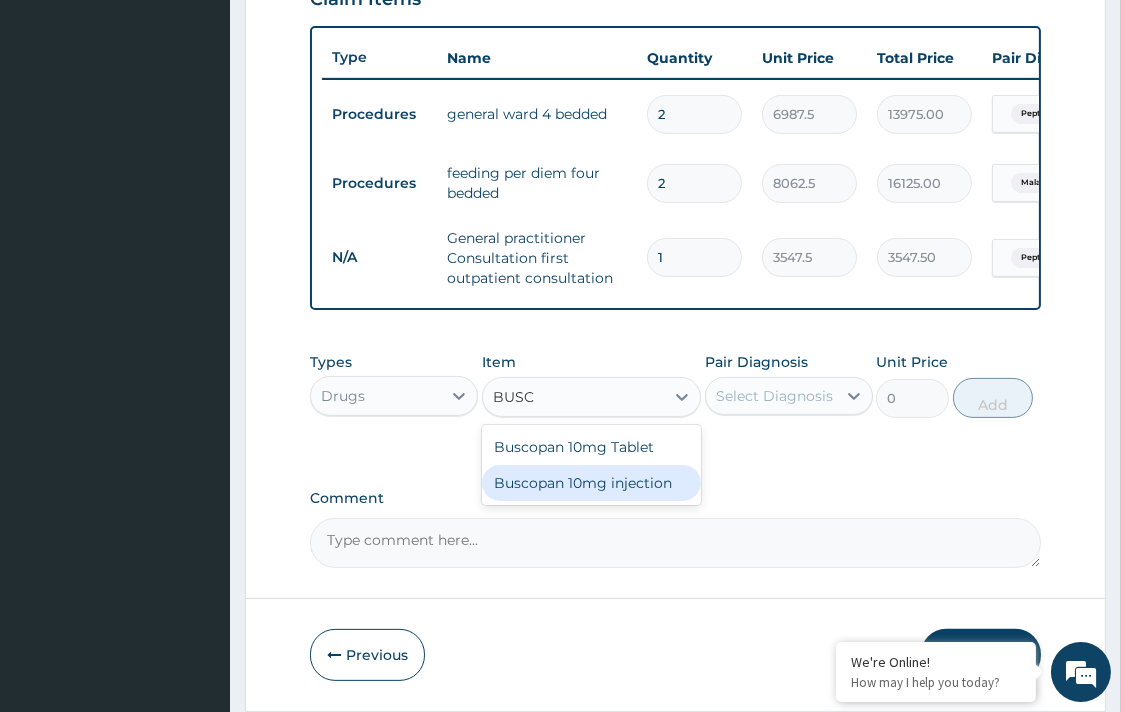 click on "Buscopan 10mg injection" at bounding box center [591, 483] 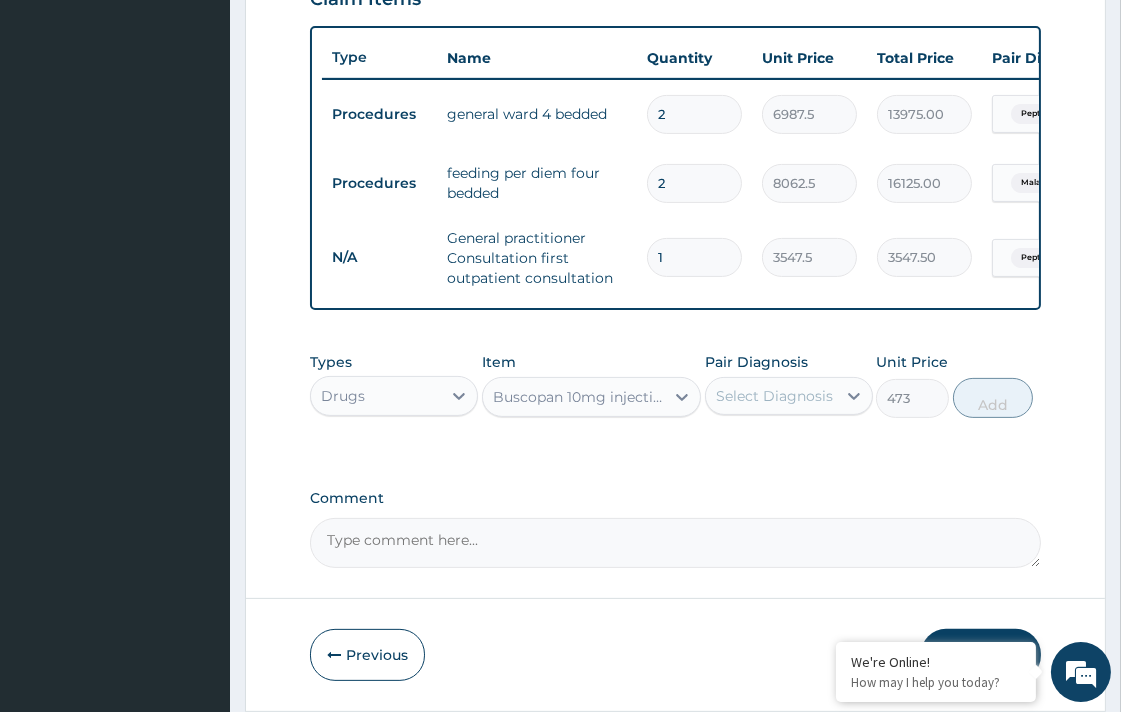 click on "Select Diagnosis" at bounding box center (774, 396) 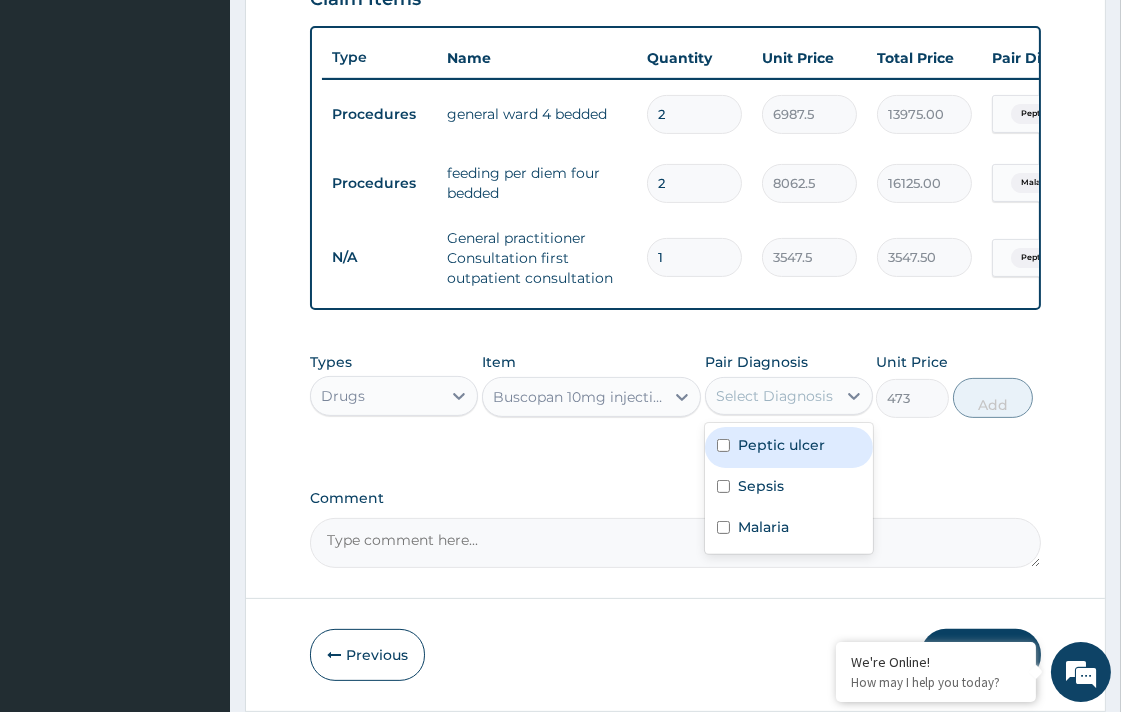 click on "Peptic ulcer" at bounding box center [789, 447] 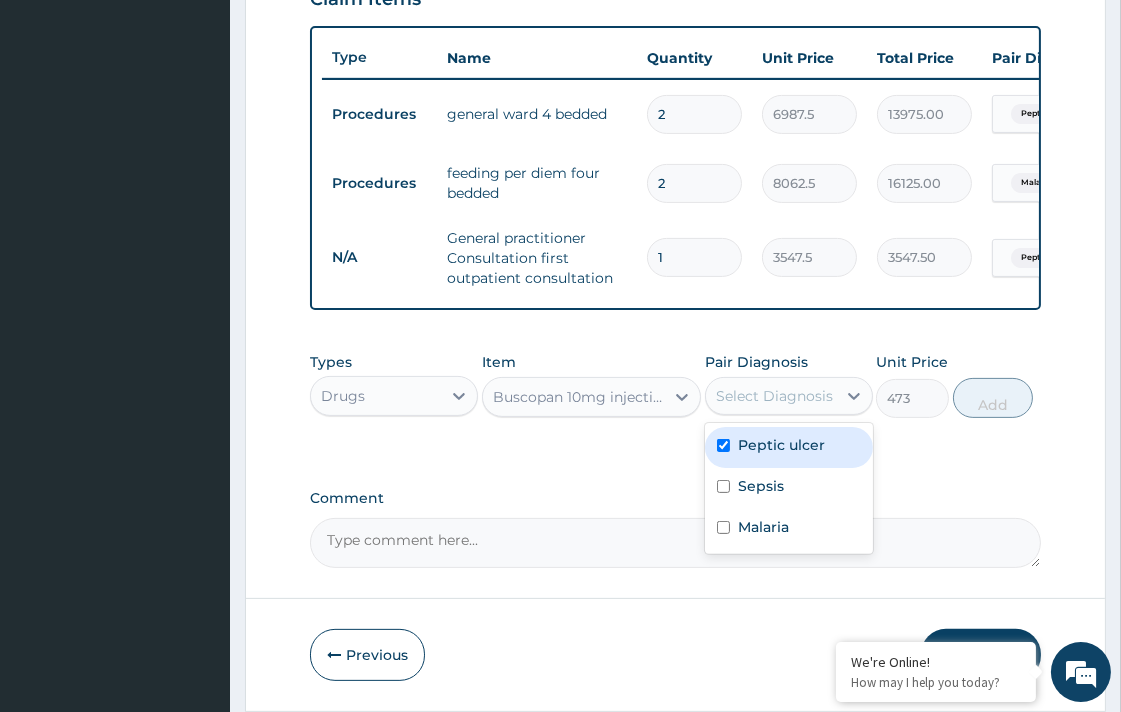 checkbox on "true" 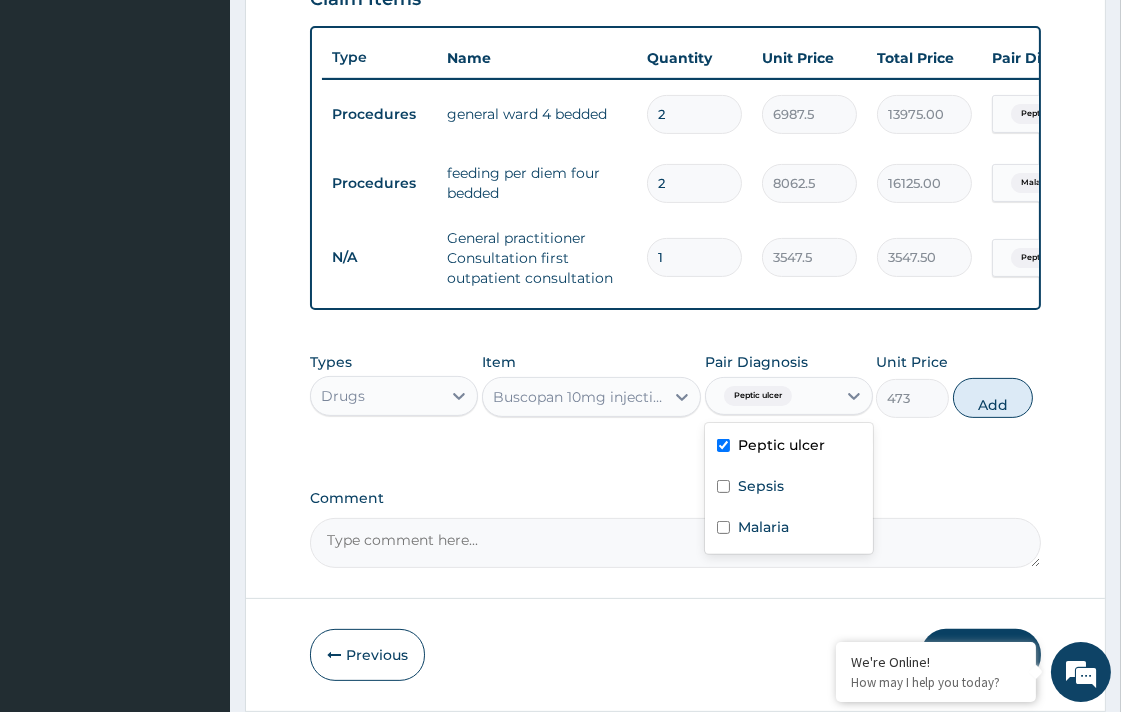 drag, startPoint x: 1014, startPoint y: 405, endPoint x: 928, endPoint y: 443, distance: 94.02127 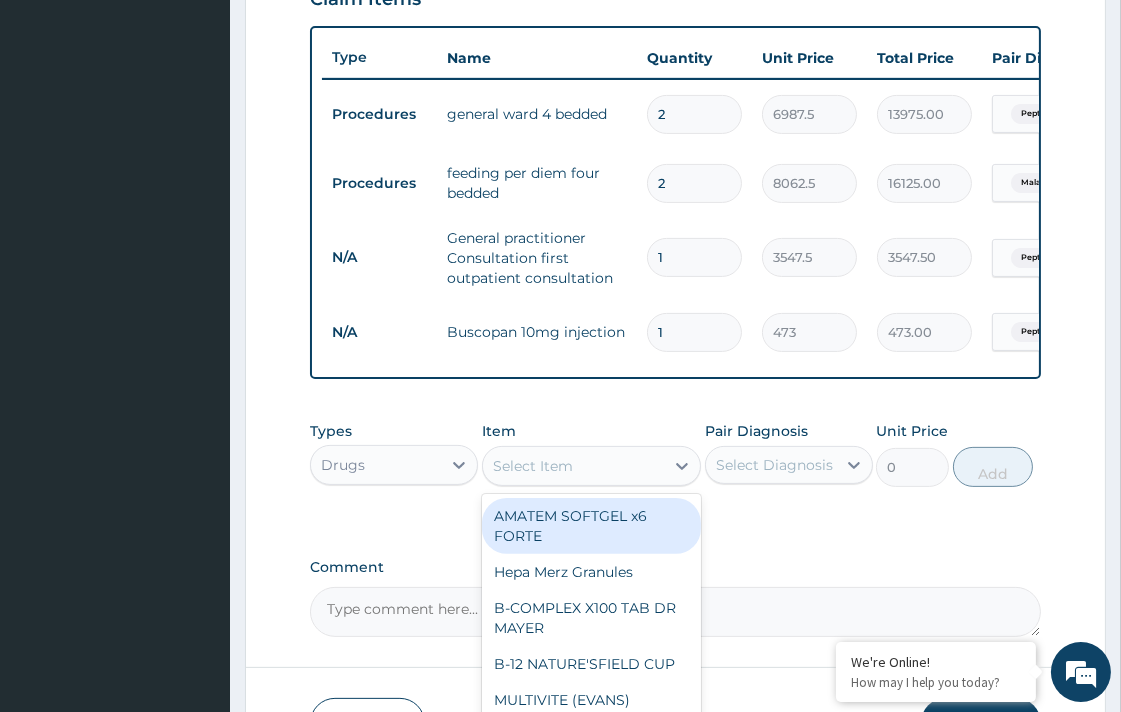 click on "Select Item" at bounding box center [573, 466] 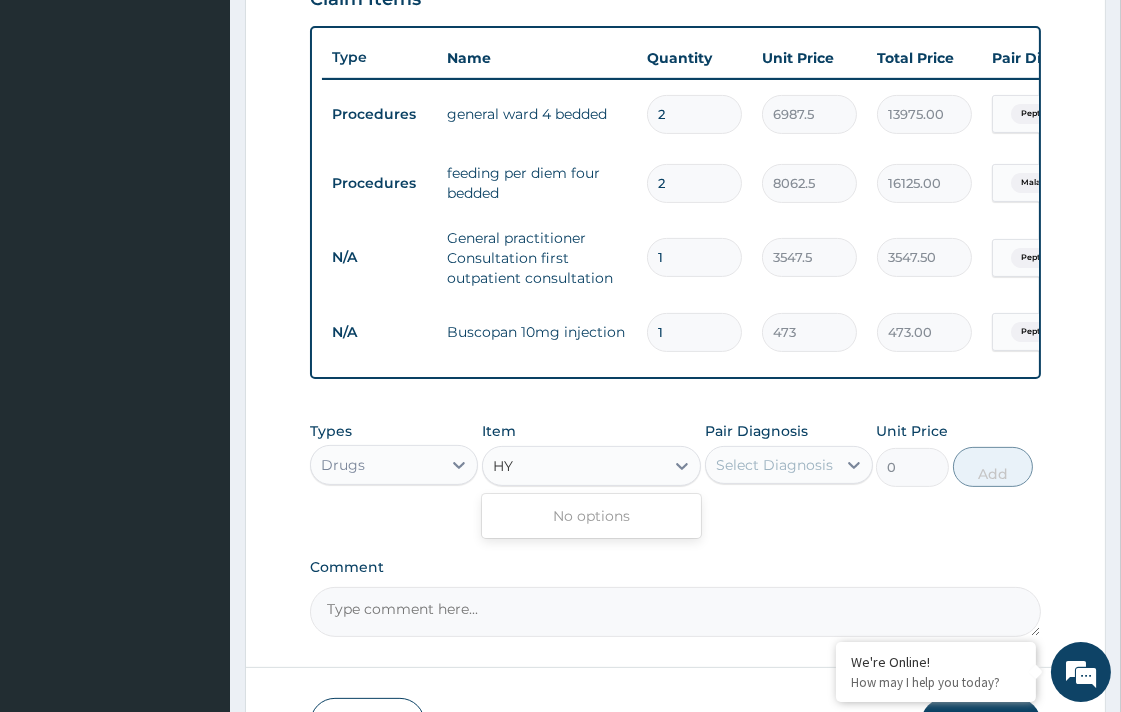 type on "H" 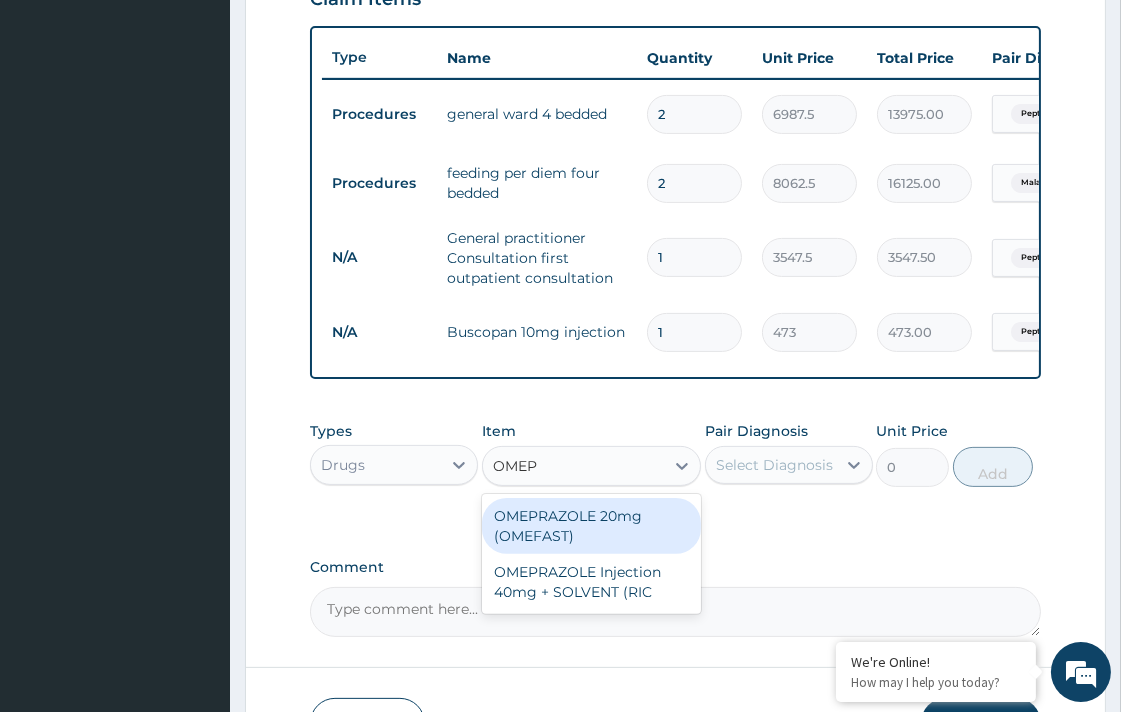 type on "OMEPR" 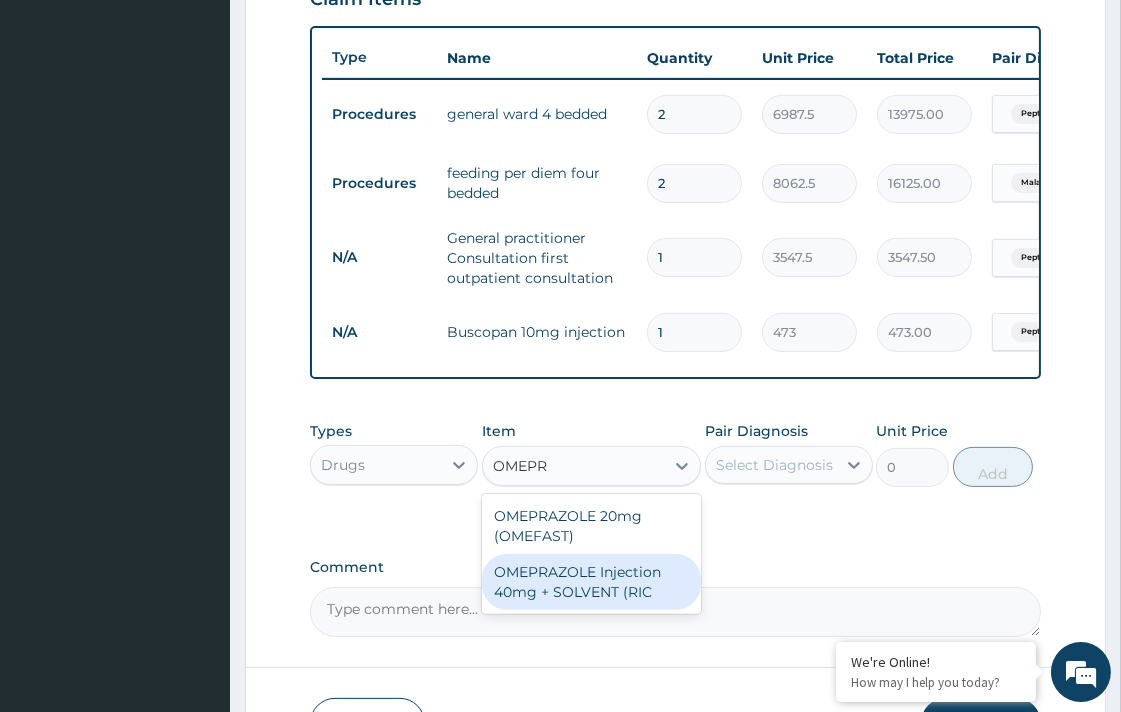 click on "OMEPRAZOLE Injection 40mg + SOLVENT (RIC" at bounding box center [591, 582] 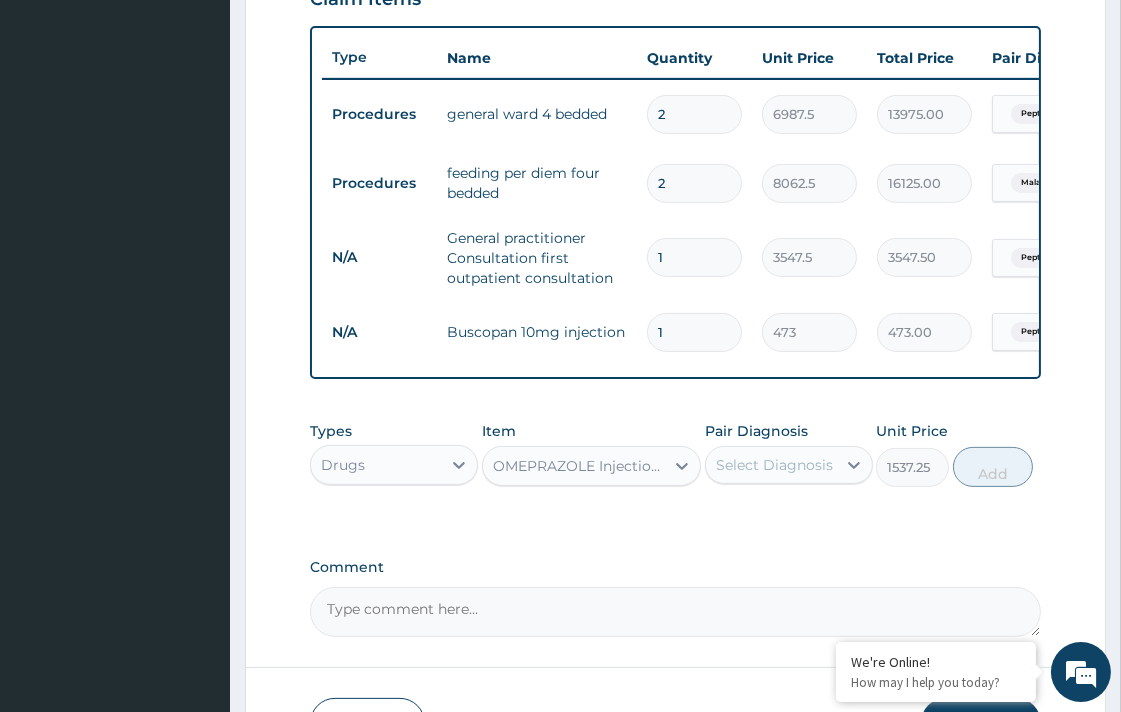 click on "Select Diagnosis" at bounding box center [774, 465] 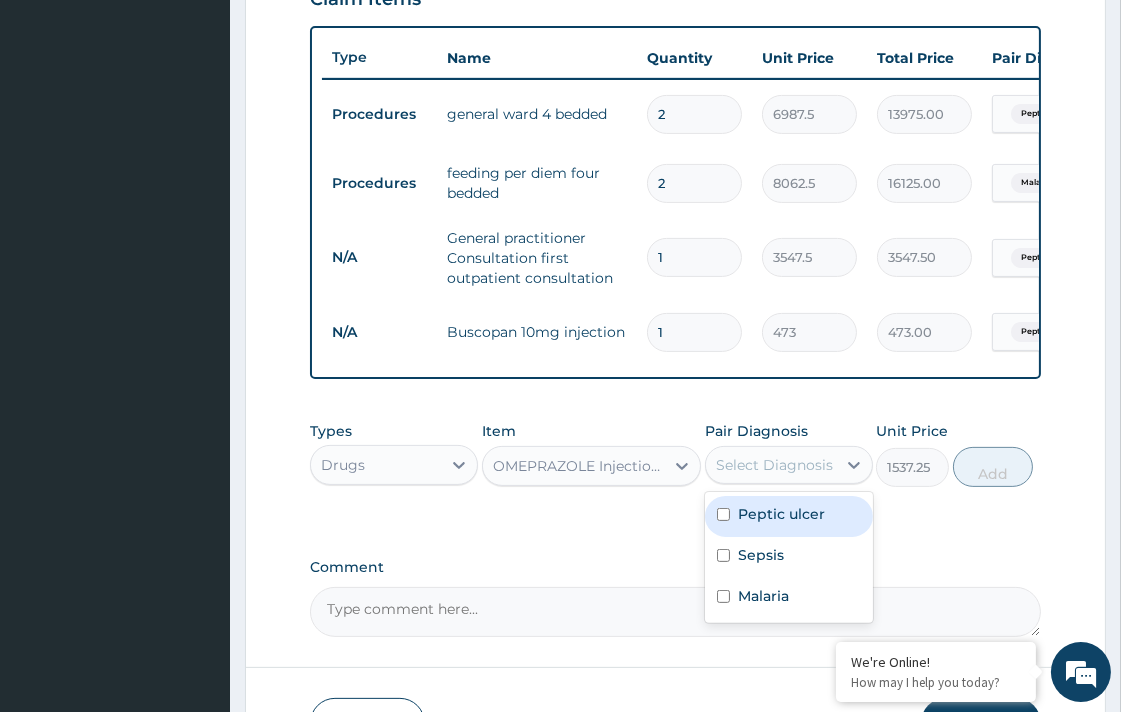 click on "Peptic ulcer" at bounding box center (781, 514) 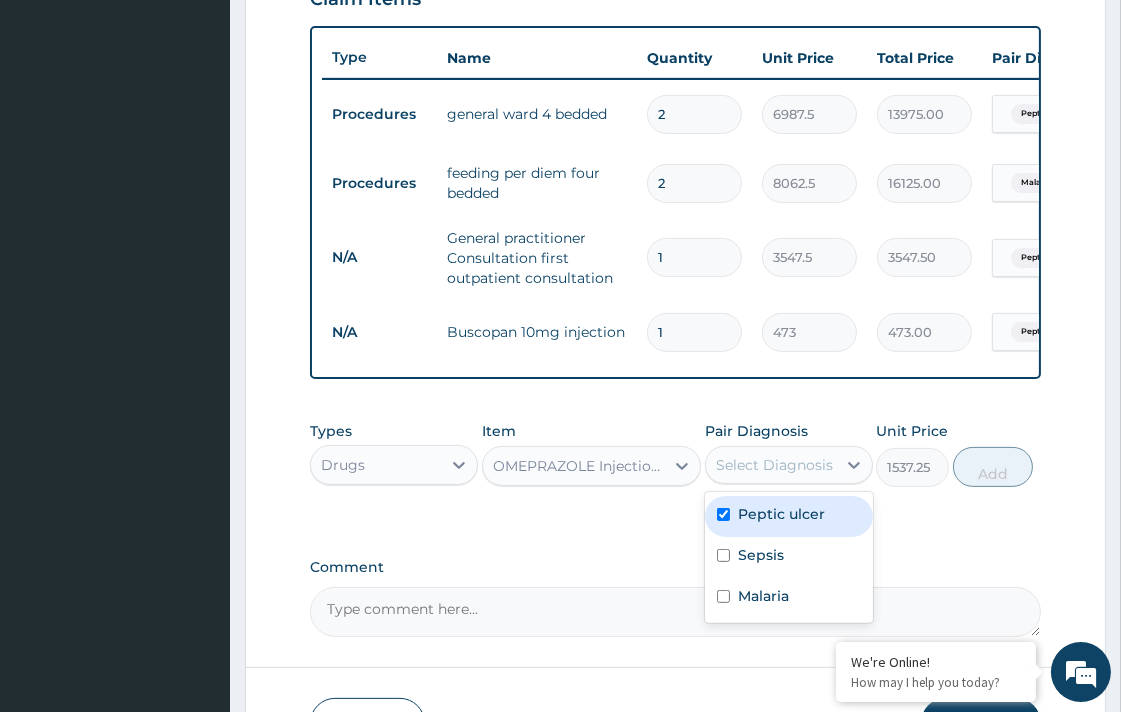 checkbox on "true" 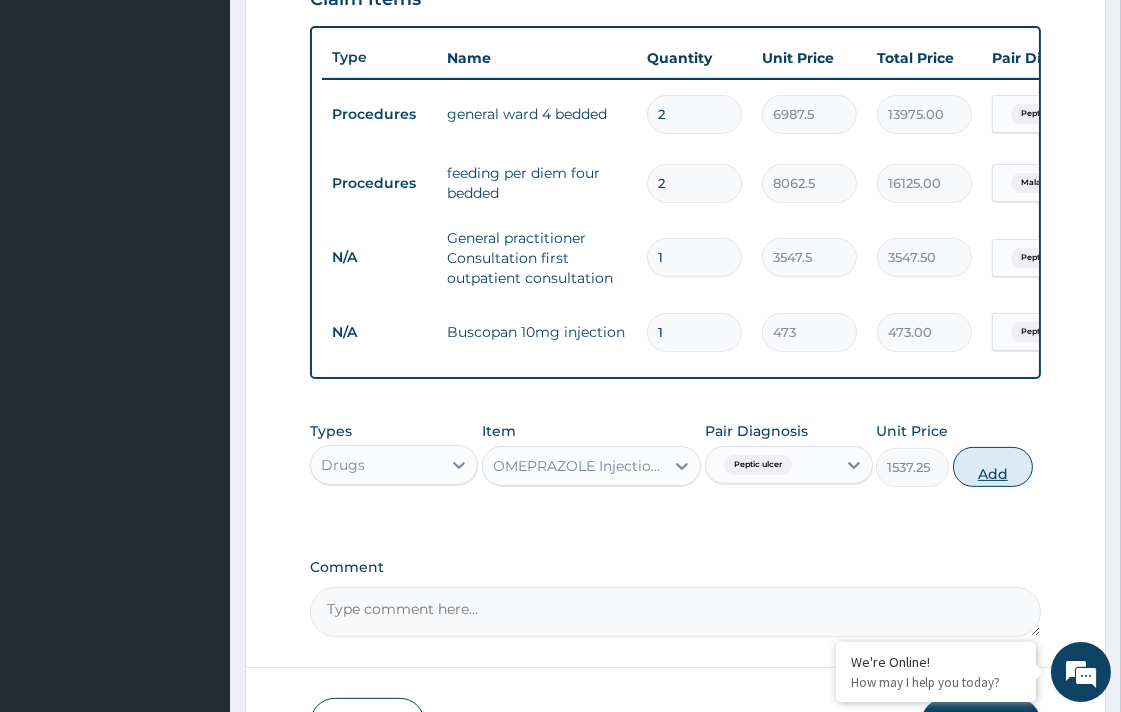 click on "Add" at bounding box center (993, 467) 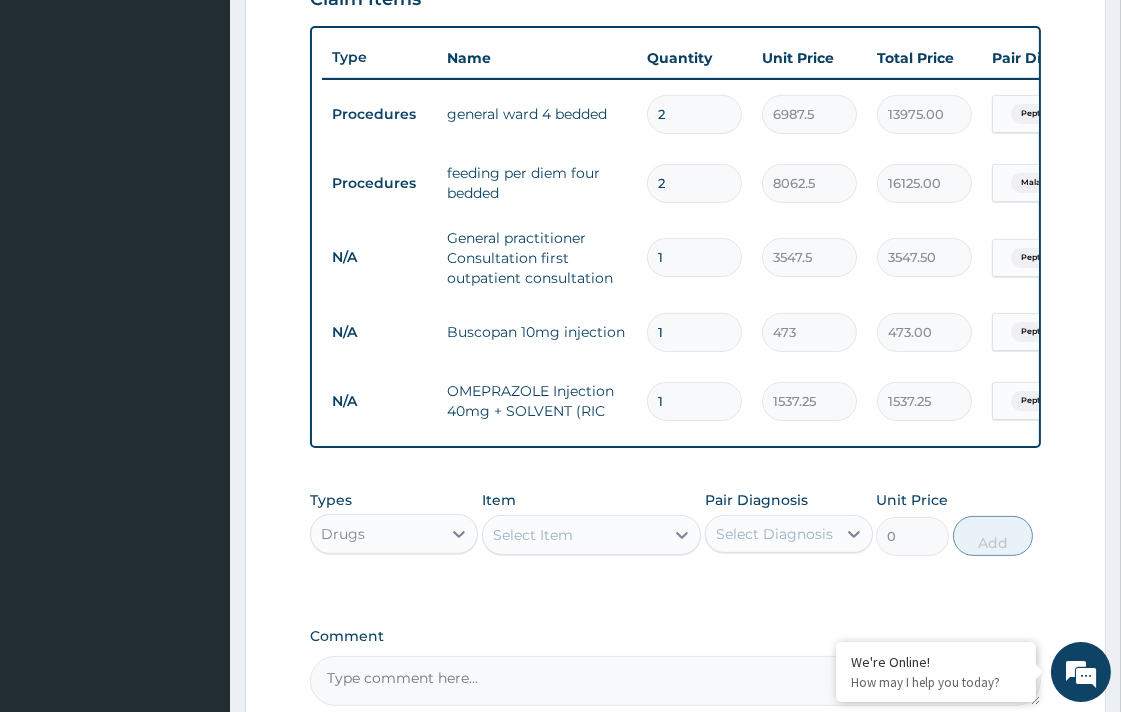 scroll, scrollTop: 830, scrollLeft: 0, axis: vertical 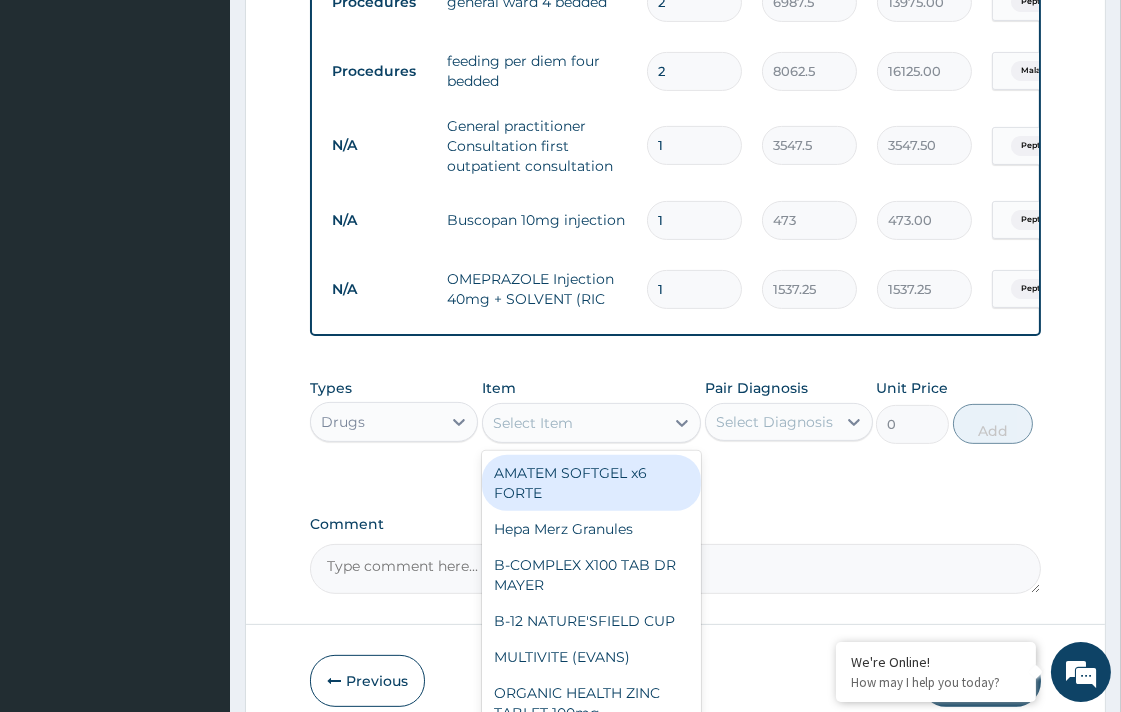 click on "Select Item" at bounding box center (533, 423) 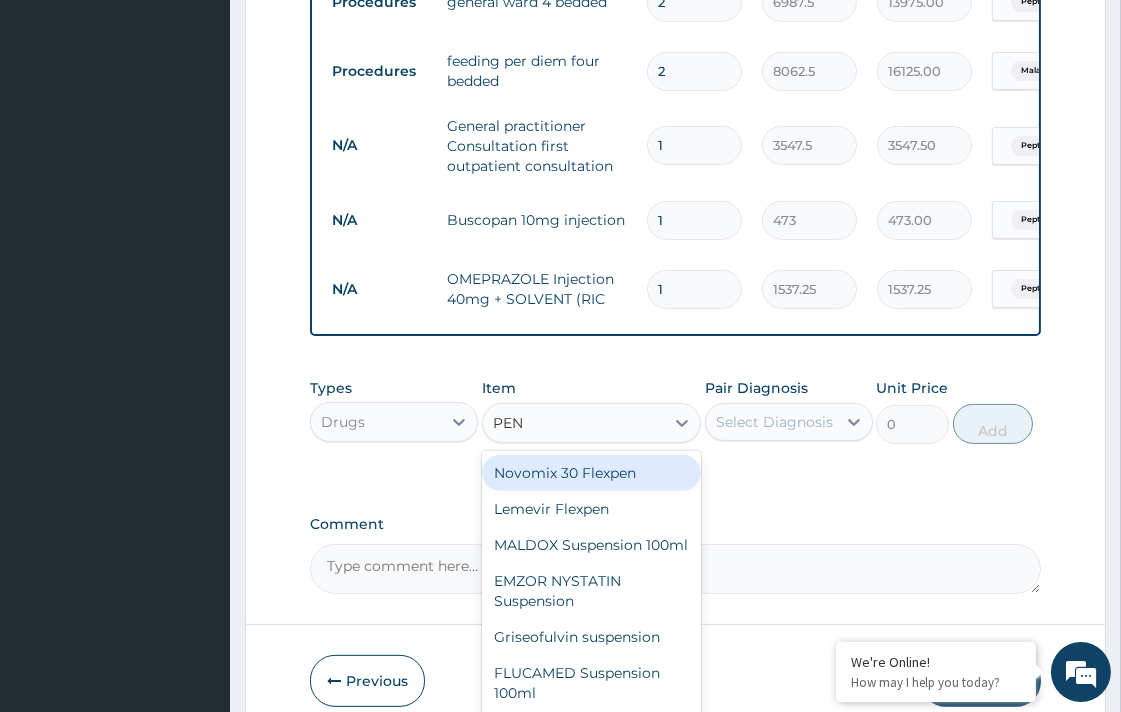 type on "PENT" 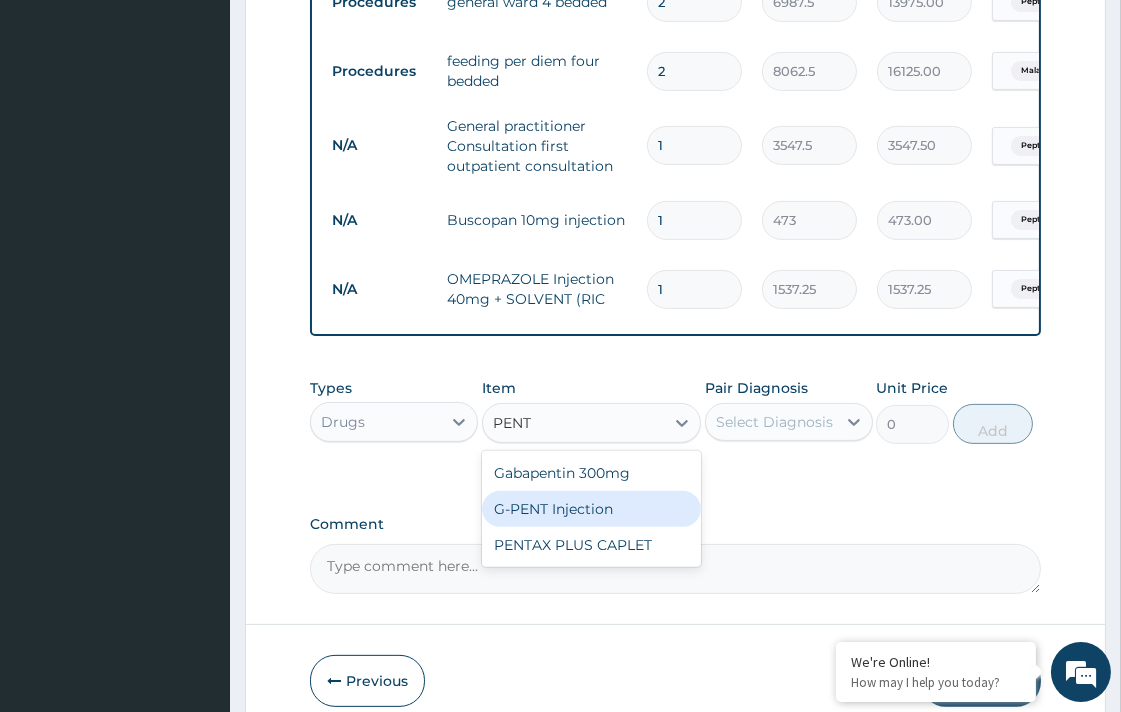 click on "G-PENT Injection" at bounding box center (591, 509) 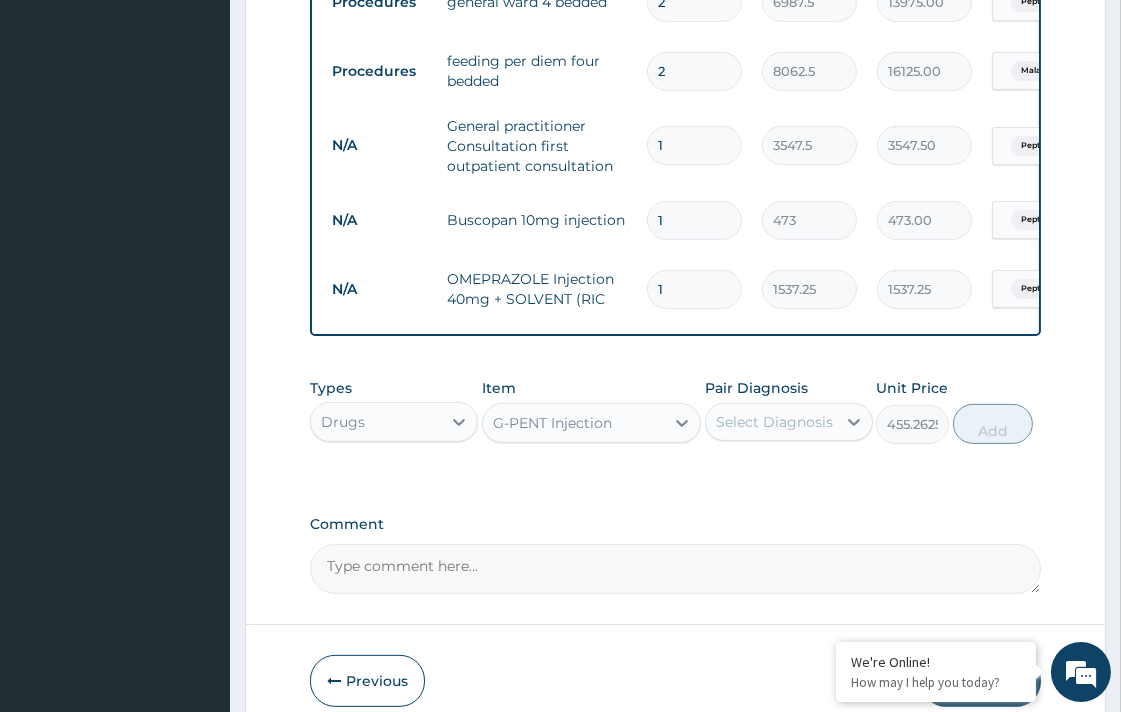 click on "Select Diagnosis" at bounding box center [771, 422] 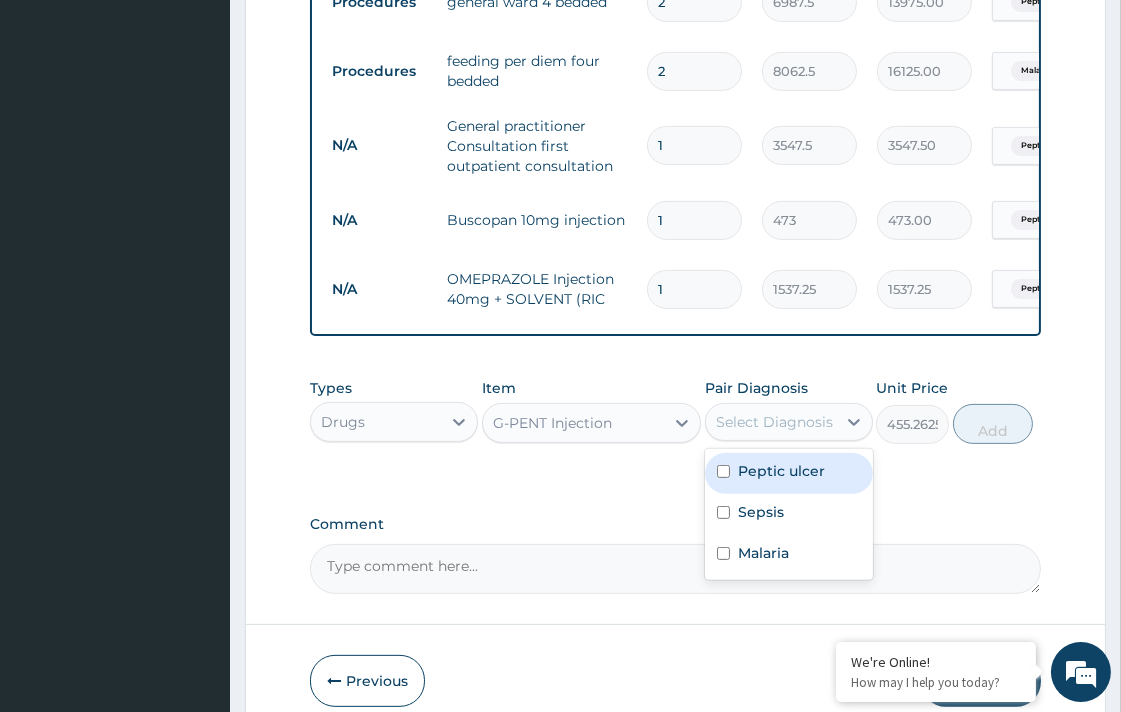 click on "Peptic ulcer" at bounding box center [781, 471] 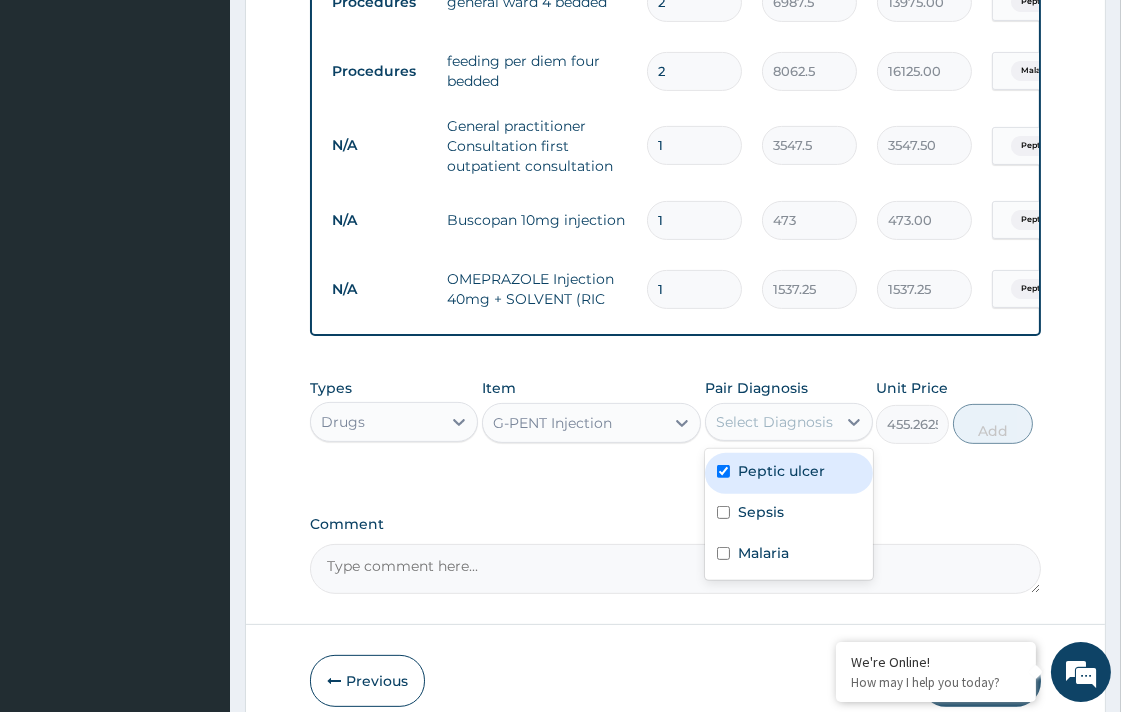 checkbox on "true" 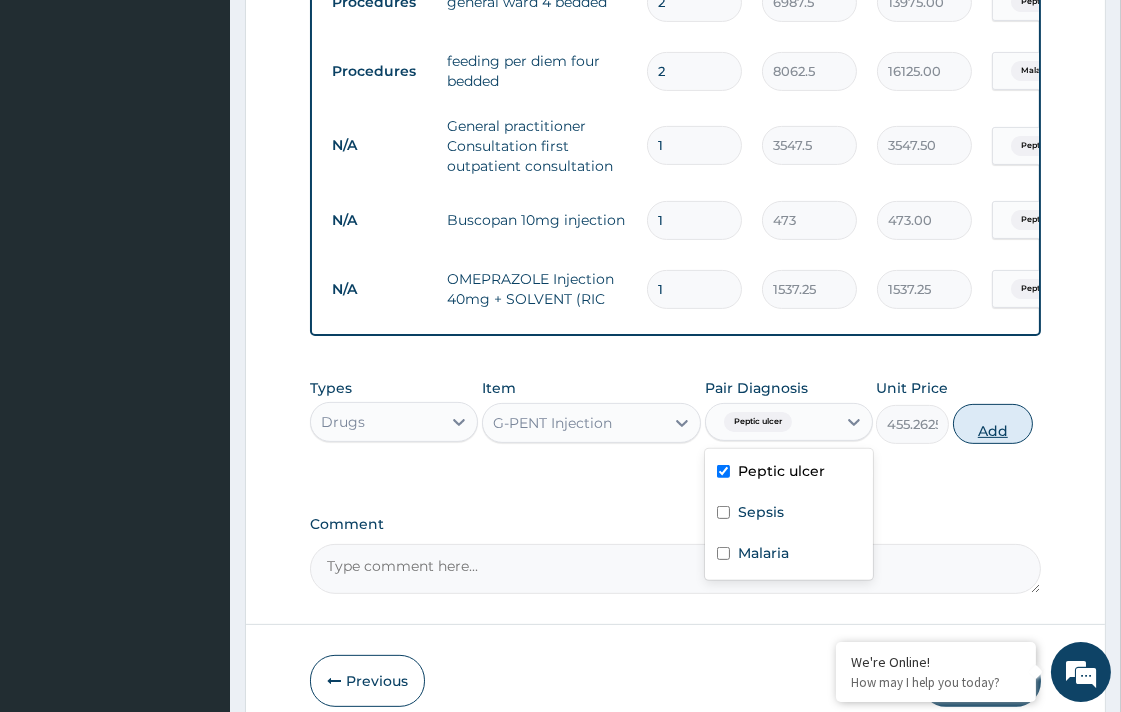 click on "Add" at bounding box center (993, 424) 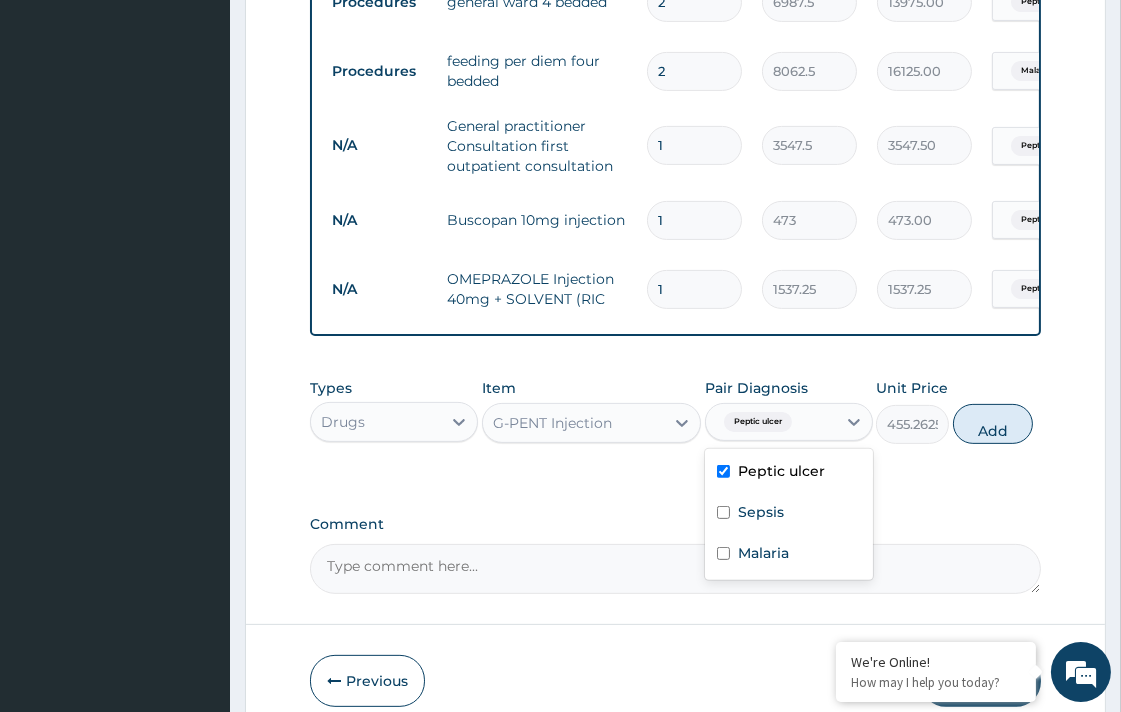 type on "0" 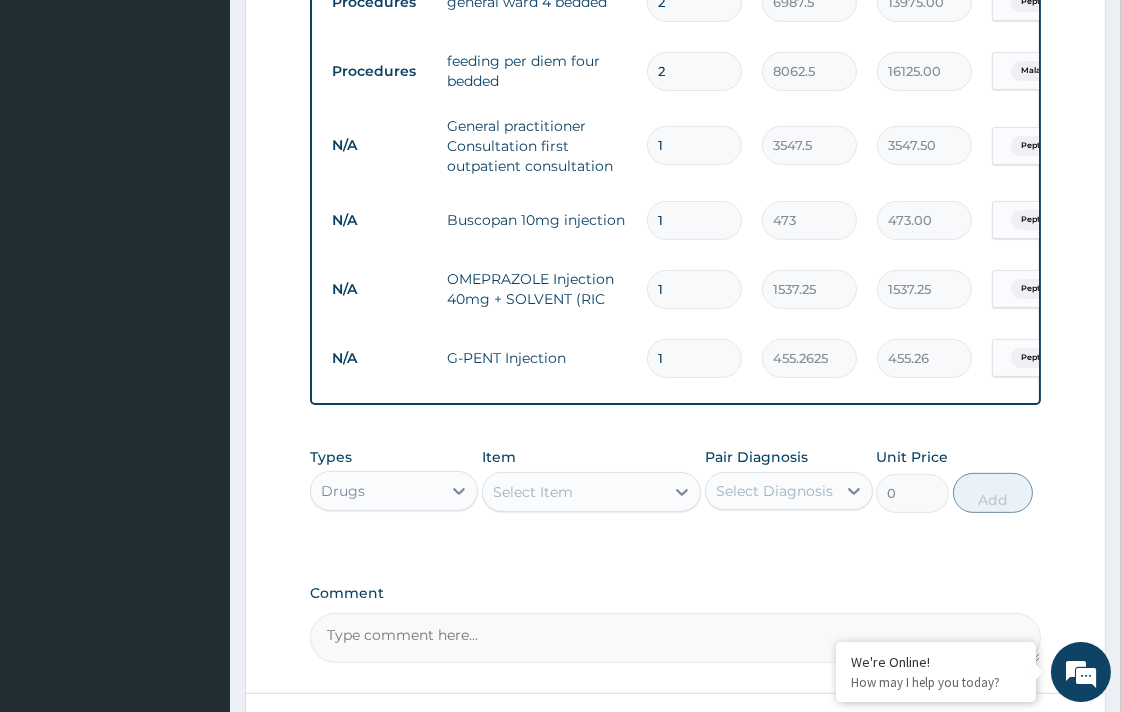 click on "Select Item" at bounding box center (533, 492) 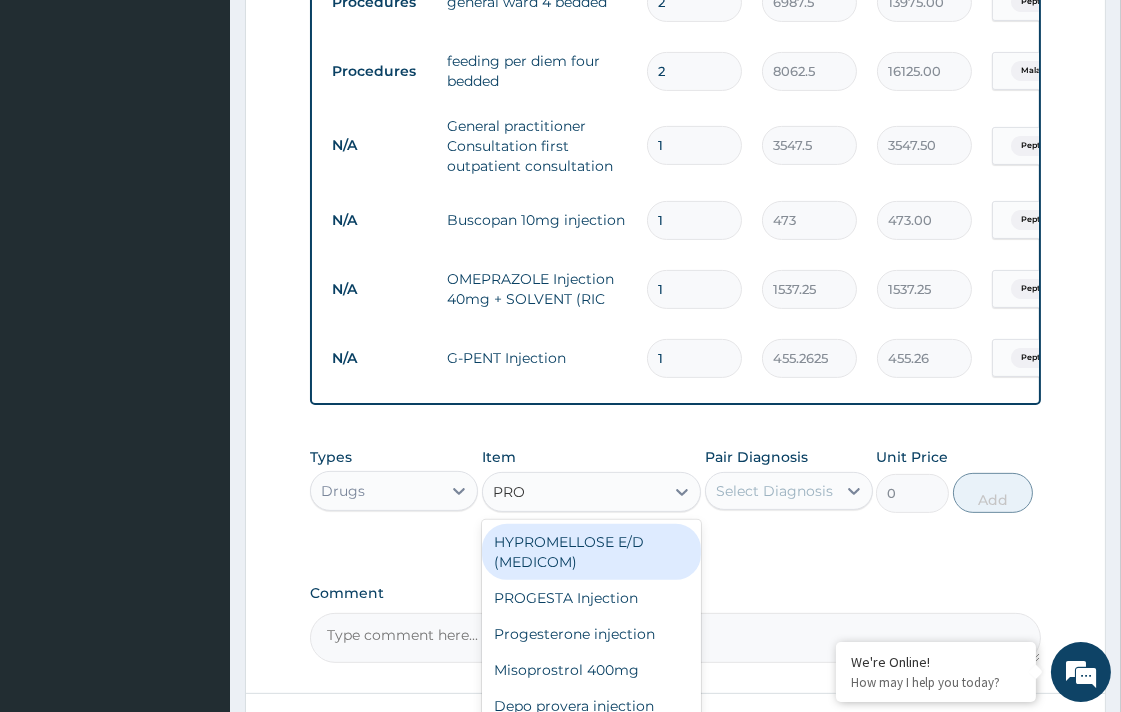 type on "PROM" 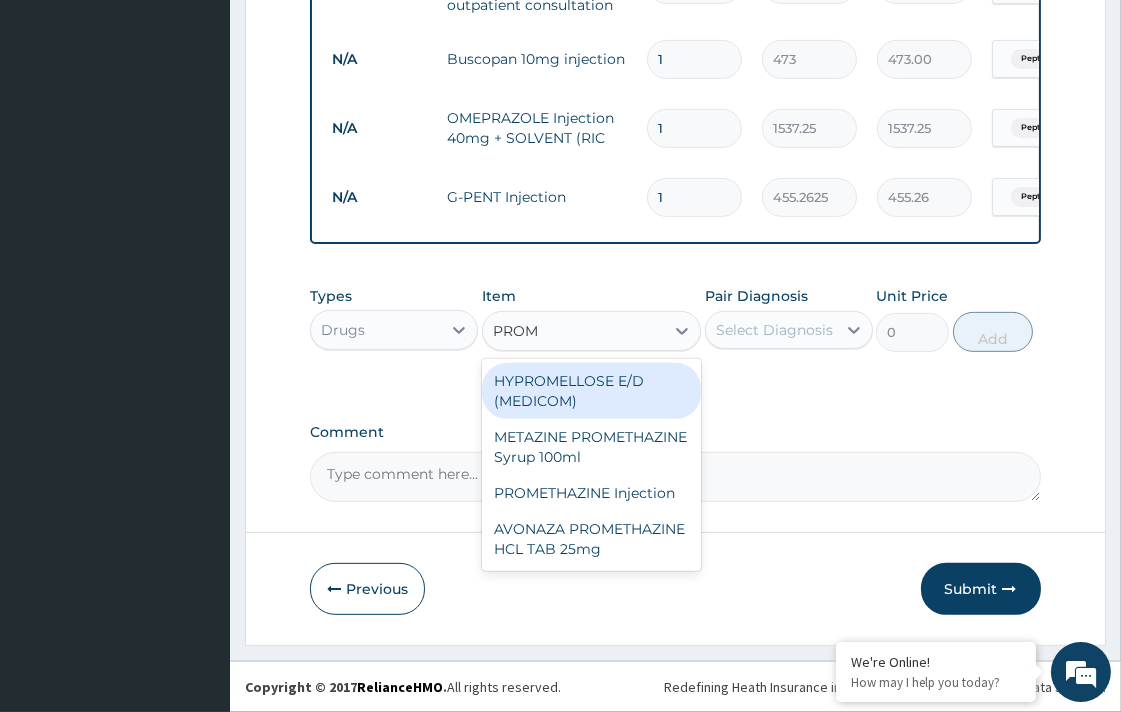 scroll, scrollTop: 1007, scrollLeft: 0, axis: vertical 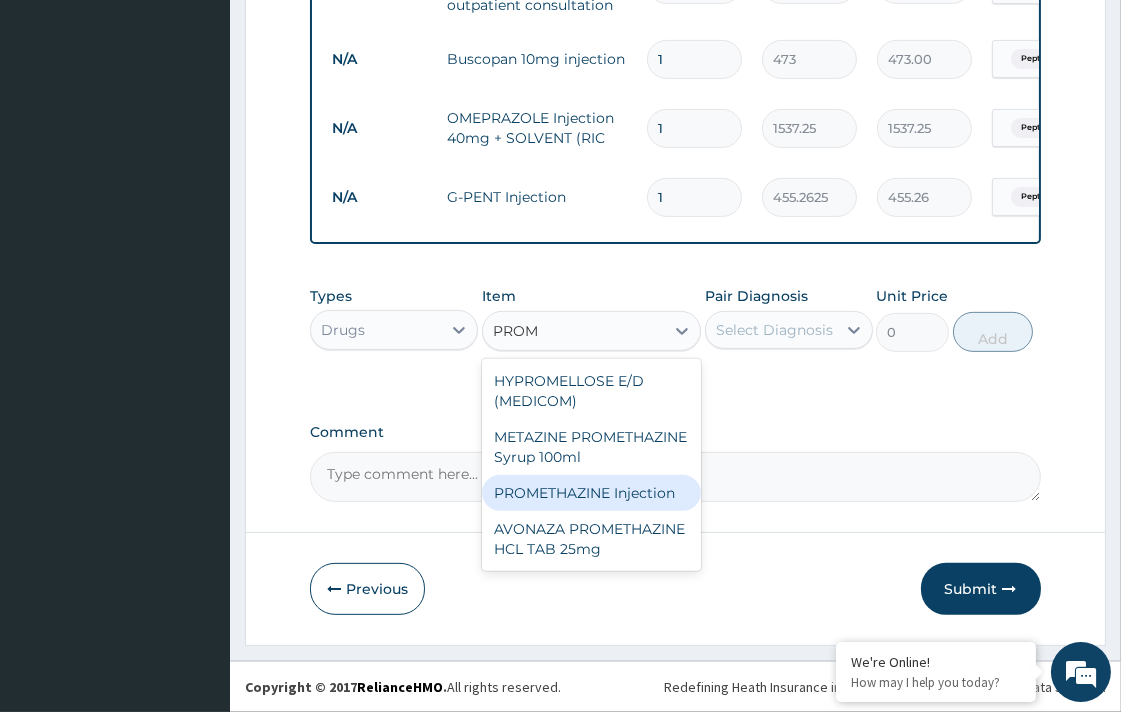 click on "PROMETHAZINE Injection" at bounding box center [591, 493] 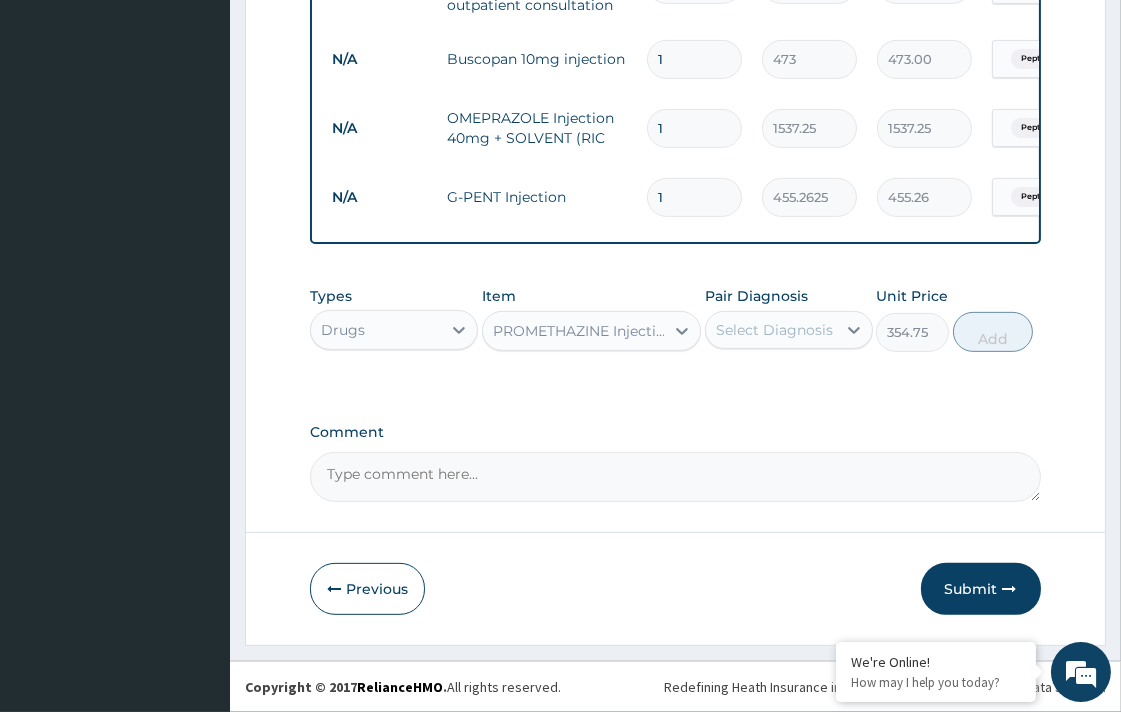 click on "Select Diagnosis" at bounding box center [774, 330] 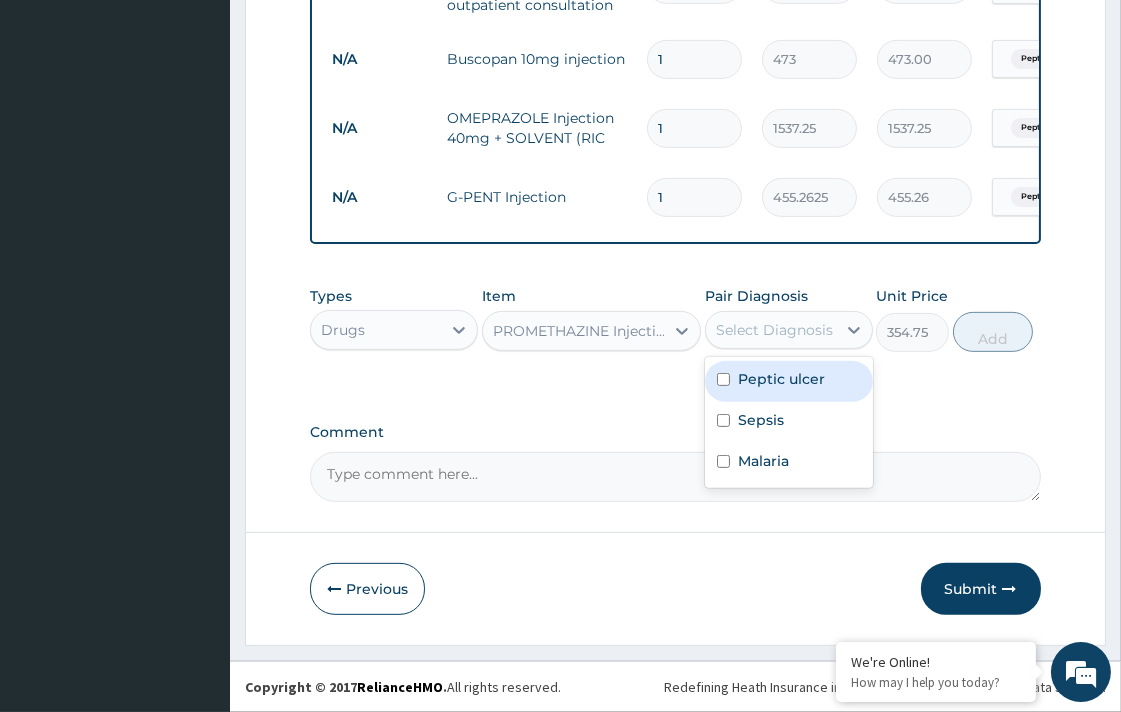 click on "Peptic ulcer" at bounding box center [781, 379] 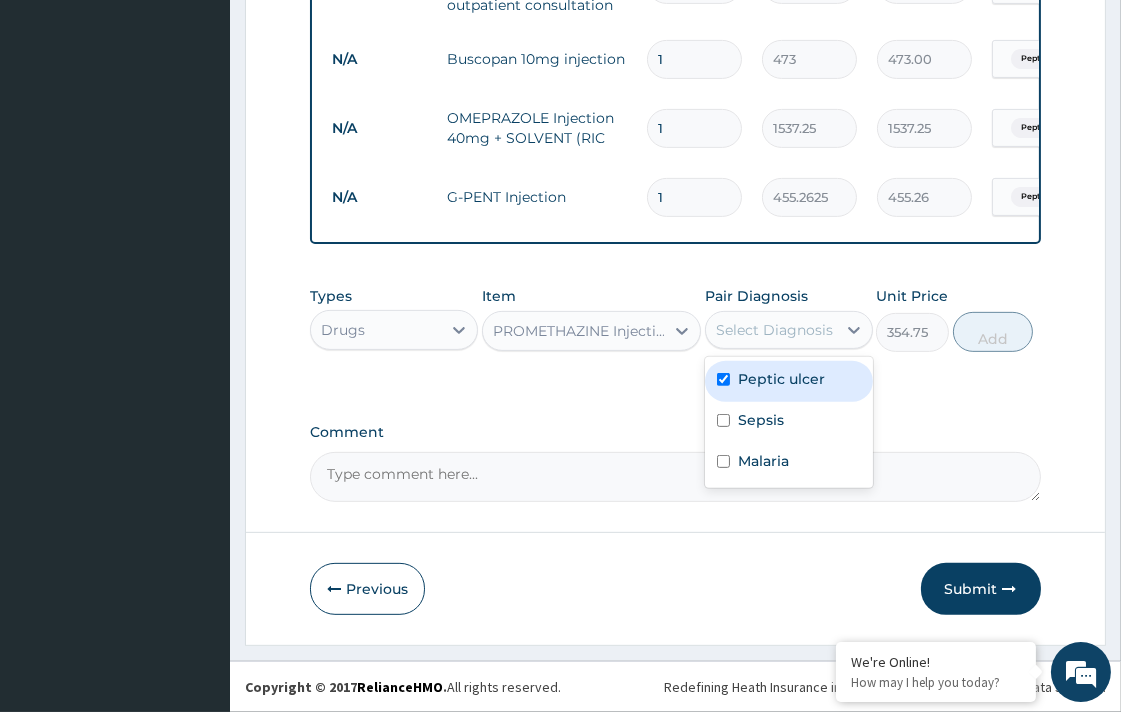 checkbox on "true" 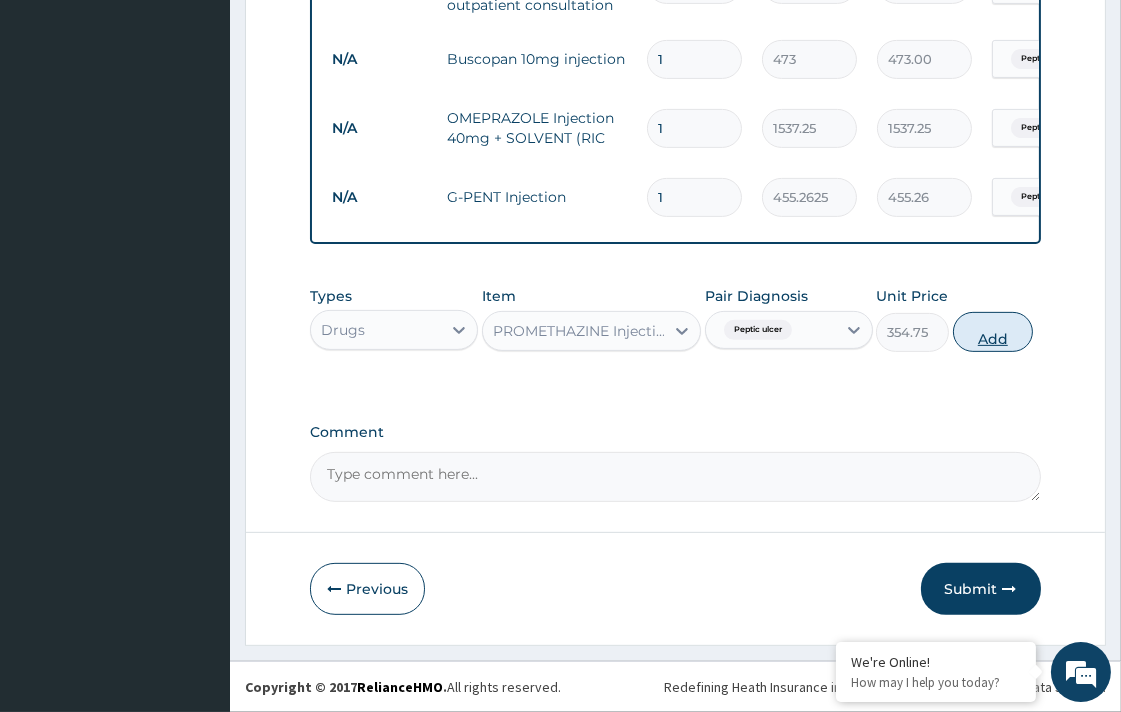 click on "Add" at bounding box center [993, 332] 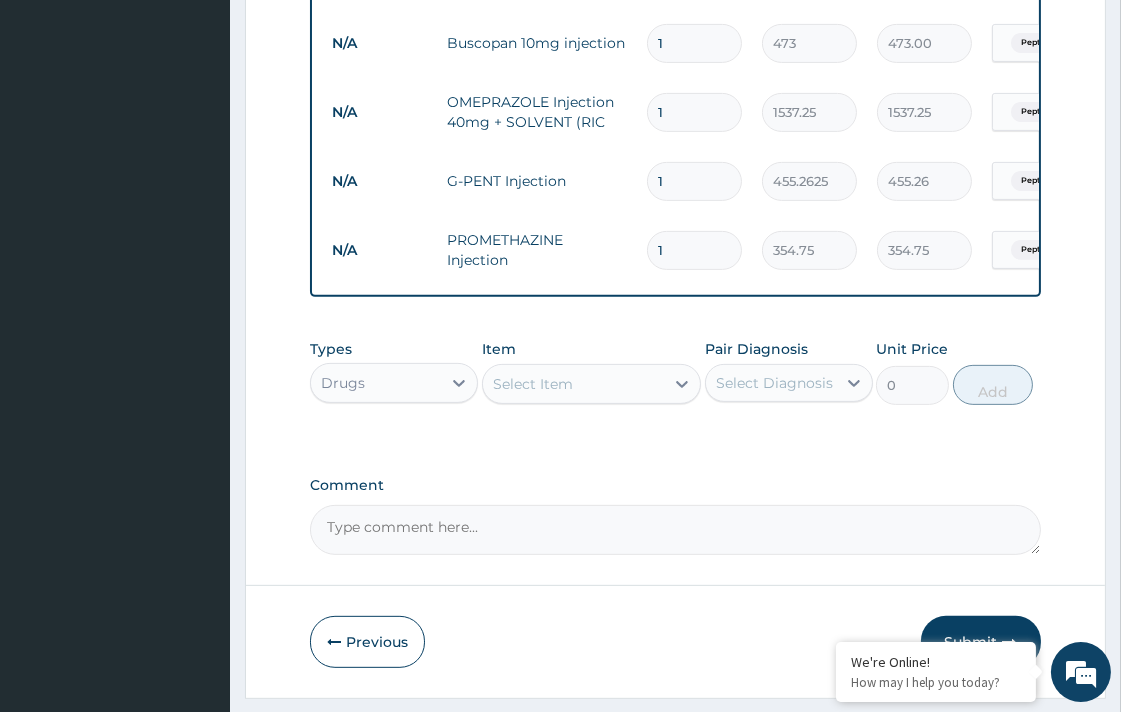 click on "Select Item" at bounding box center (533, 384) 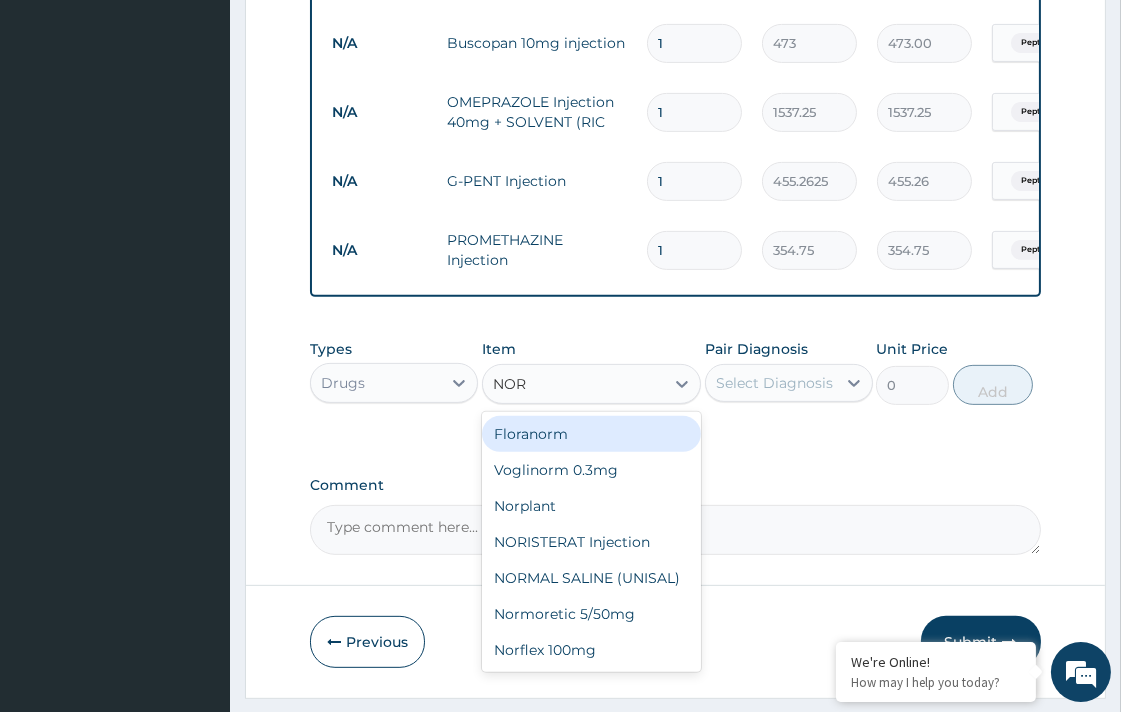 type on "NORM" 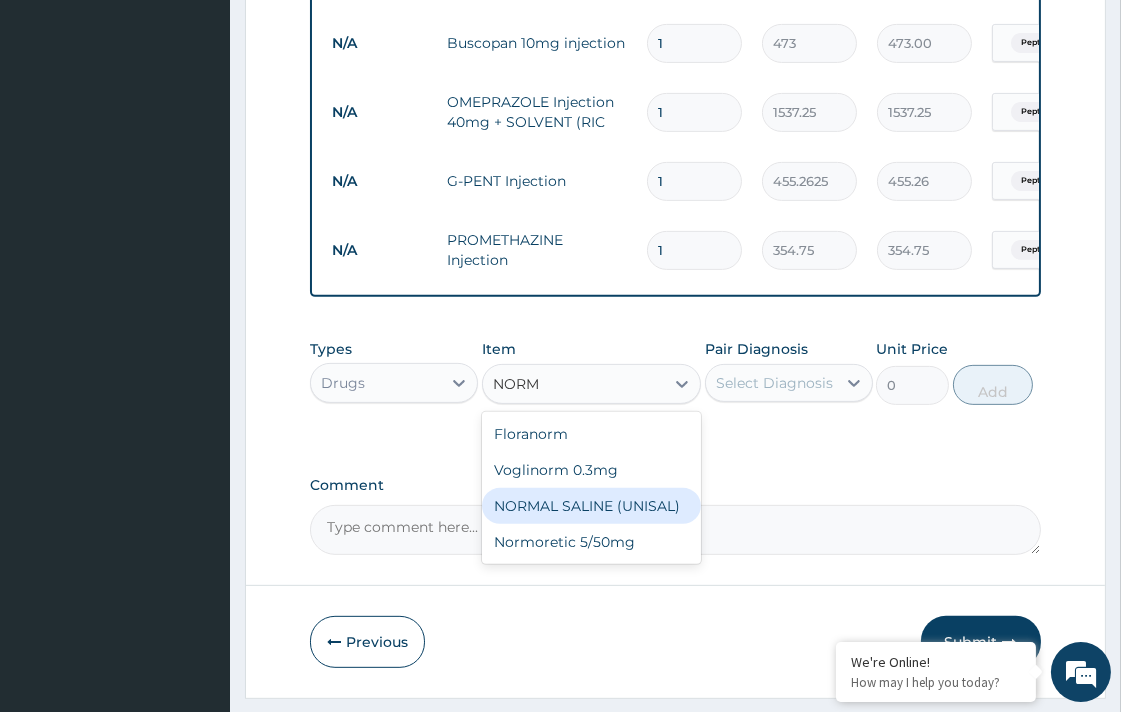 drag, startPoint x: 575, startPoint y: 524, endPoint x: 616, endPoint y: 532, distance: 41.773197 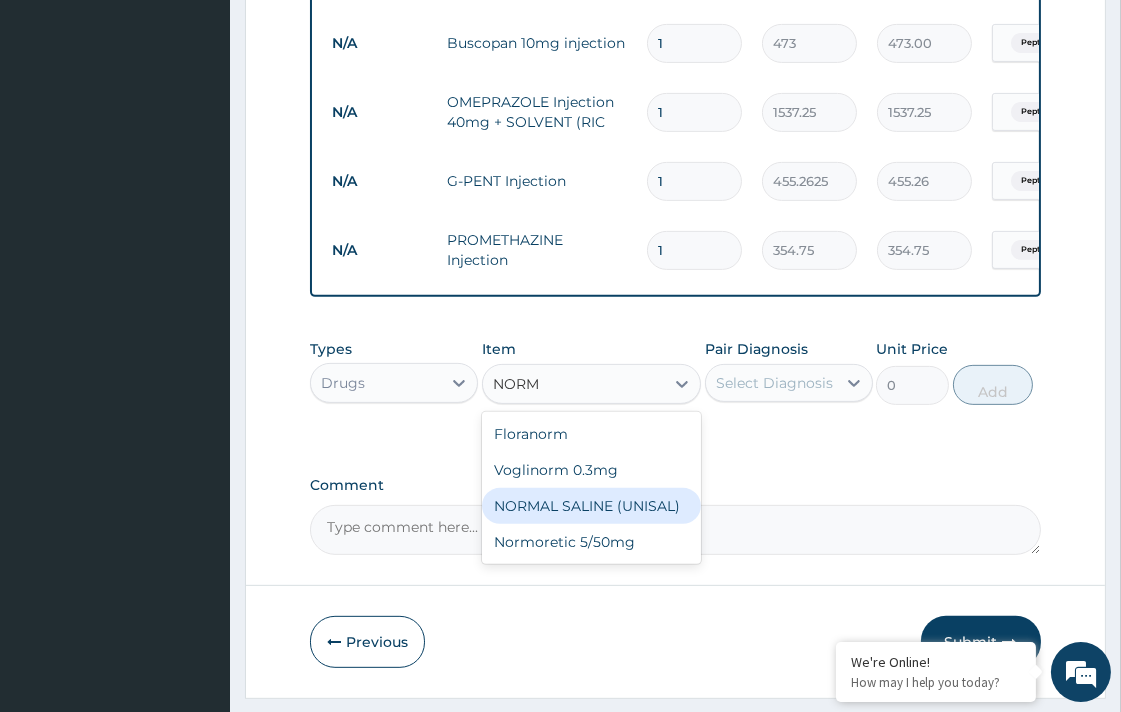 click on "NORMAL SALINE (UNISAL)" at bounding box center [591, 506] 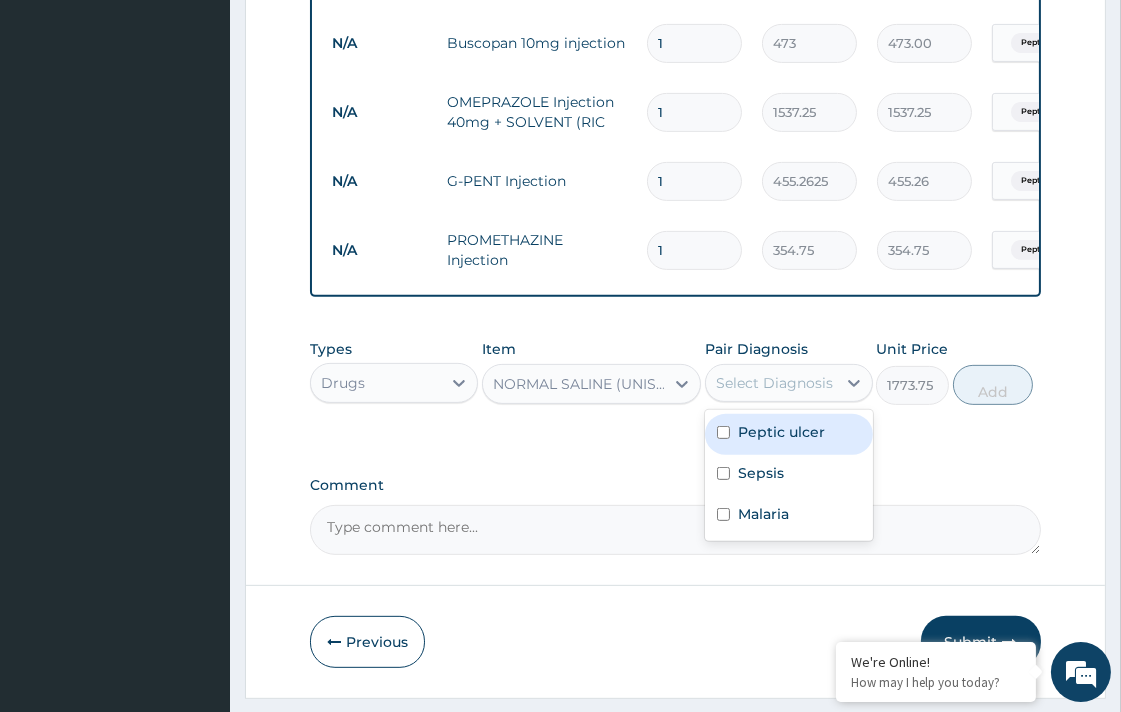 click on "Select Diagnosis" at bounding box center (771, 383) 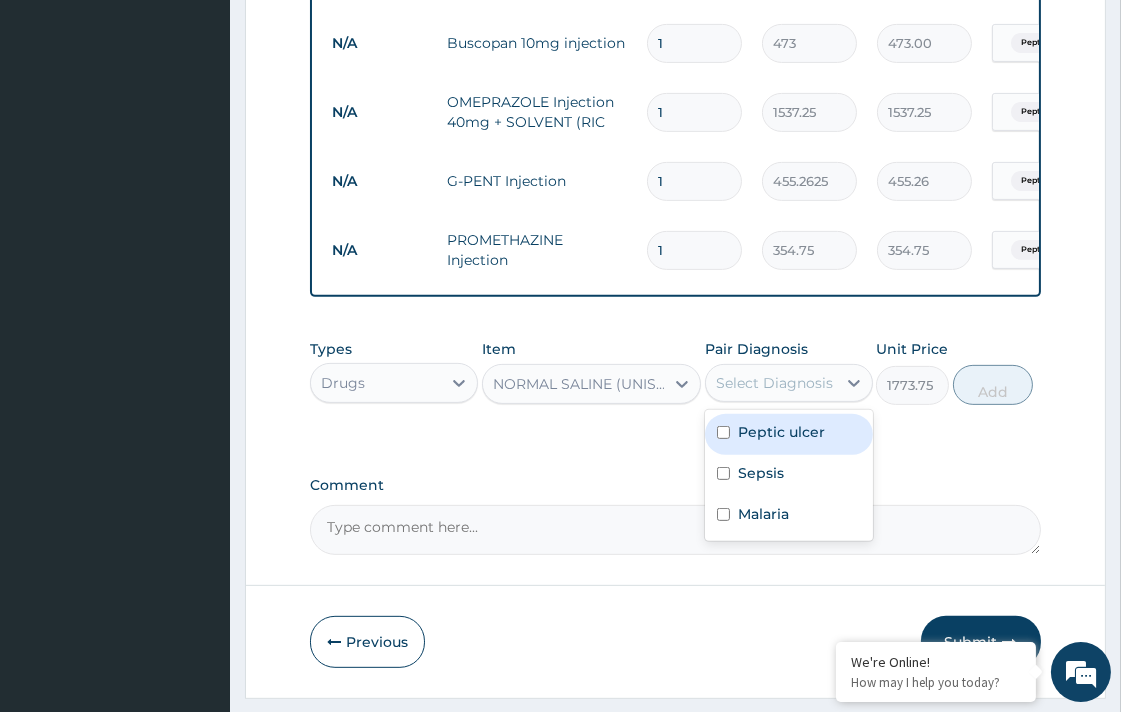 click on "Peptic ulcer" at bounding box center [789, 434] 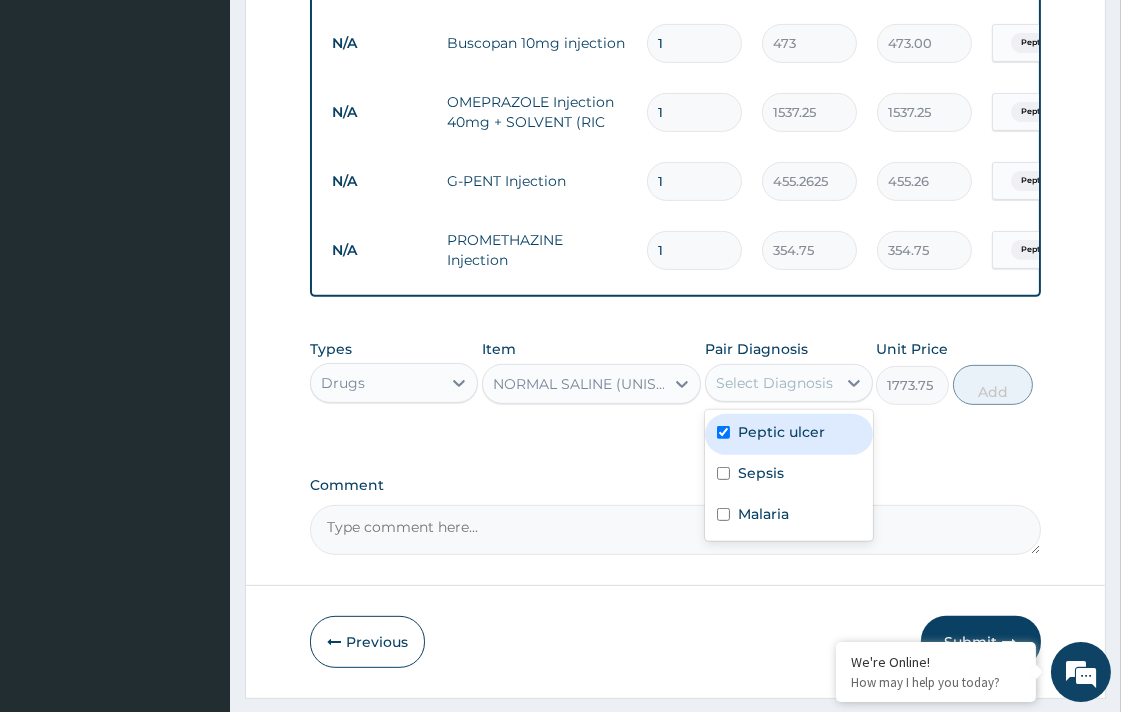 checkbox on "true" 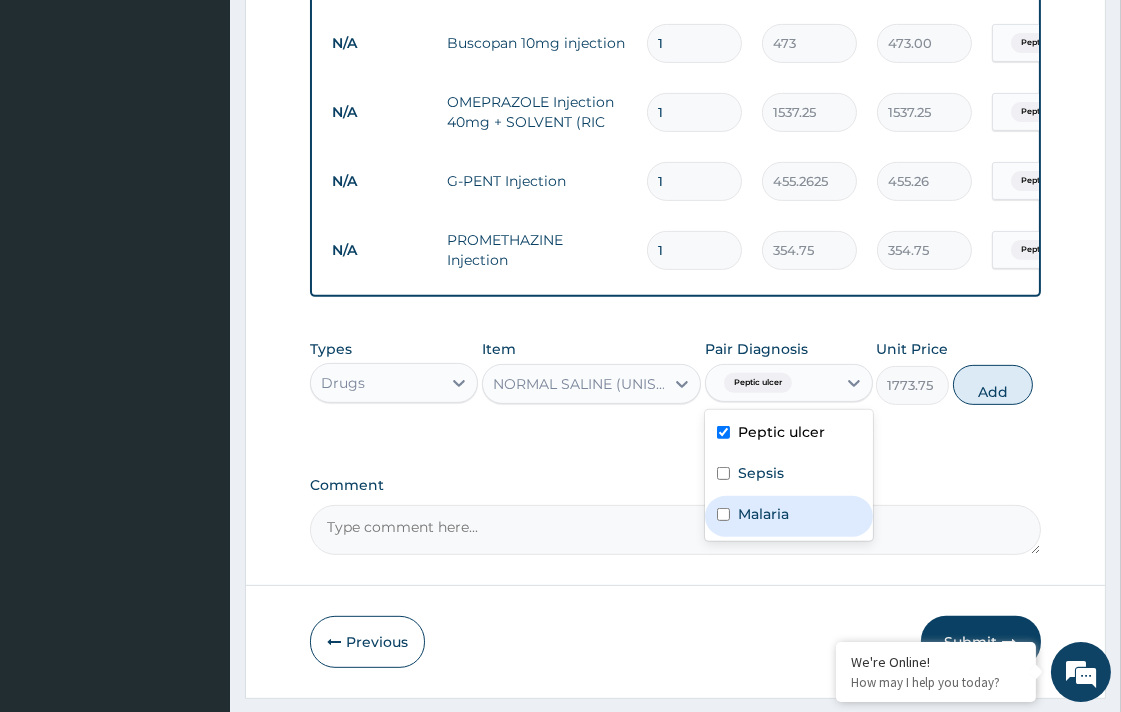 click on "Malaria" at bounding box center (763, 514) 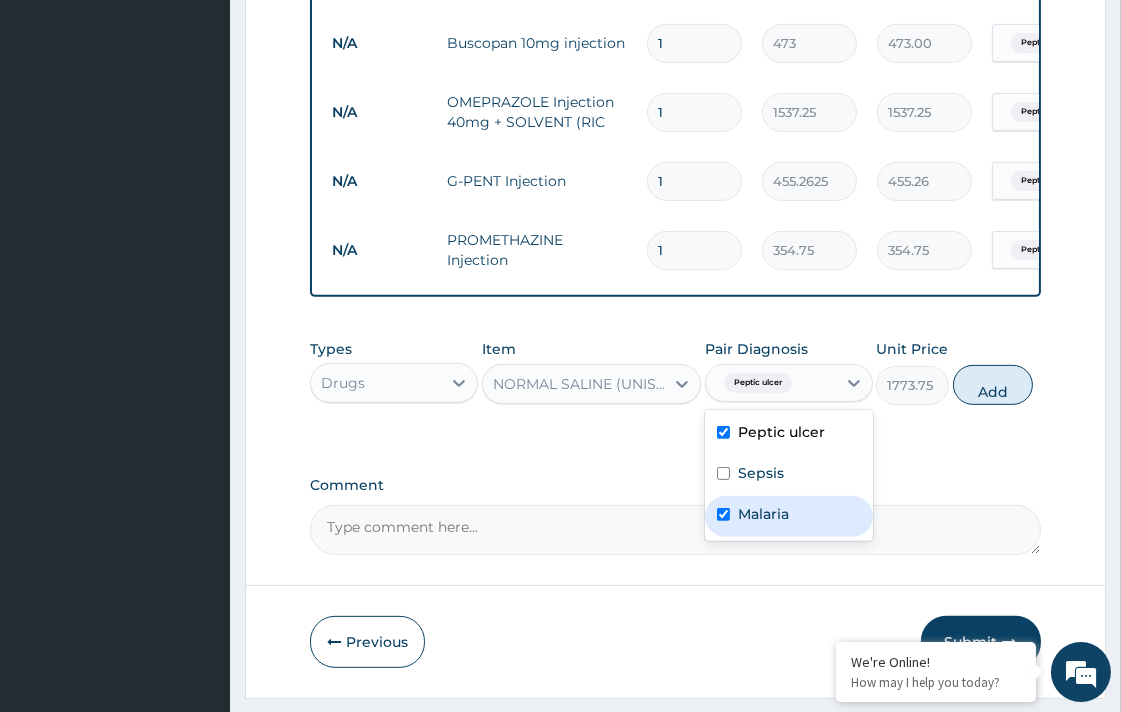 checkbox on "true" 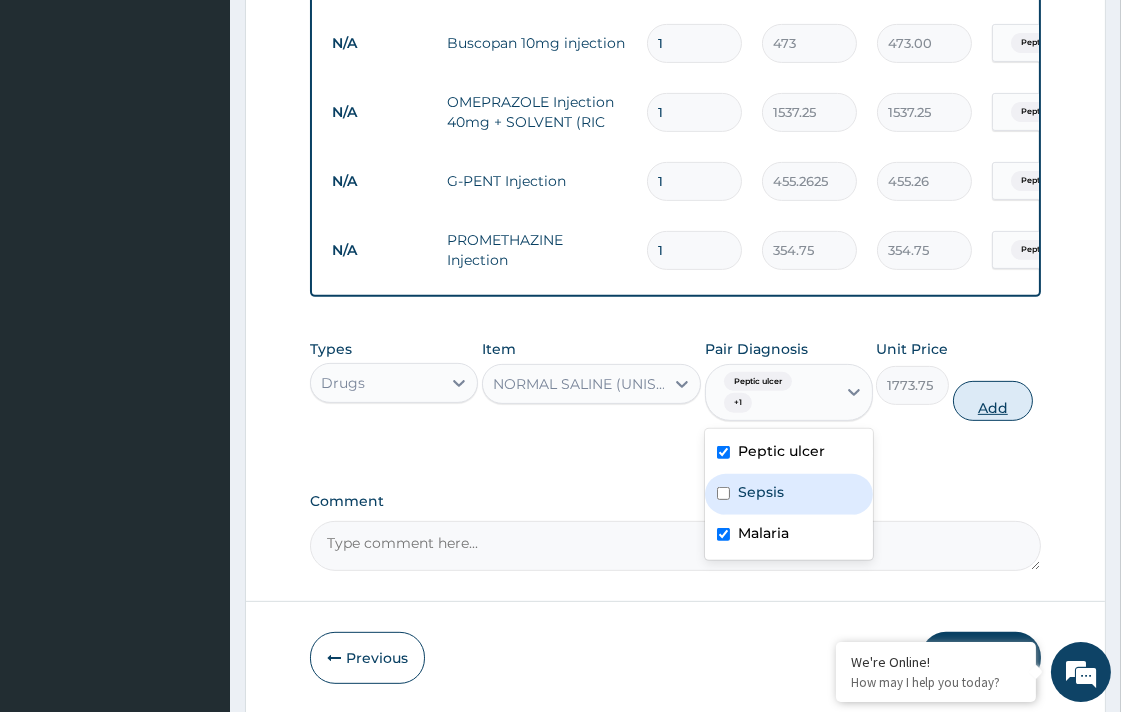 click on "Add" at bounding box center [993, 401] 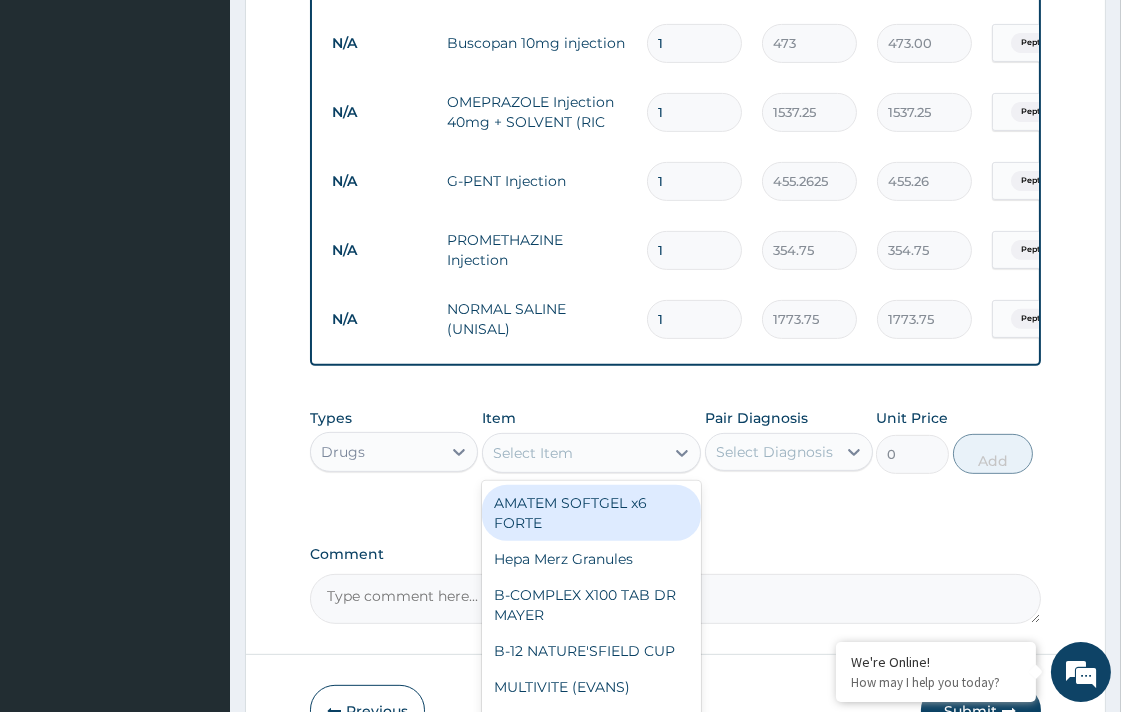 click on "Select Item" at bounding box center (573, 453) 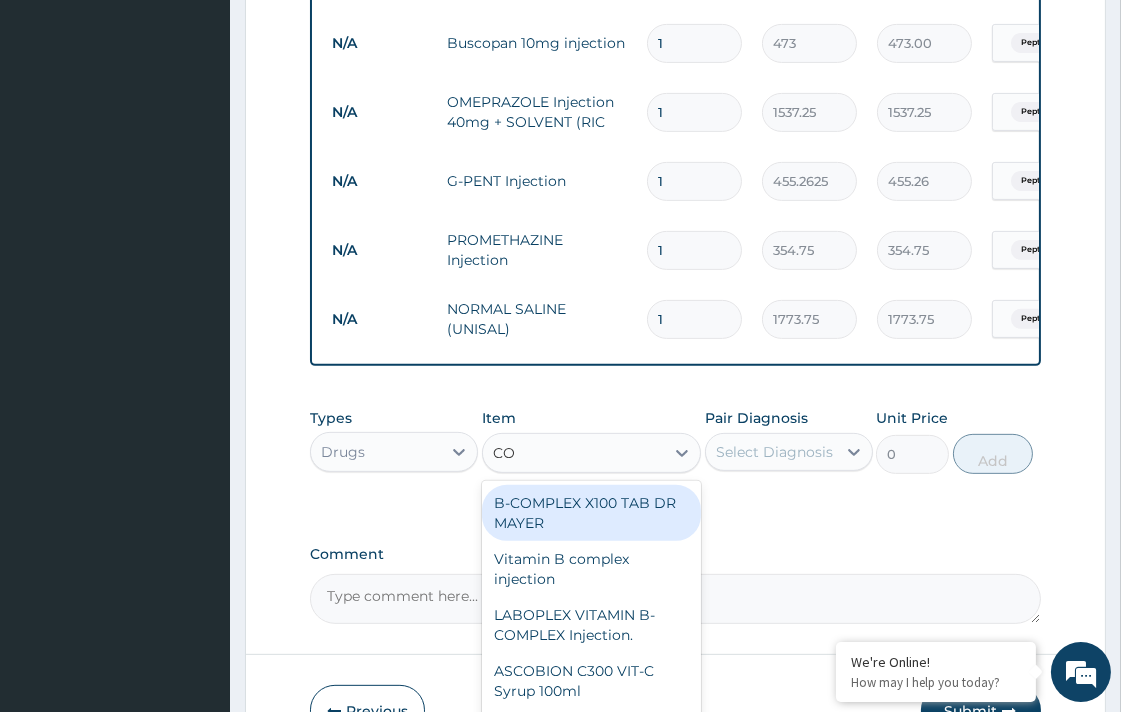 type on "COA" 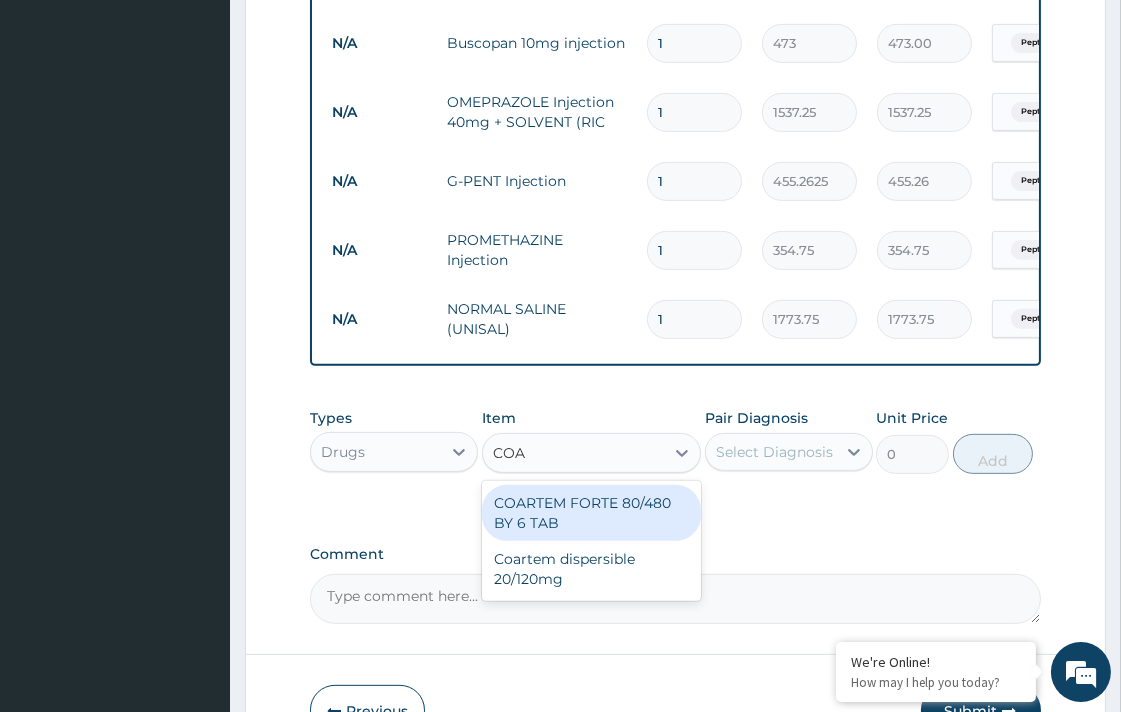 click on "COARTEM FORTE 80/480 BY 6 TAB" at bounding box center (591, 513) 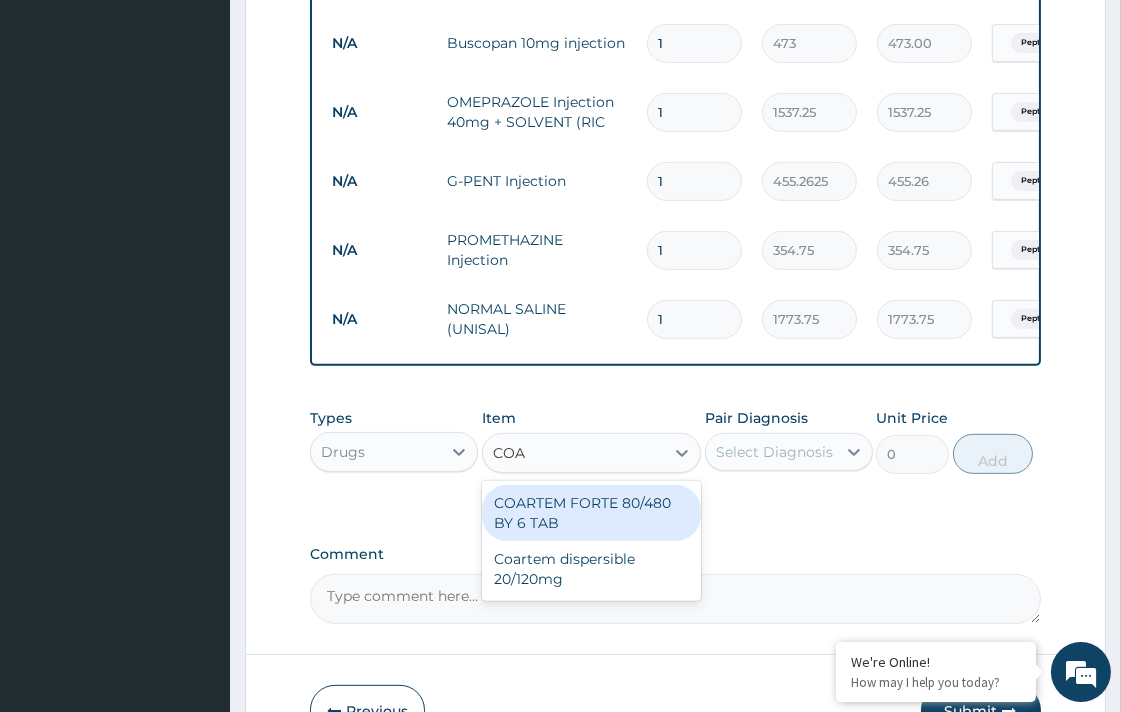 type 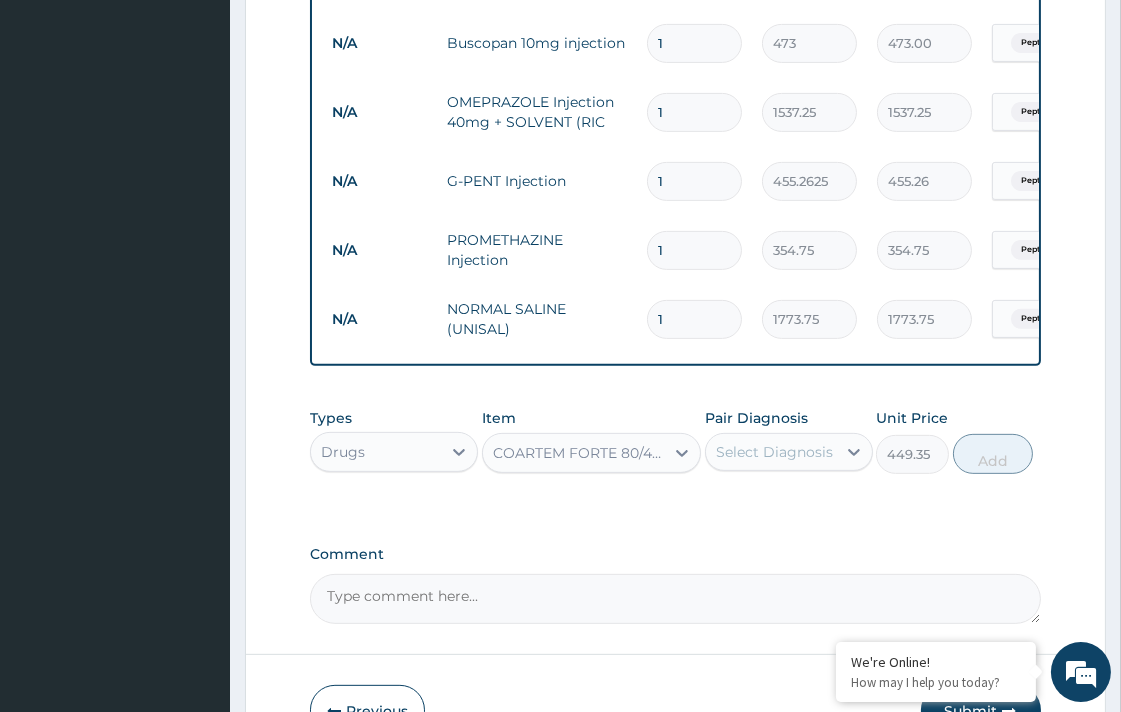click on "Select Diagnosis" at bounding box center [774, 452] 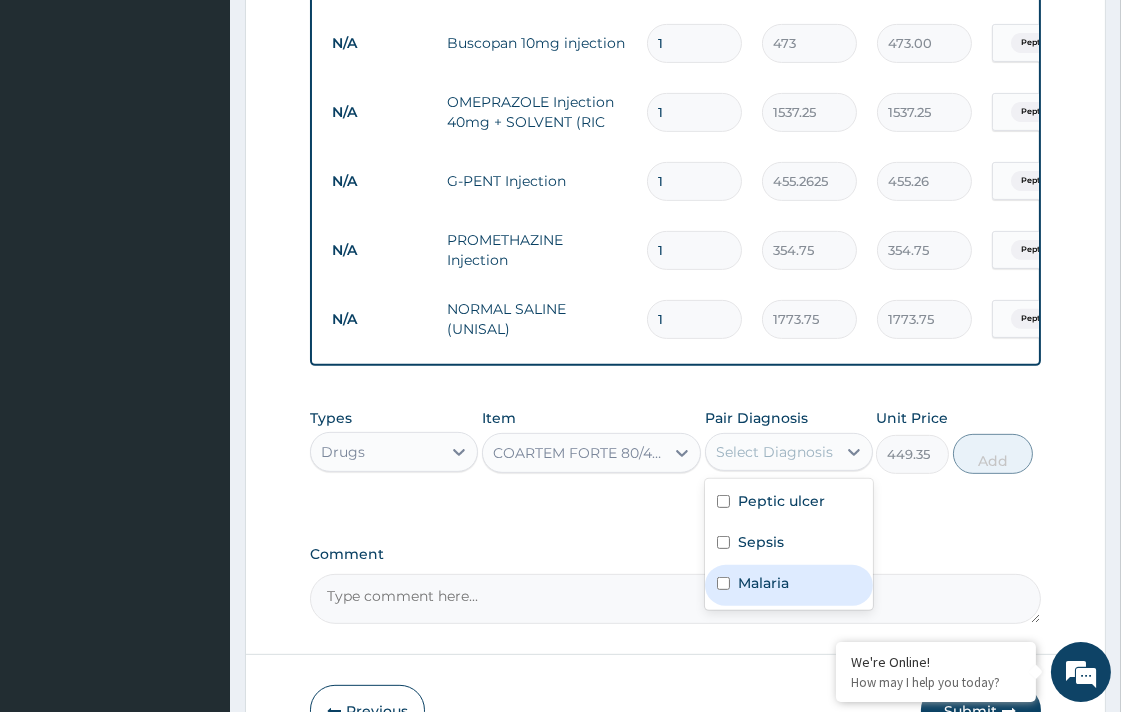 click on "Malaria" at bounding box center [789, 585] 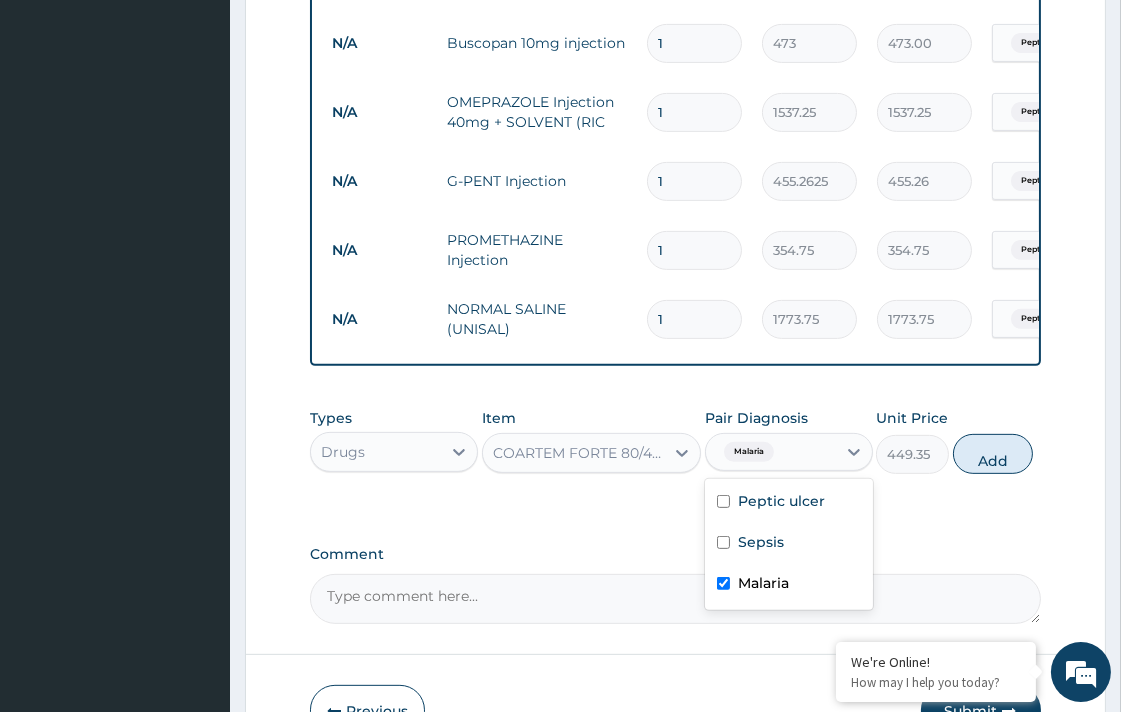 checkbox on "true" 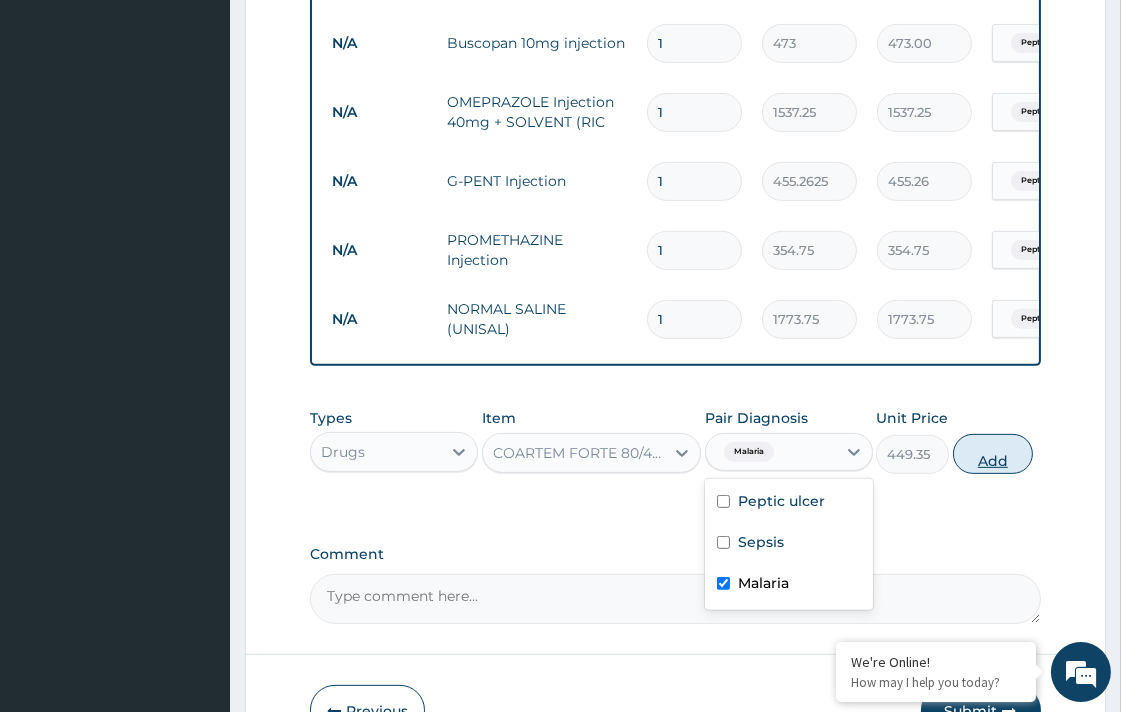 click on "Add" at bounding box center [993, 454] 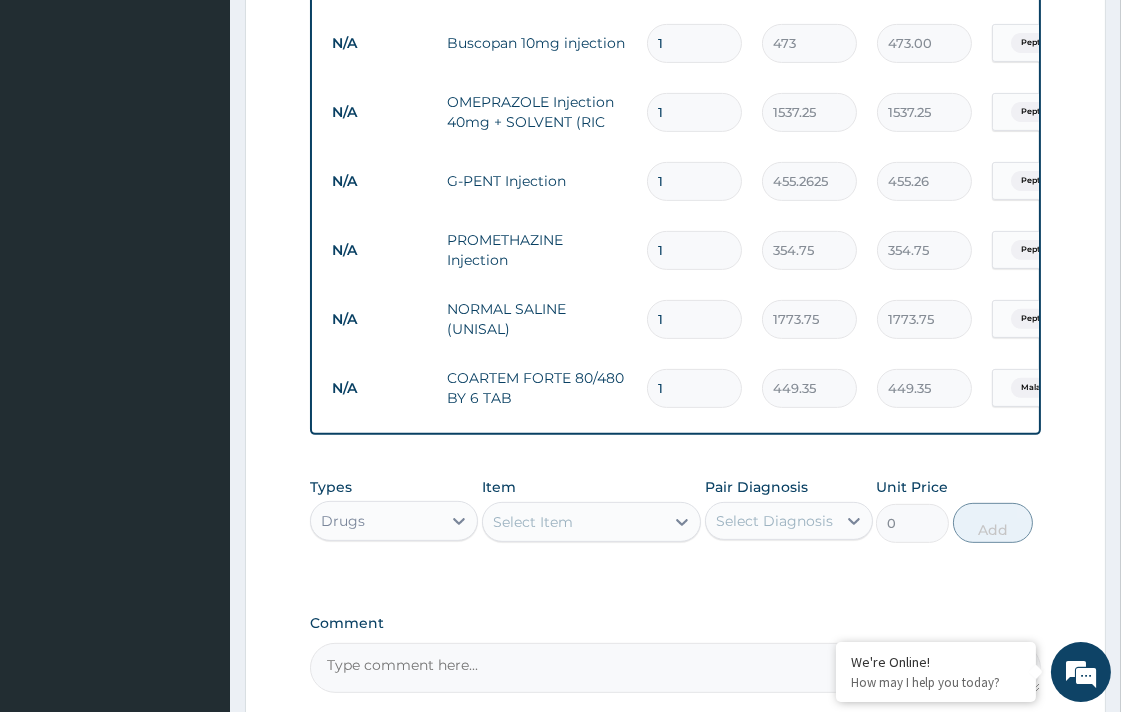 type 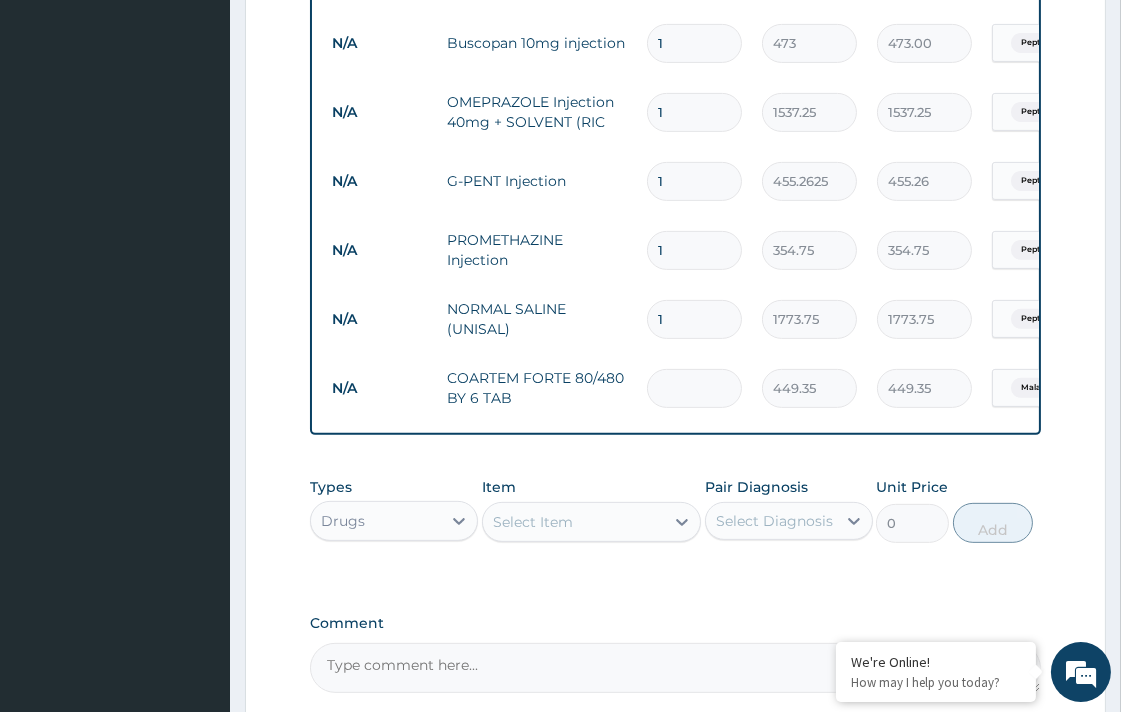 type on "0.00" 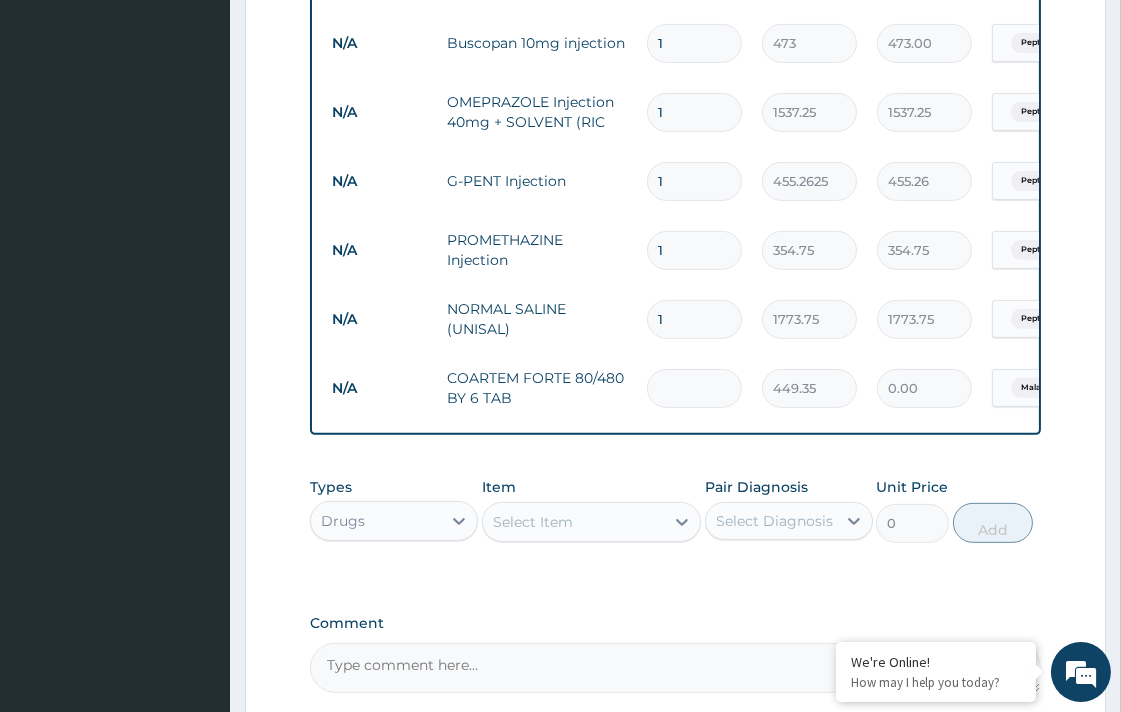 type on "6" 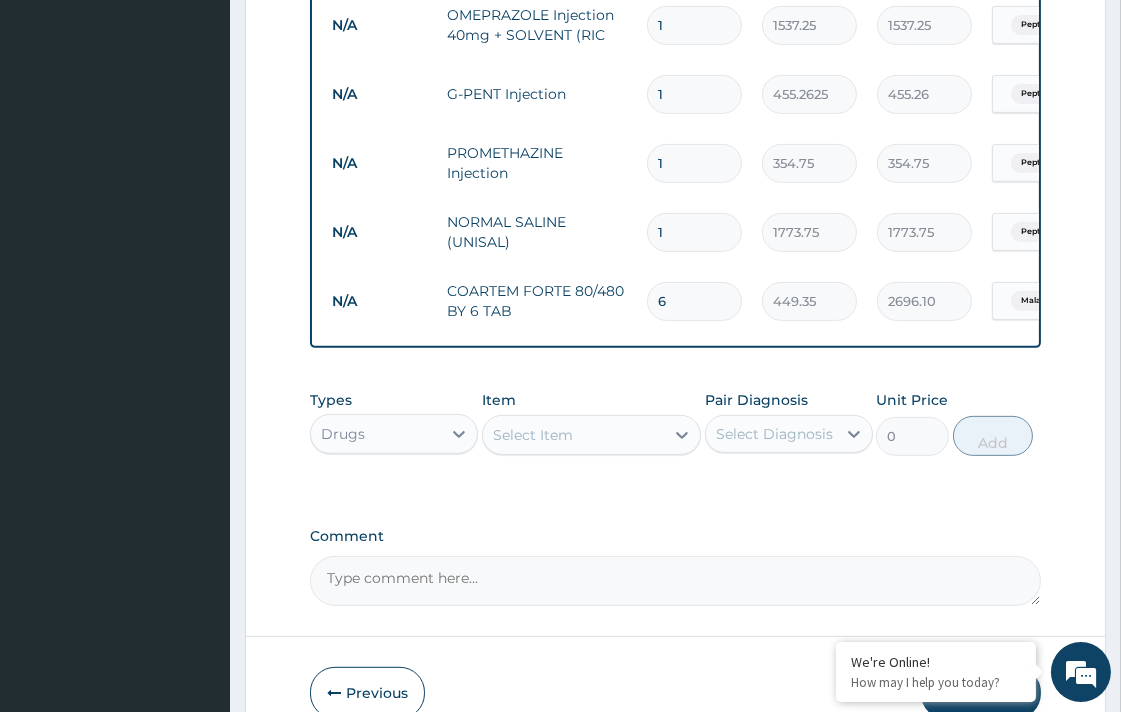 scroll, scrollTop: 1118, scrollLeft: 0, axis: vertical 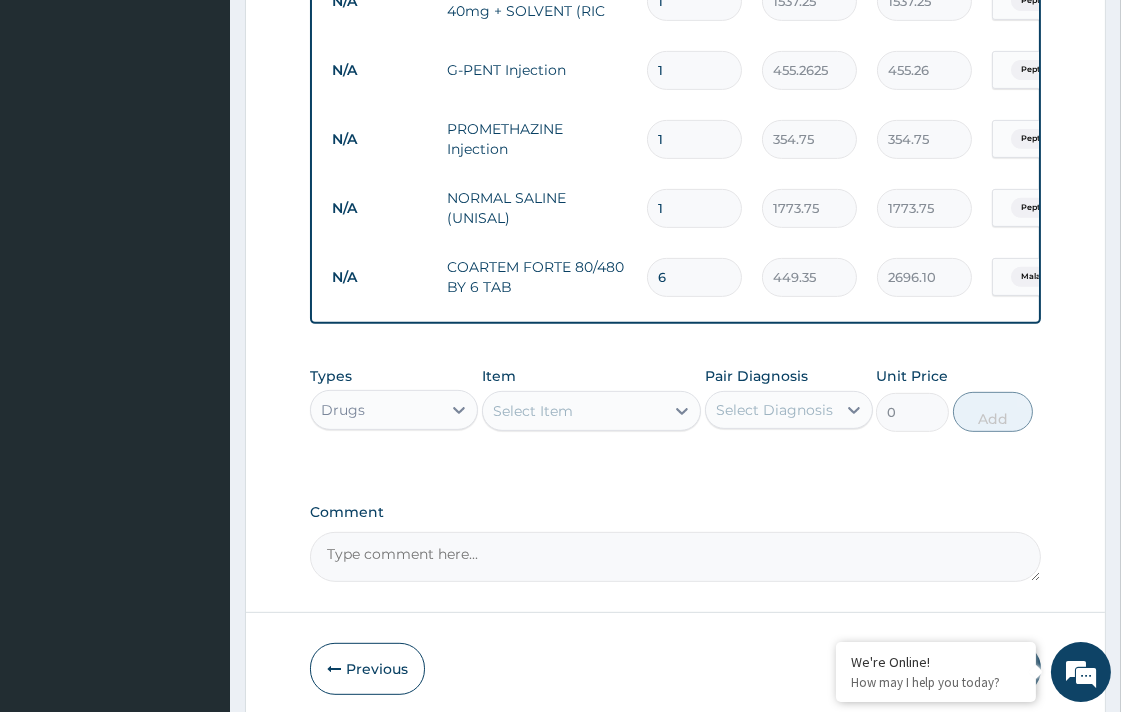 type on "6" 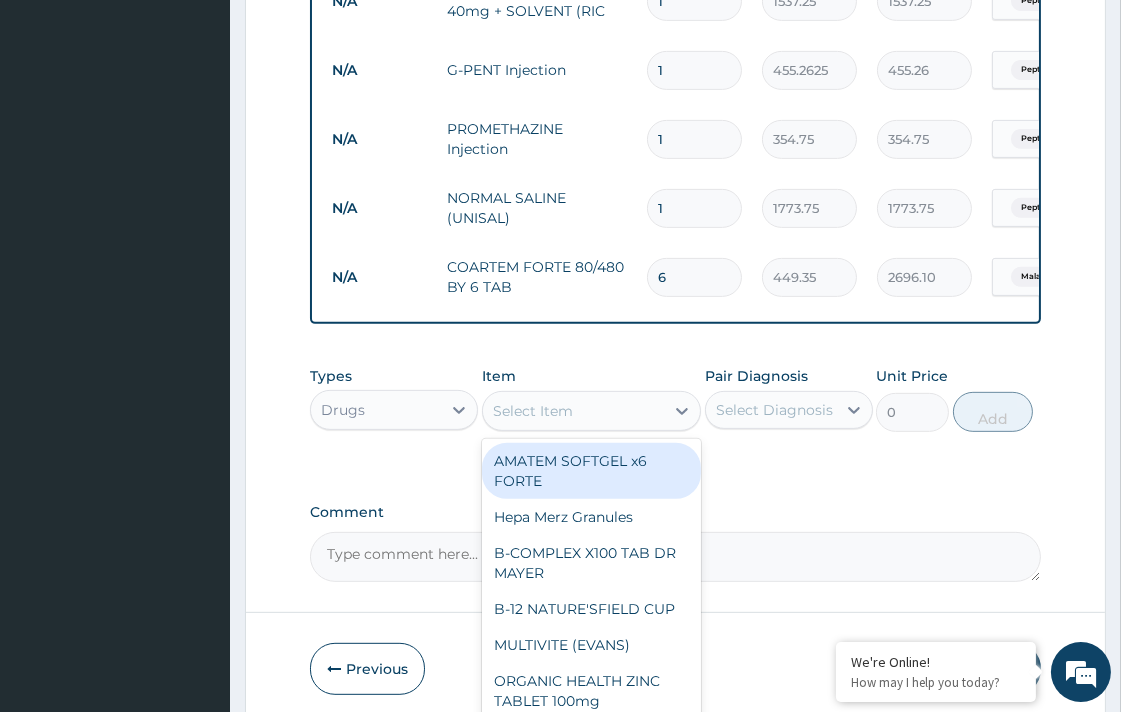 click on "Select Item" at bounding box center [573, 411] 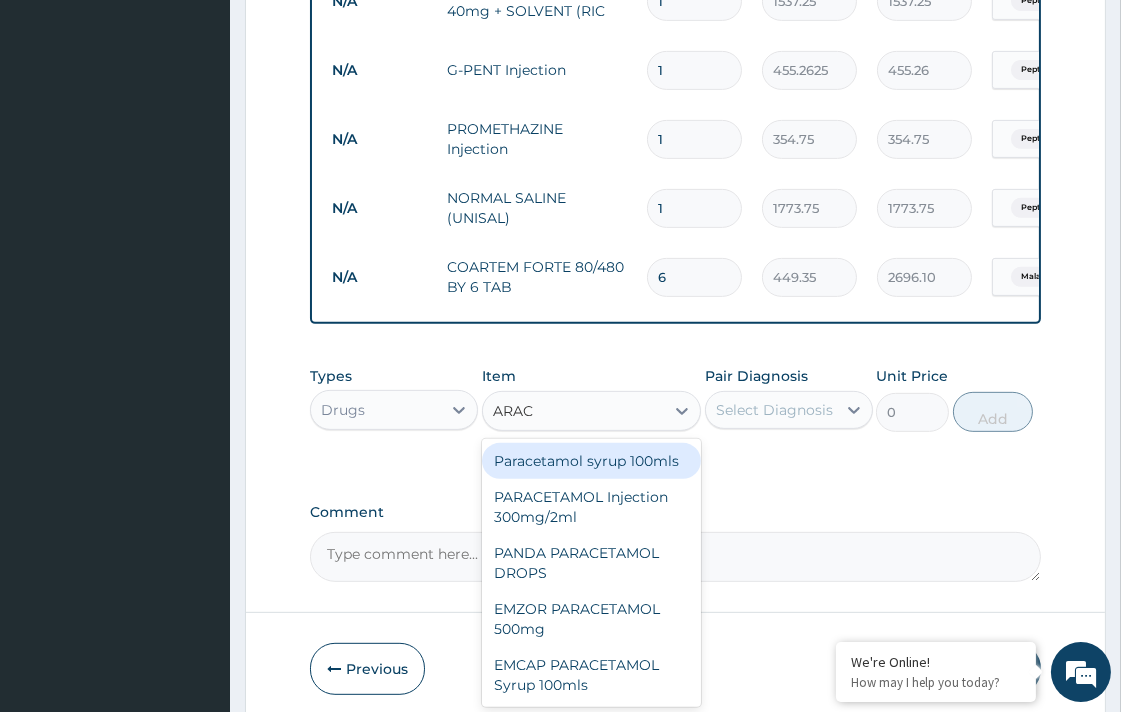 type on "ARACE" 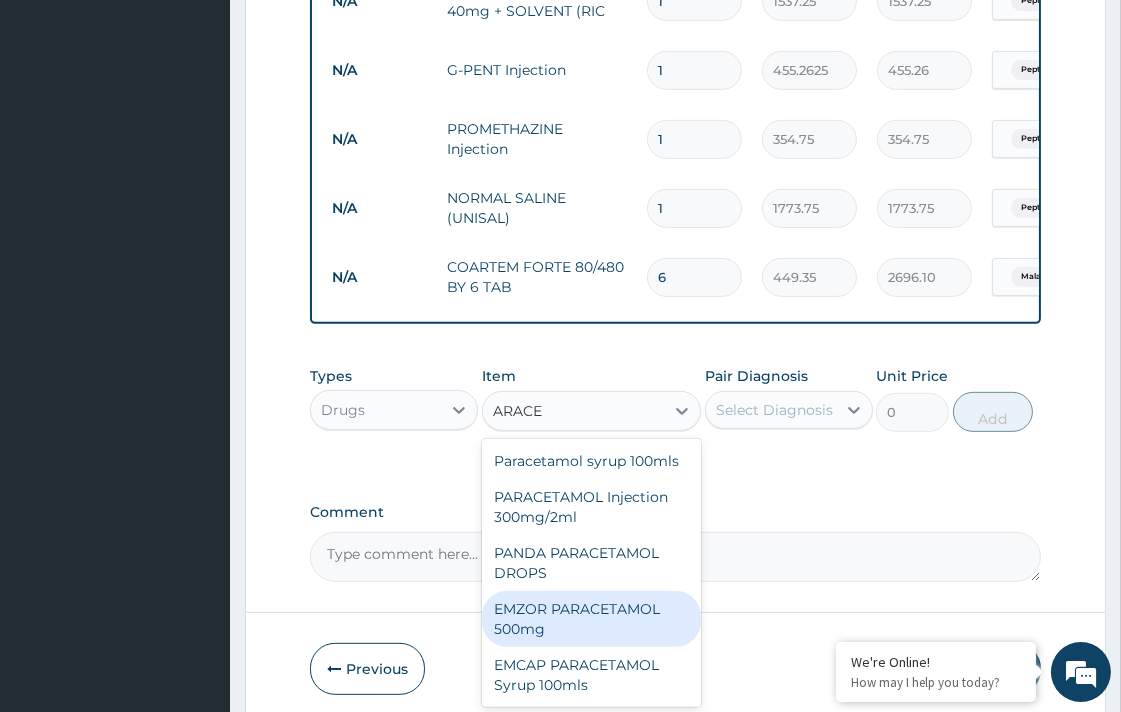 click on "EMZOR PARACETAMOL 500mg" at bounding box center [591, 619] 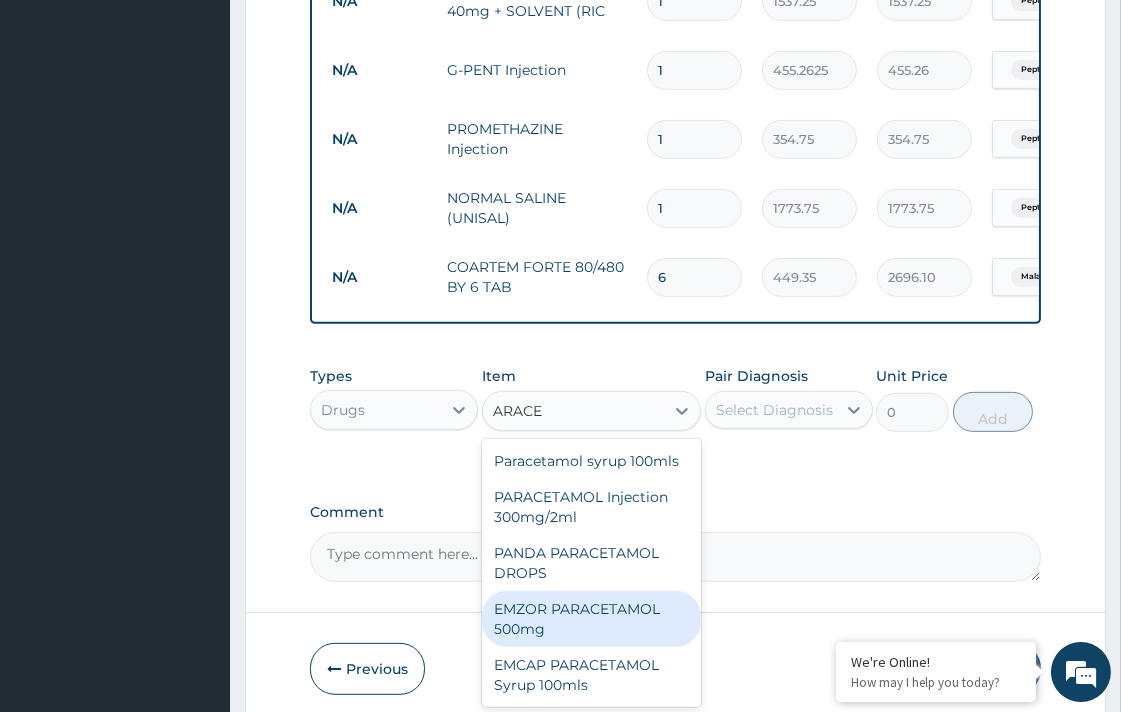 type 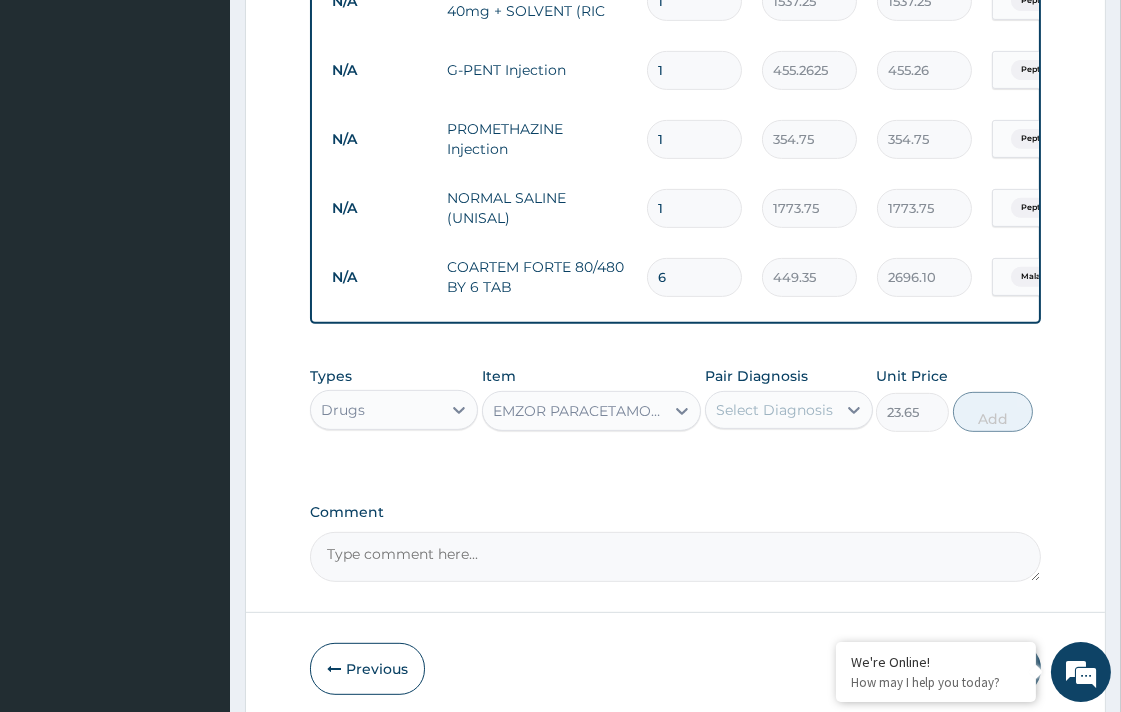 click on "Select Diagnosis" at bounding box center [789, 410] 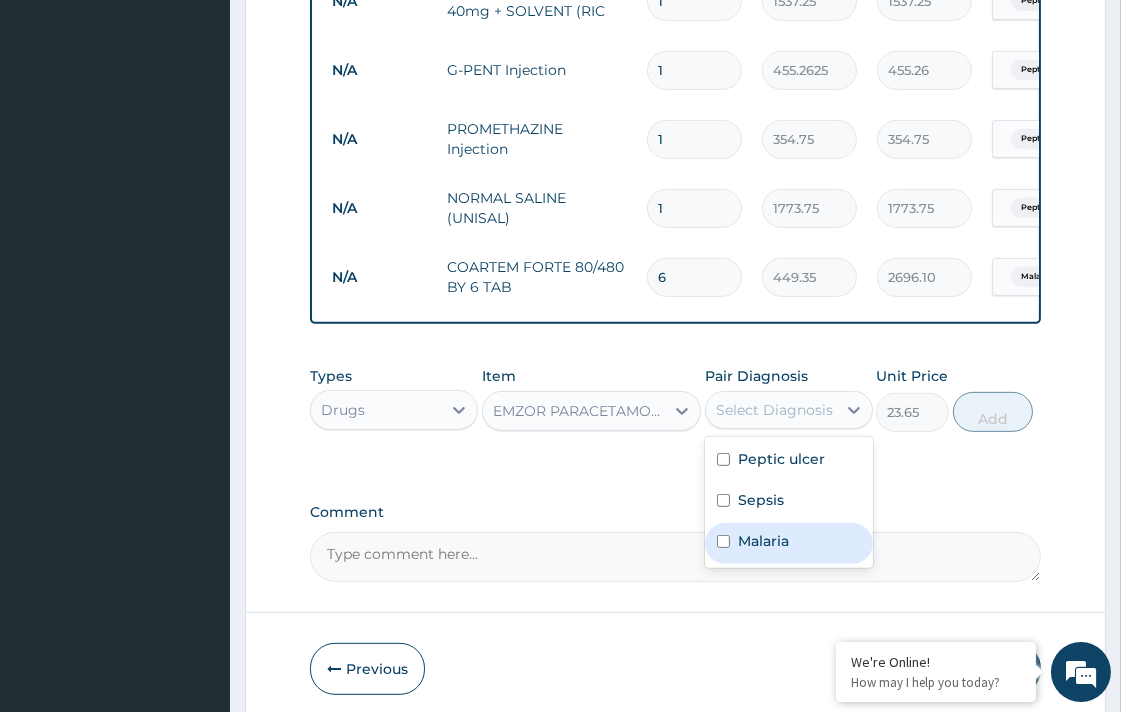 click on "Malaria" at bounding box center [763, 541] 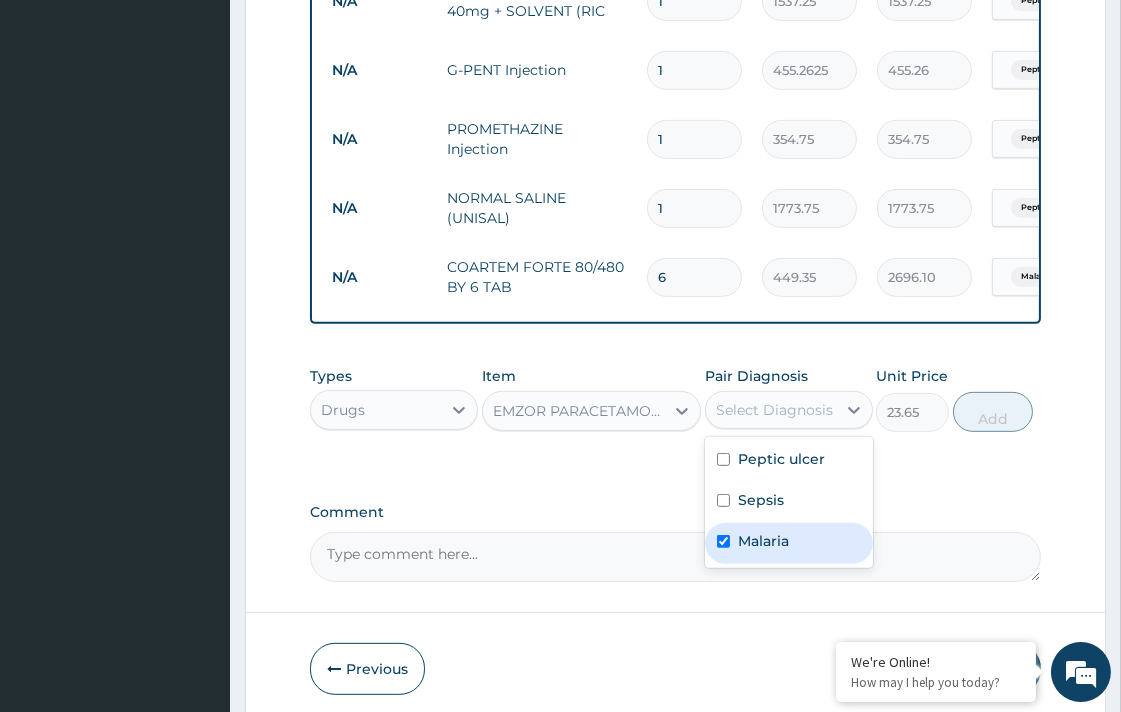 checkbox on "true" 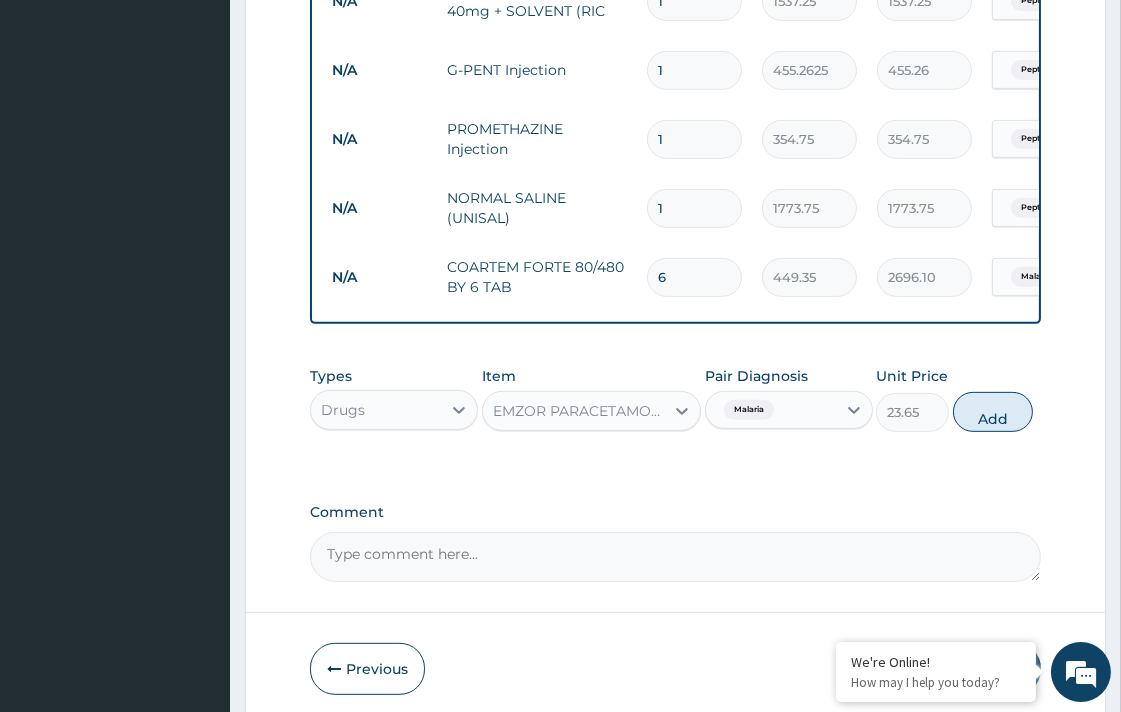 click on "Types Drugs Item EMZOR PARACETAMOL 500mg Pair Diagnosis Malaria Unit Price 23.65 Add" at bounding box center (675, 399) 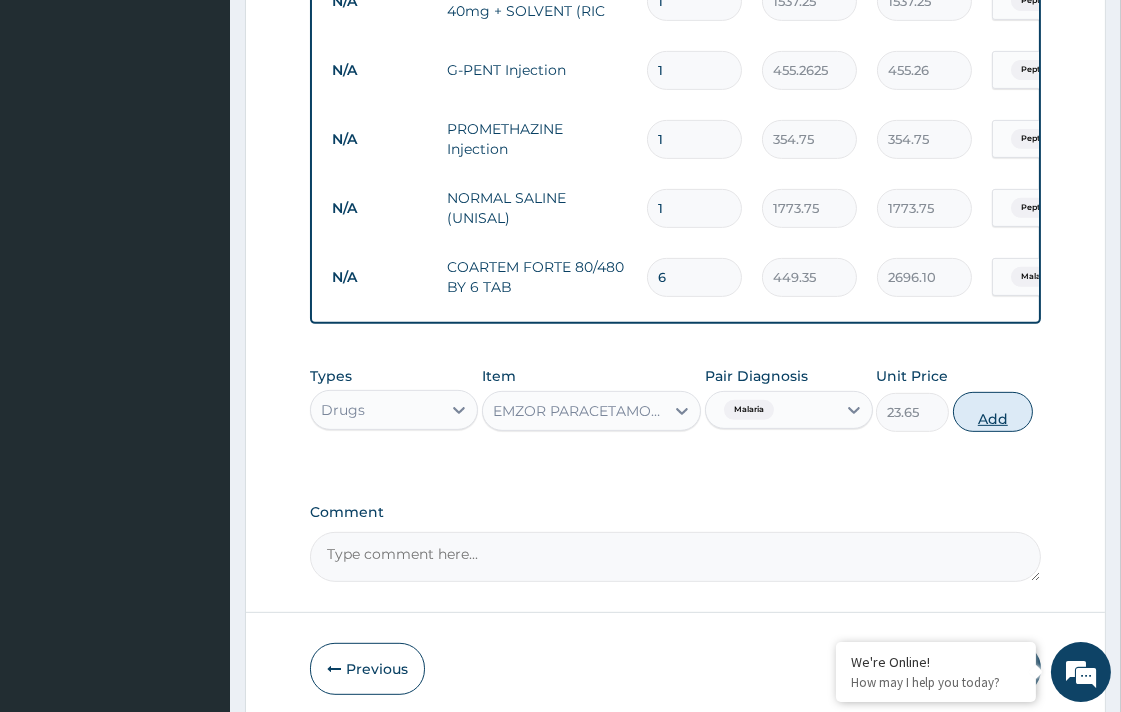 click on "Add" at bounding box center [993, 412] 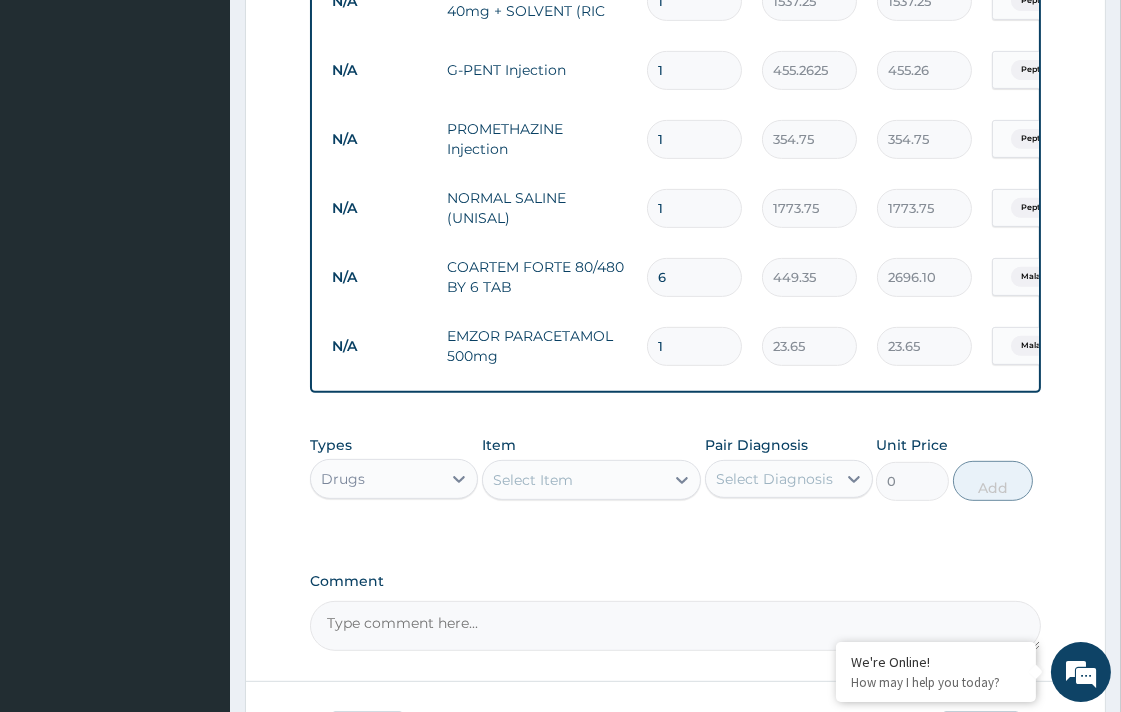 type on "18" 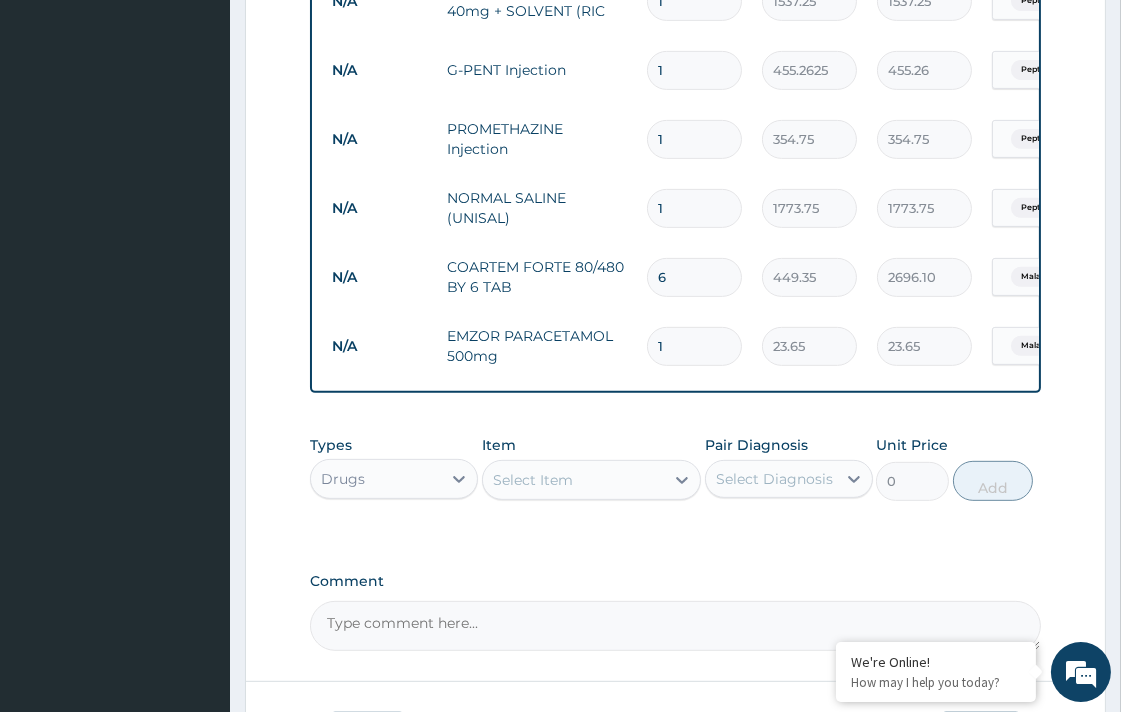 type on "425.70" 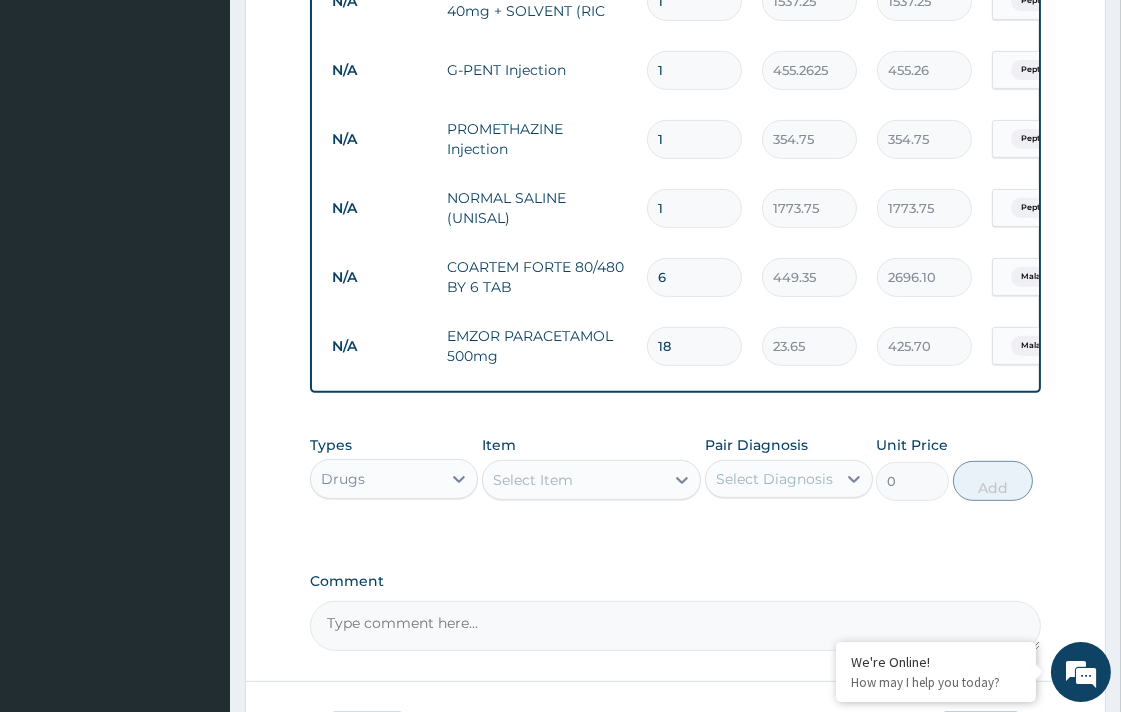 type on "18" 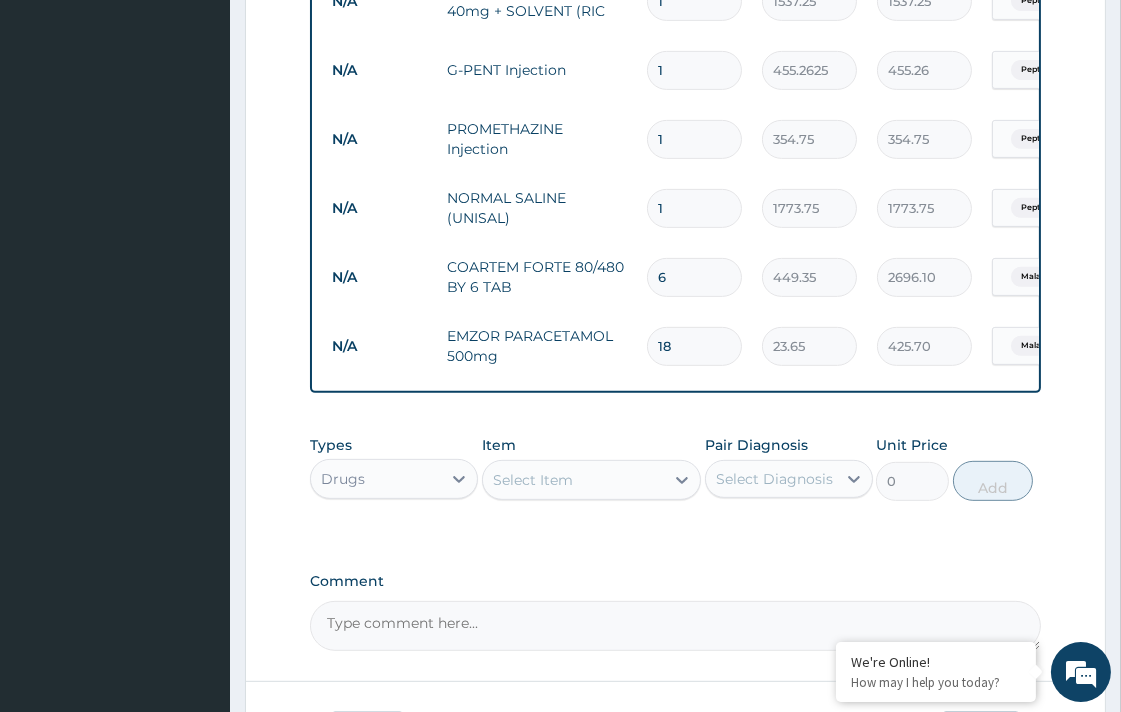 click on "Select Item" at bounding box center [533, 480] 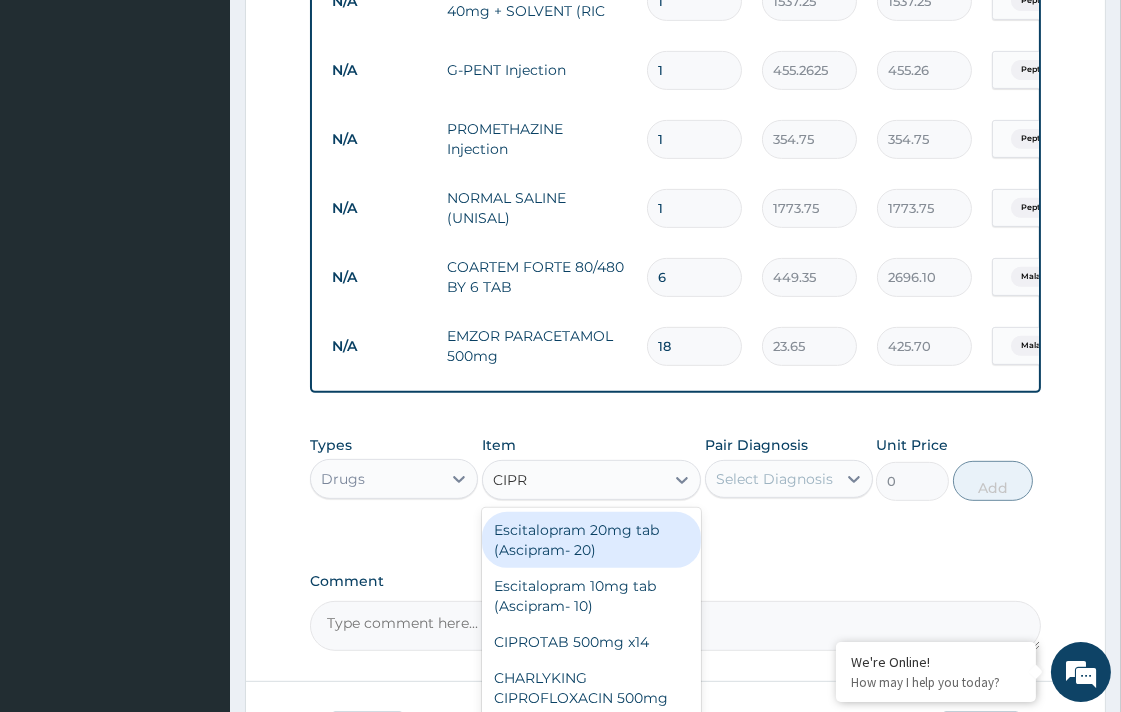 type on "CIPRO" 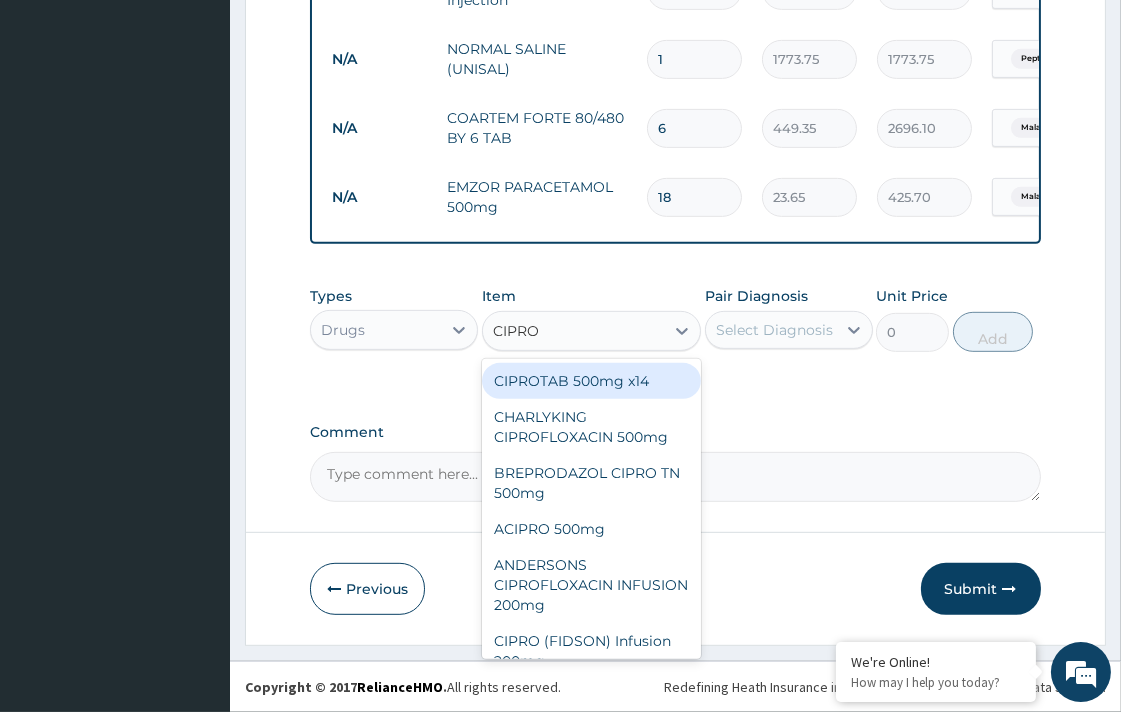 scroll, scrollTop: 1286, scrollLeft: 0, axis: vertical 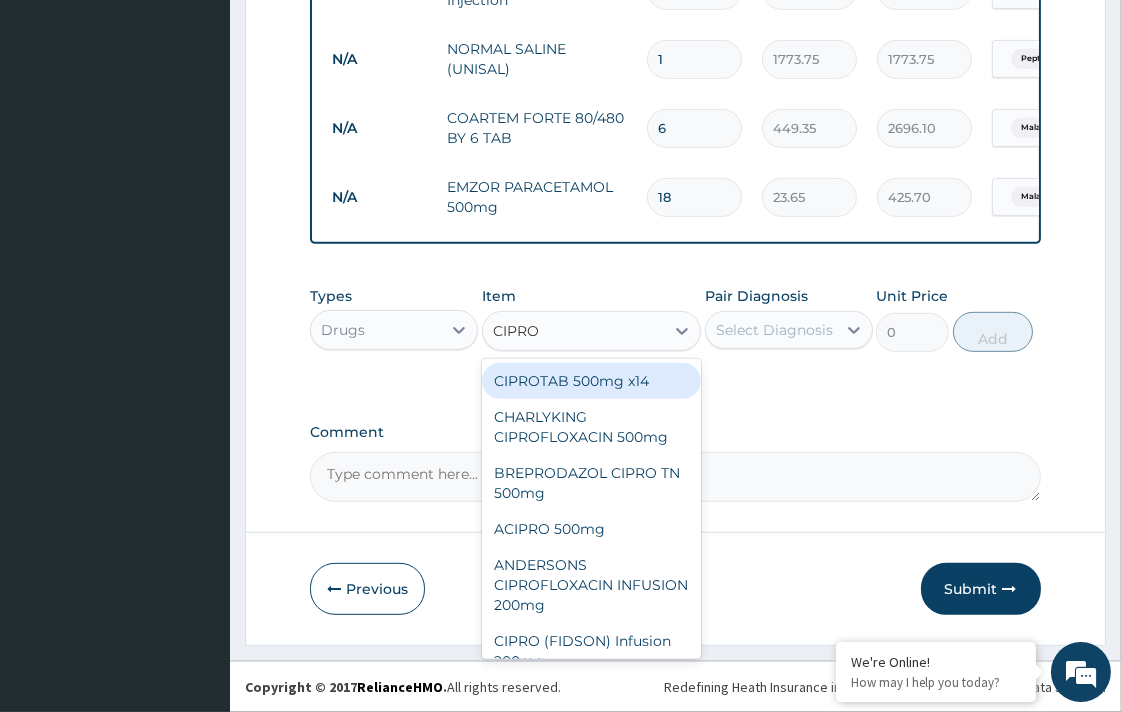 click on "CIPROTAB 500mg x14" at bounding box center [591, 381] 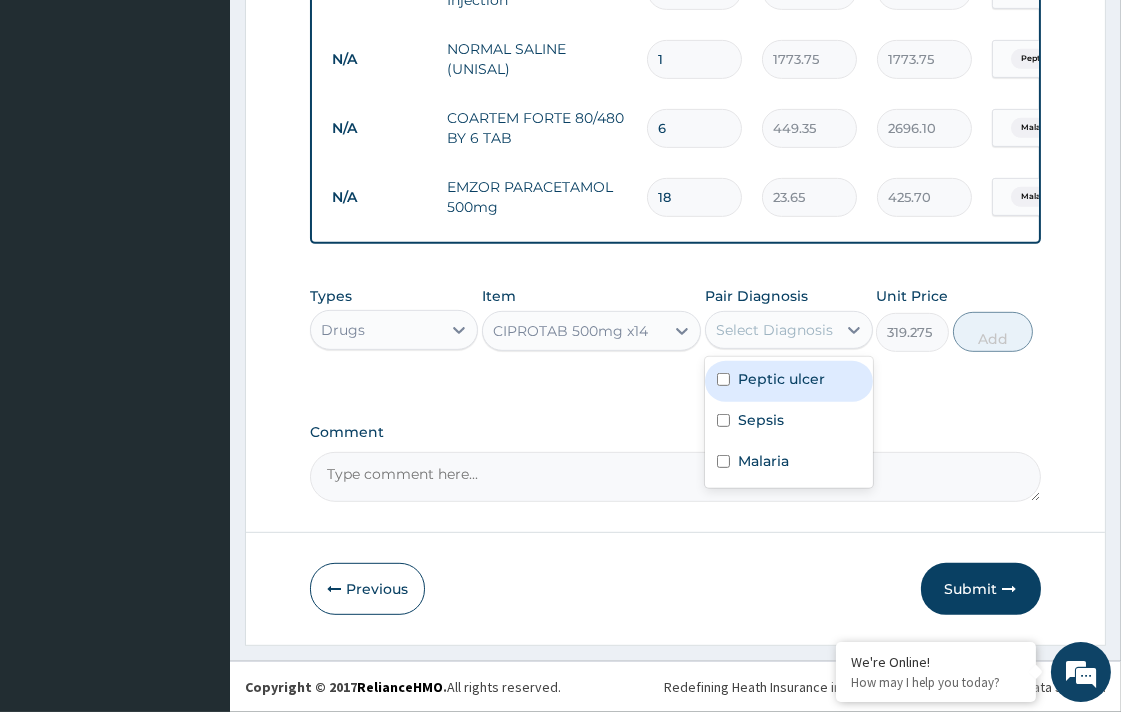click on "Select Diagnosis" at bounding box center [774, 330] 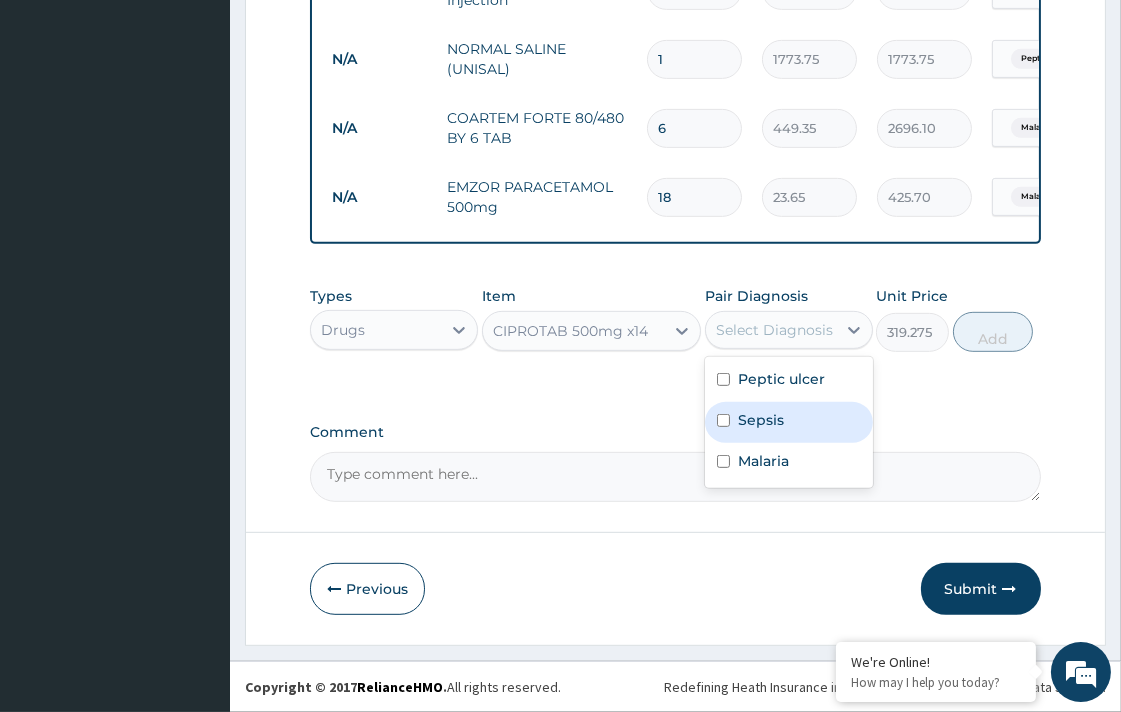 click on "Sepsis" at bounding box center (761, 420) 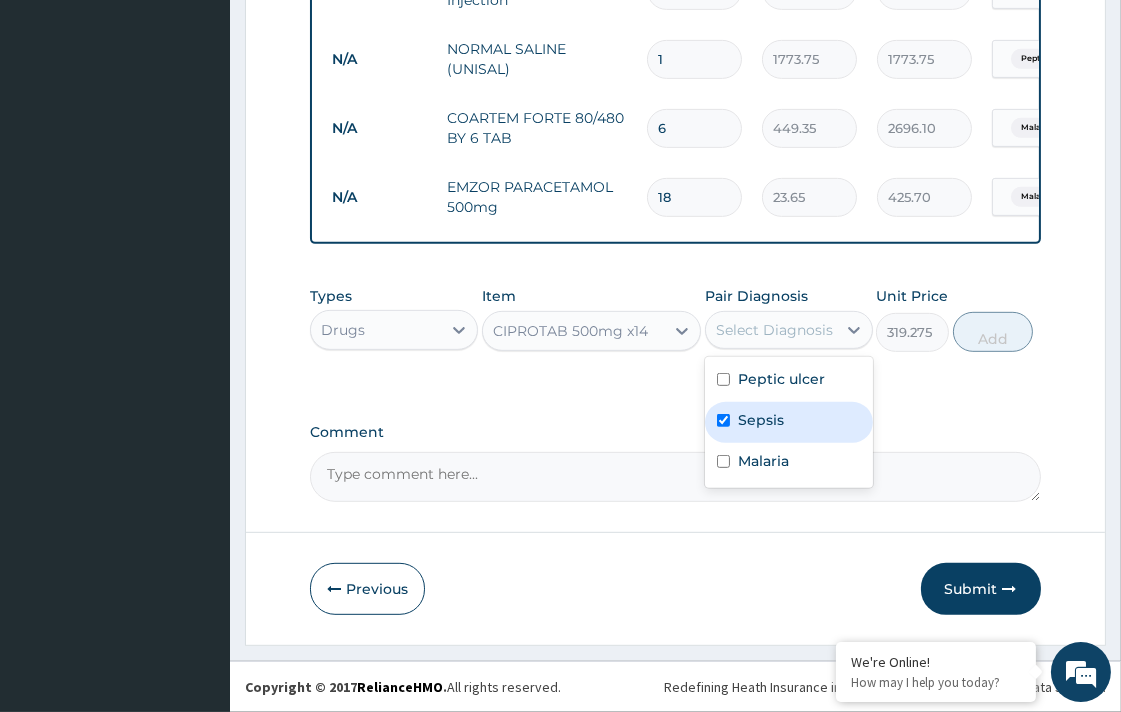 checkbox on "true" 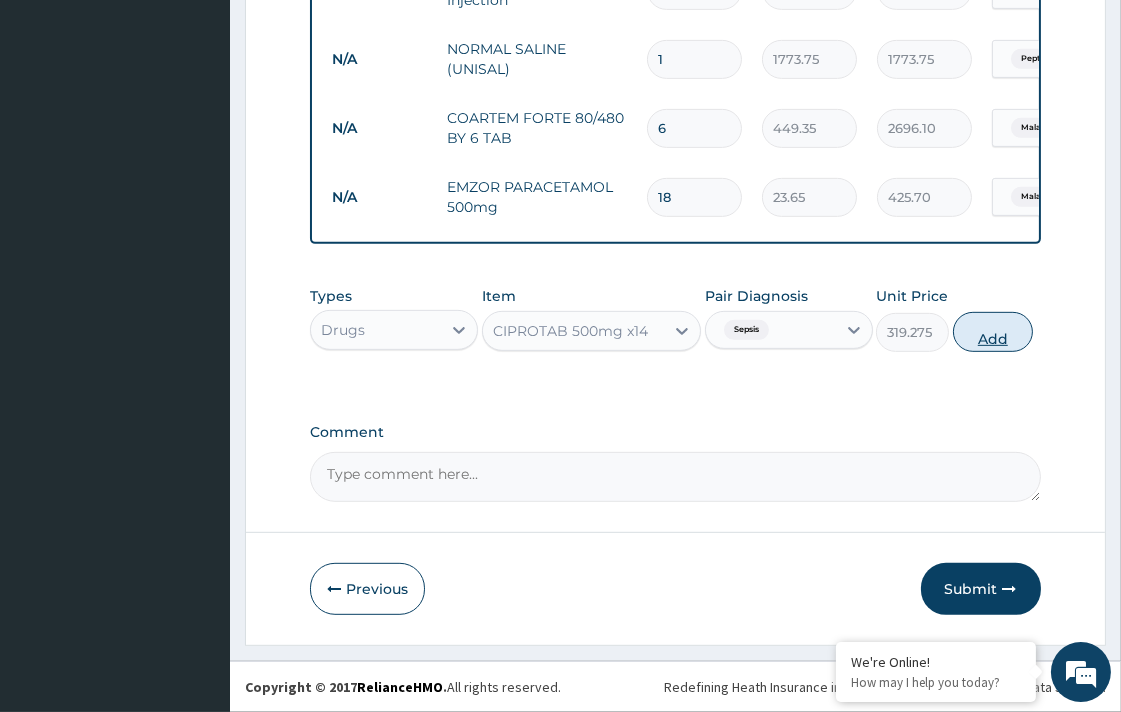 click on "Add" at bounding box center [993, 332] 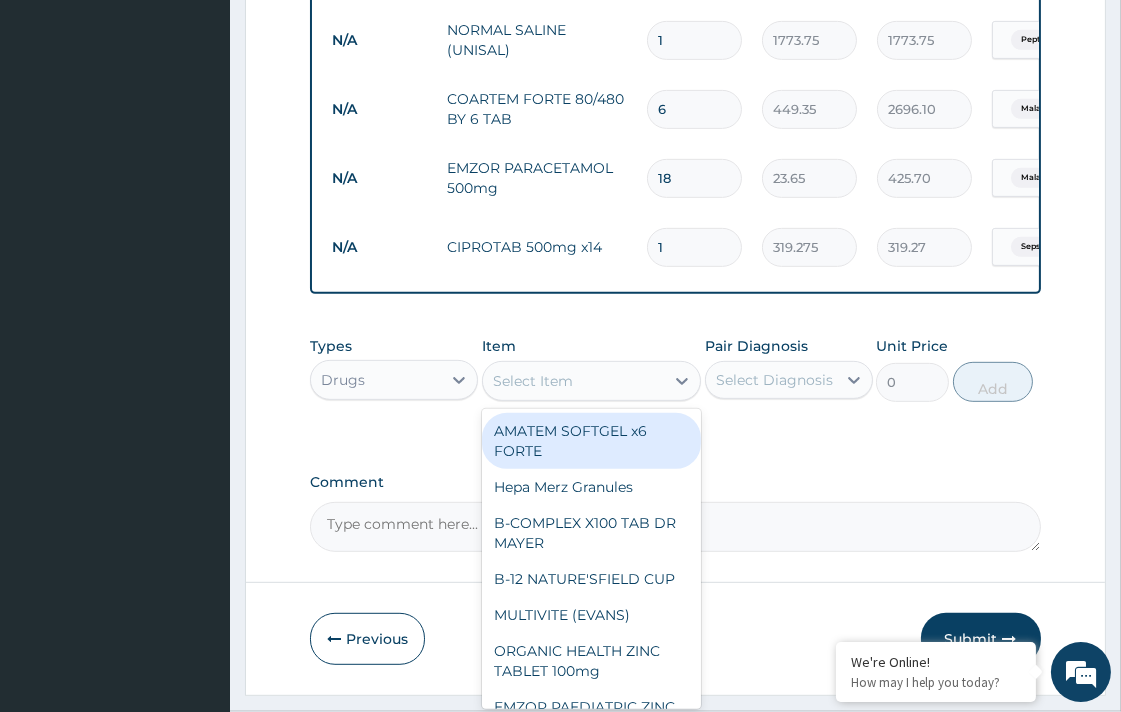 click on "Select Item" at bounding box center (573, 381) 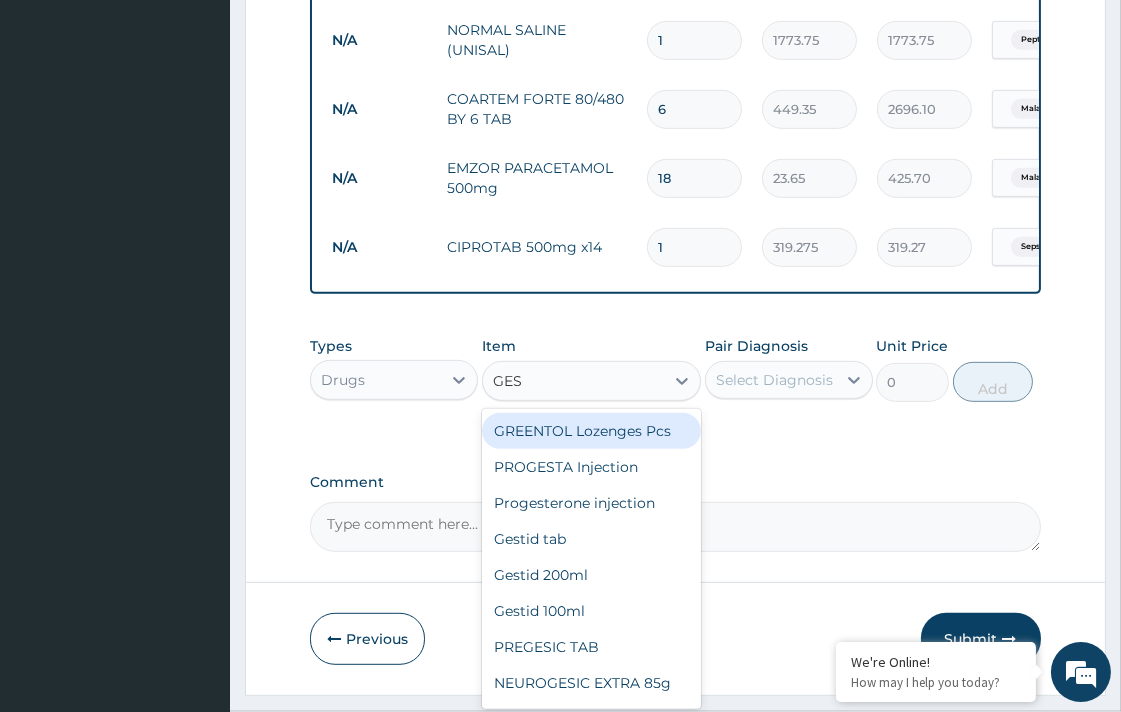type on "GEST" 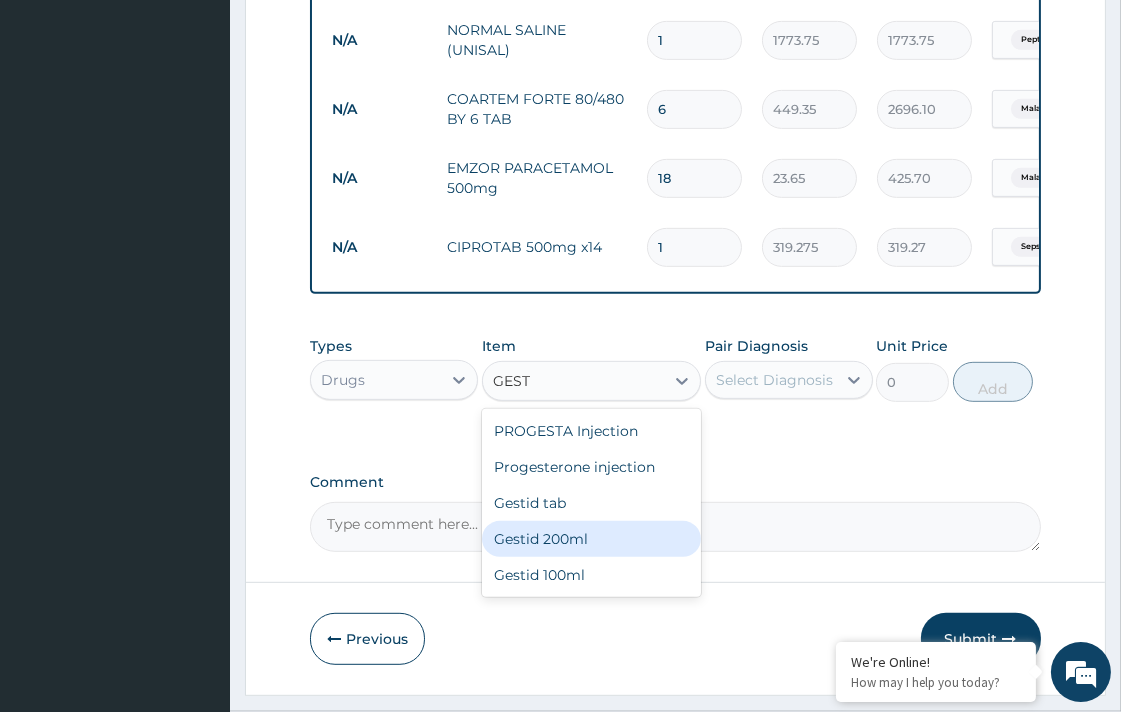 click on "Gestid 200ml" at bounding box center [591, 539] 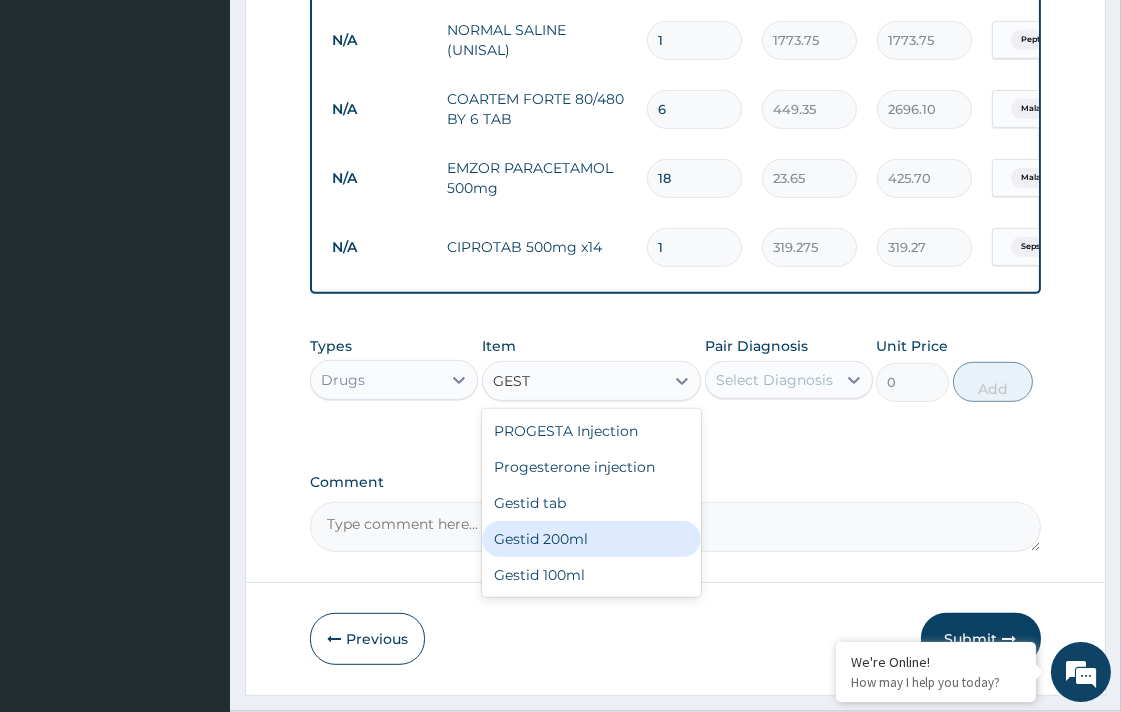 type 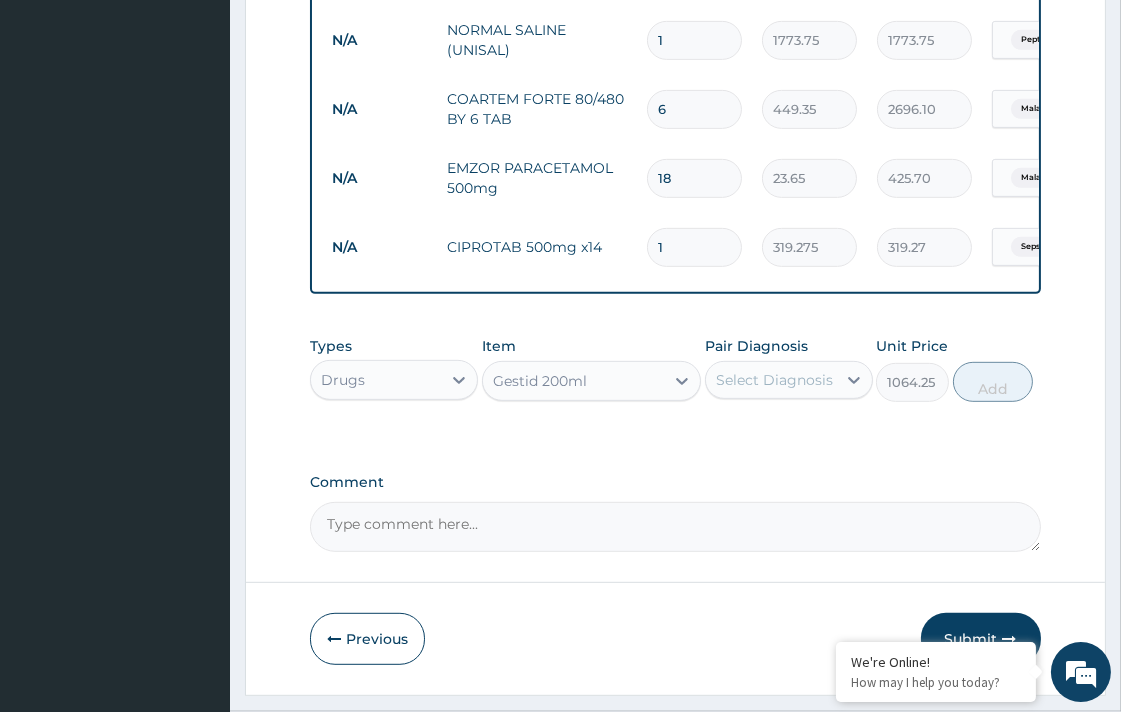 click on "Select Diagnosis" at bounding box center [771, 380] 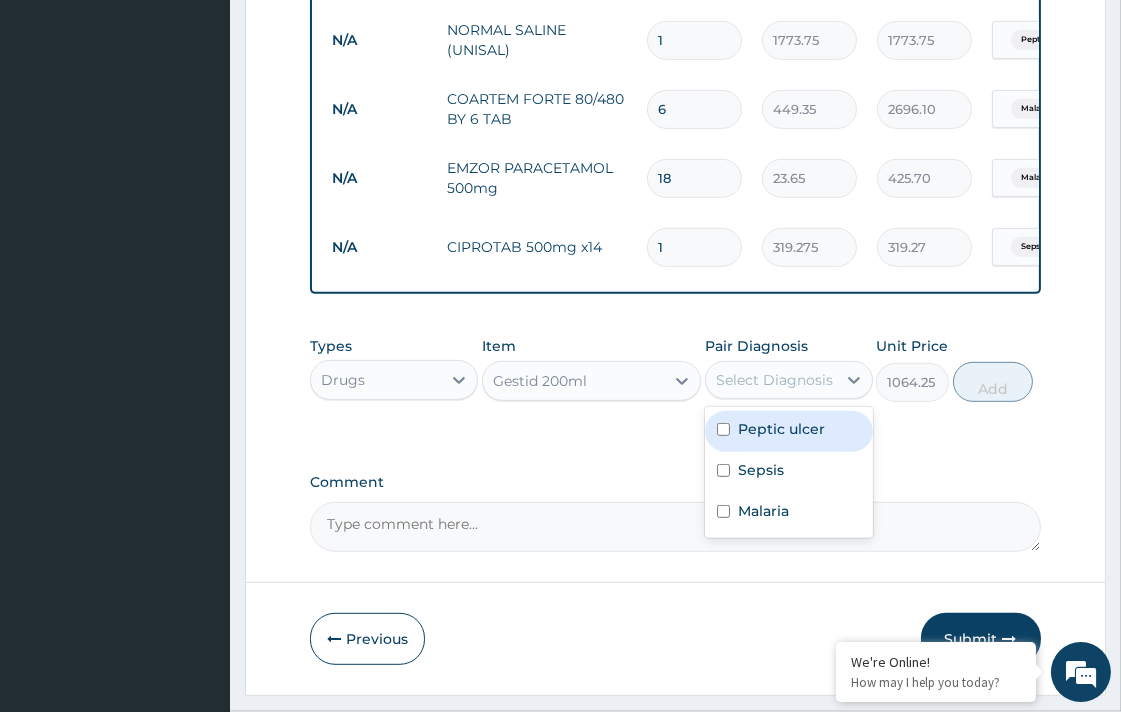 click on "Peptic ulcer" at bounding box center [789, 431] 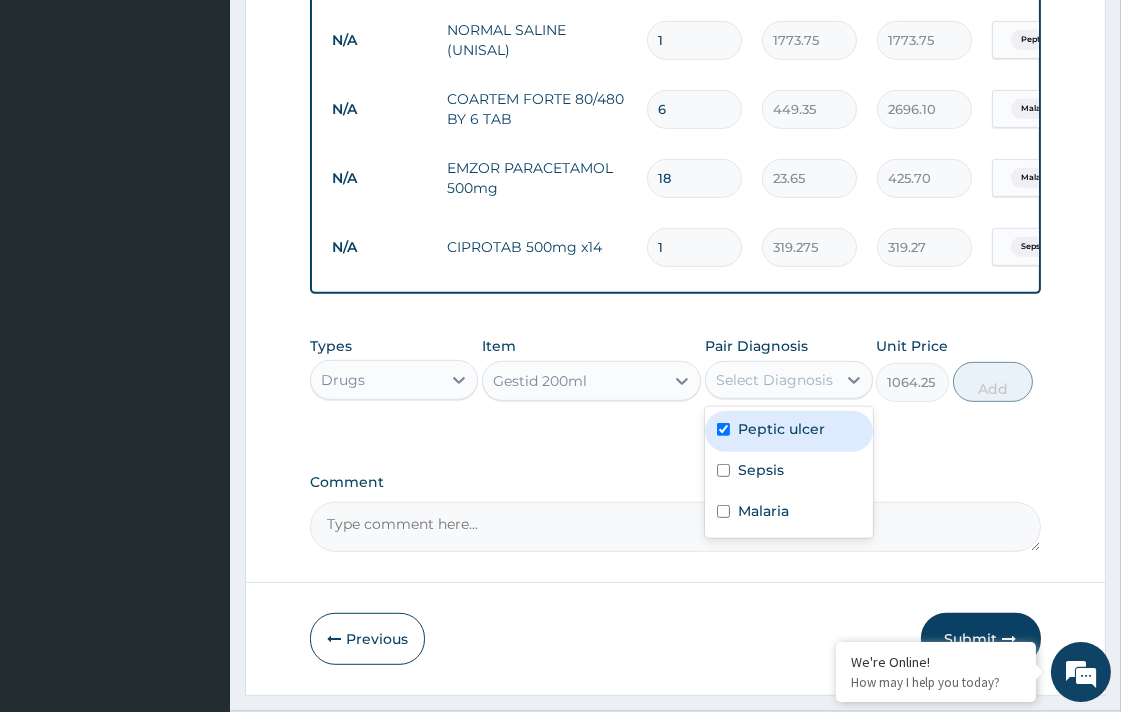 checkbox on "true" 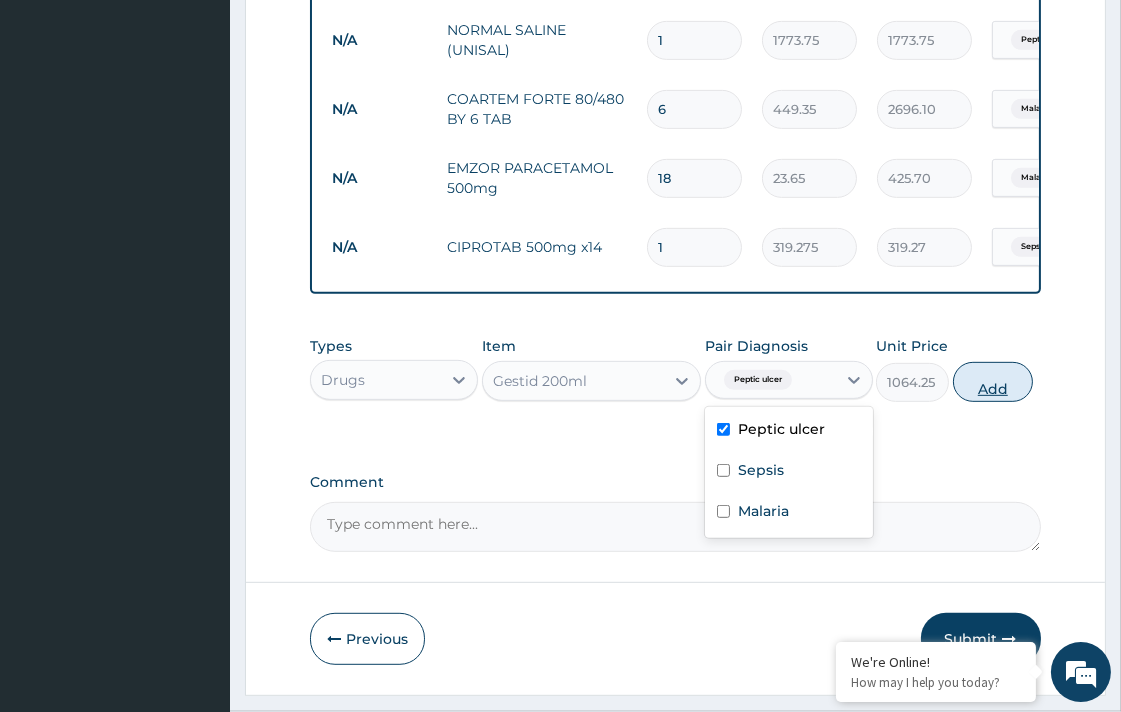 click on "Add" at bounding box center [993, 382] 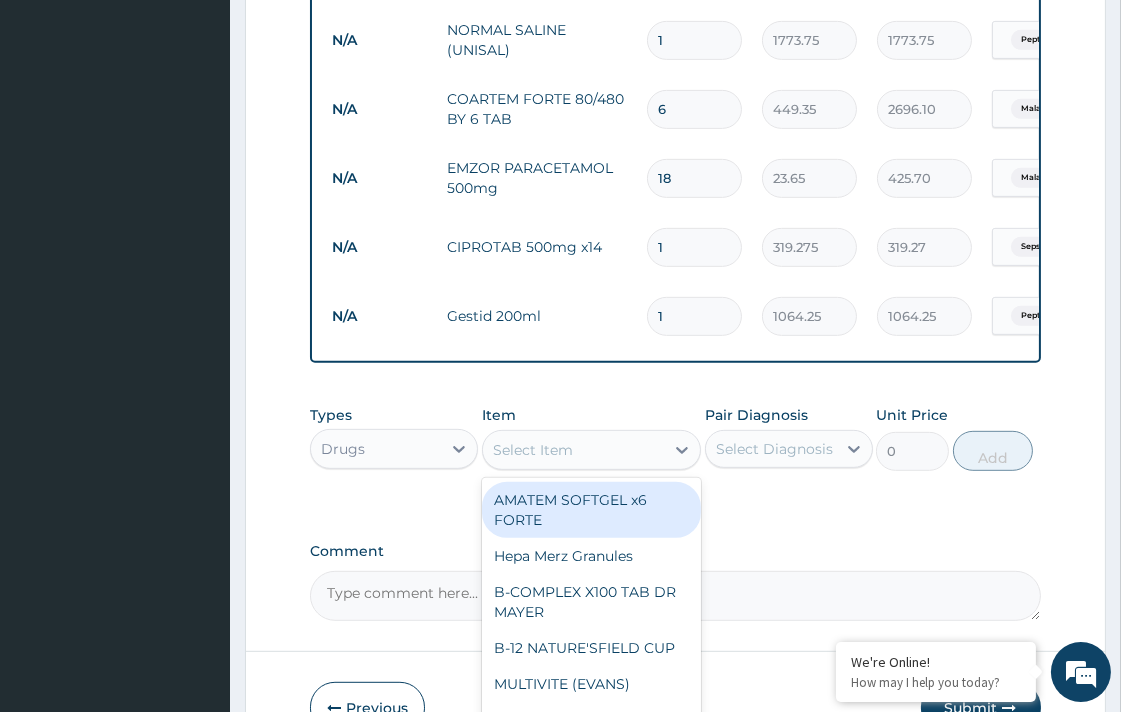 click on "Select Item" at bounding box center [533, 450] 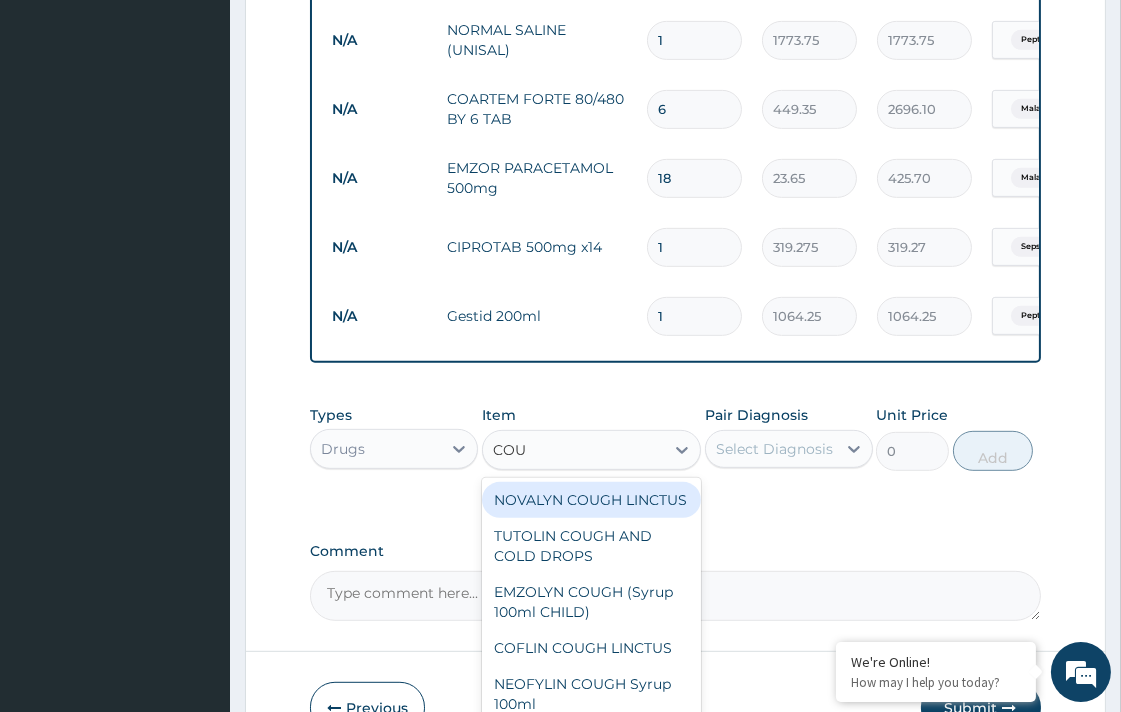 type on "COUG" 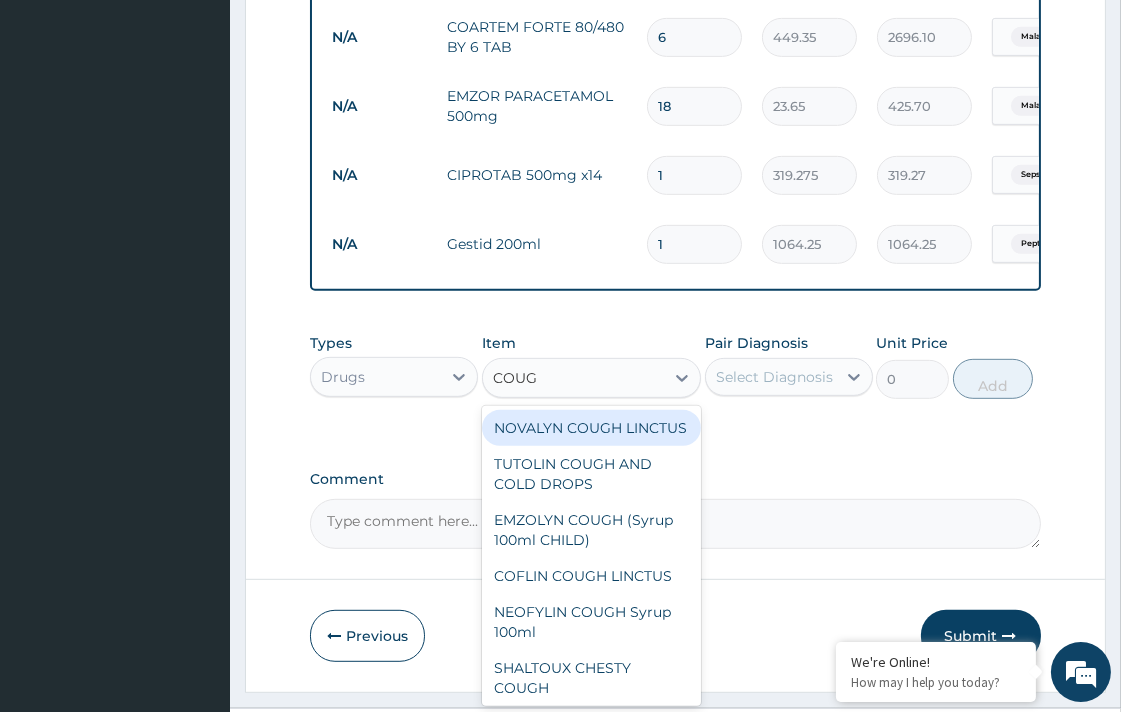 scroll, scrollTop: 1397, scrollLeft: 0, axis: vertical 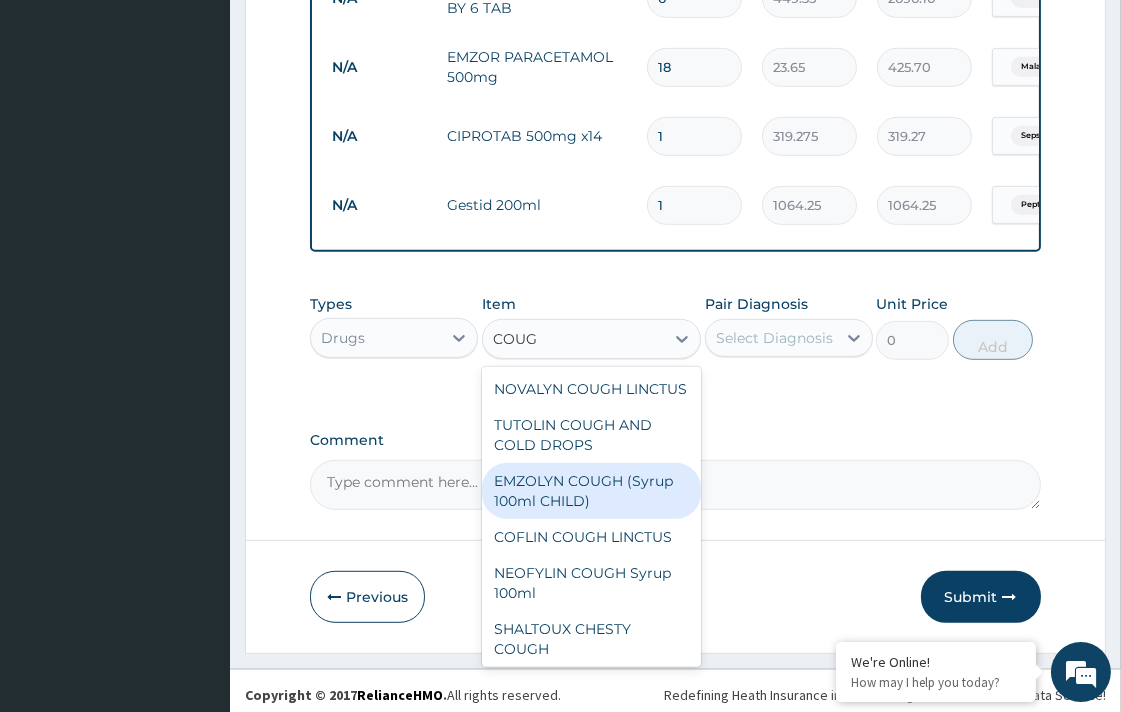 click on "EMZOLYN COUGH (Syrup 100ml CHILD)" at bounding box center [591, 491] 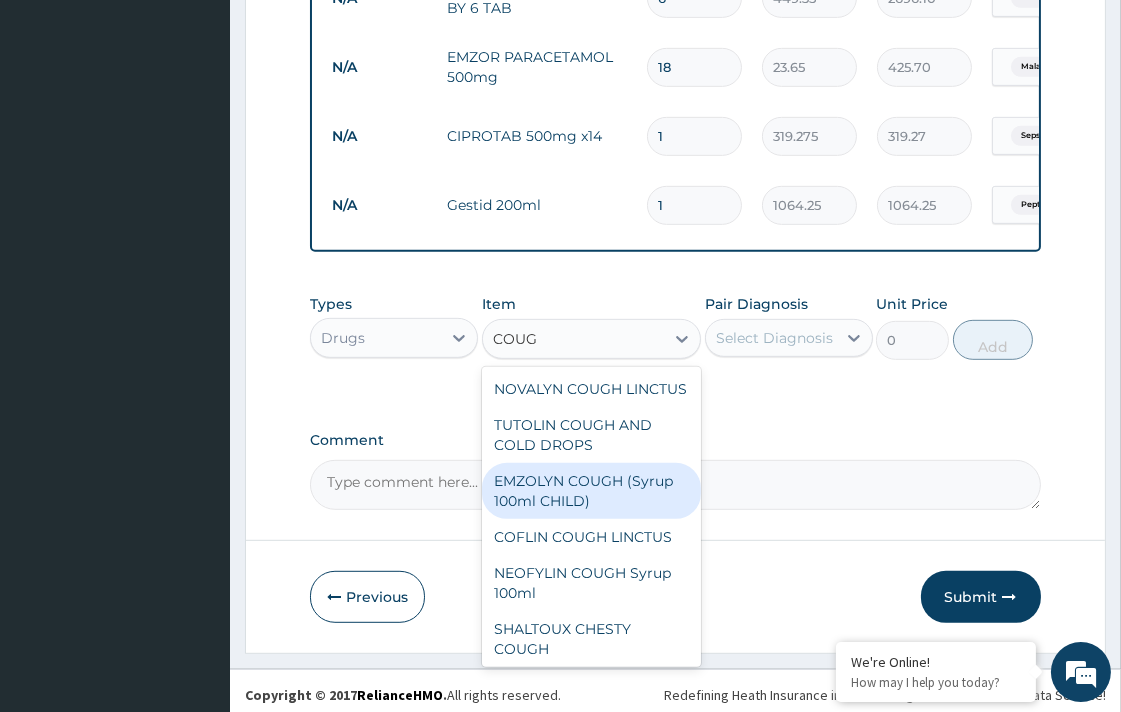 type 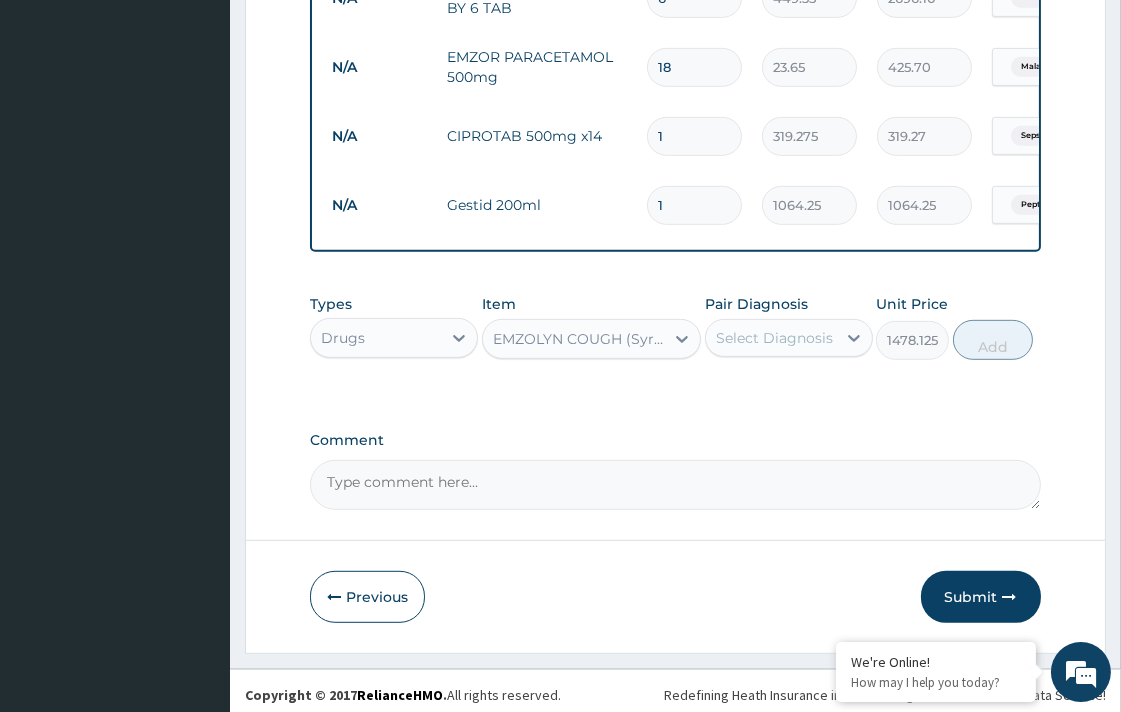 click on "Types Drugs Item option EMZOLYN COUGH (Syrup 100ml CHILD), selected.   Select is focused ,type to refine list, press Down to open the menu,  EMZOLYN COUGH (Syrup 100ml CHILD) Pair Diagnosis Select Diagnosis Unit Price 1478.125 Add" at bounding box center (675, 327) 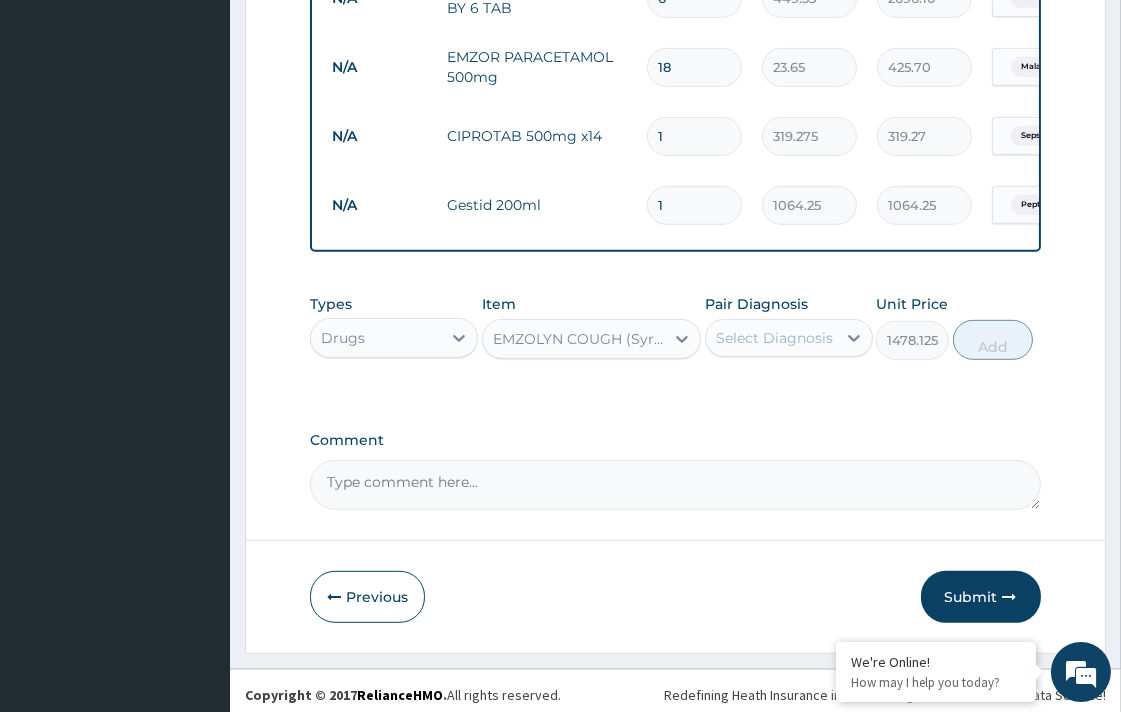 click on "Select Diagnosis" at bounding box center (774, 338) 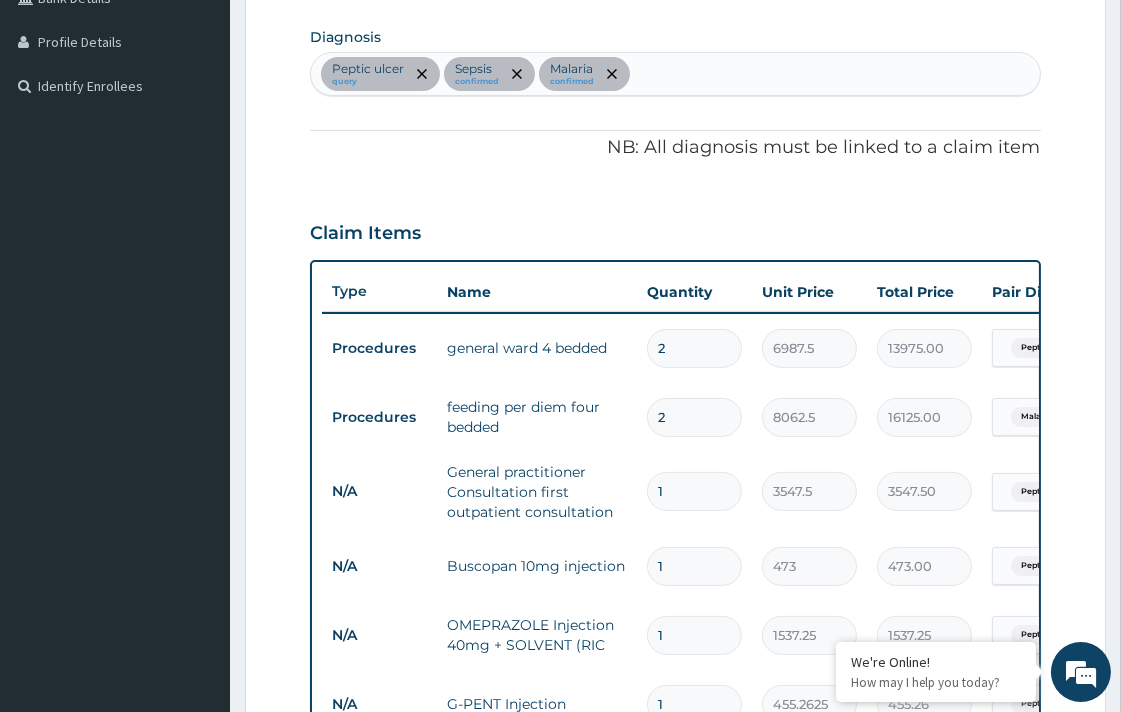 scroll, scrollTop: 286, scrollLeft: 0, axis: vertical 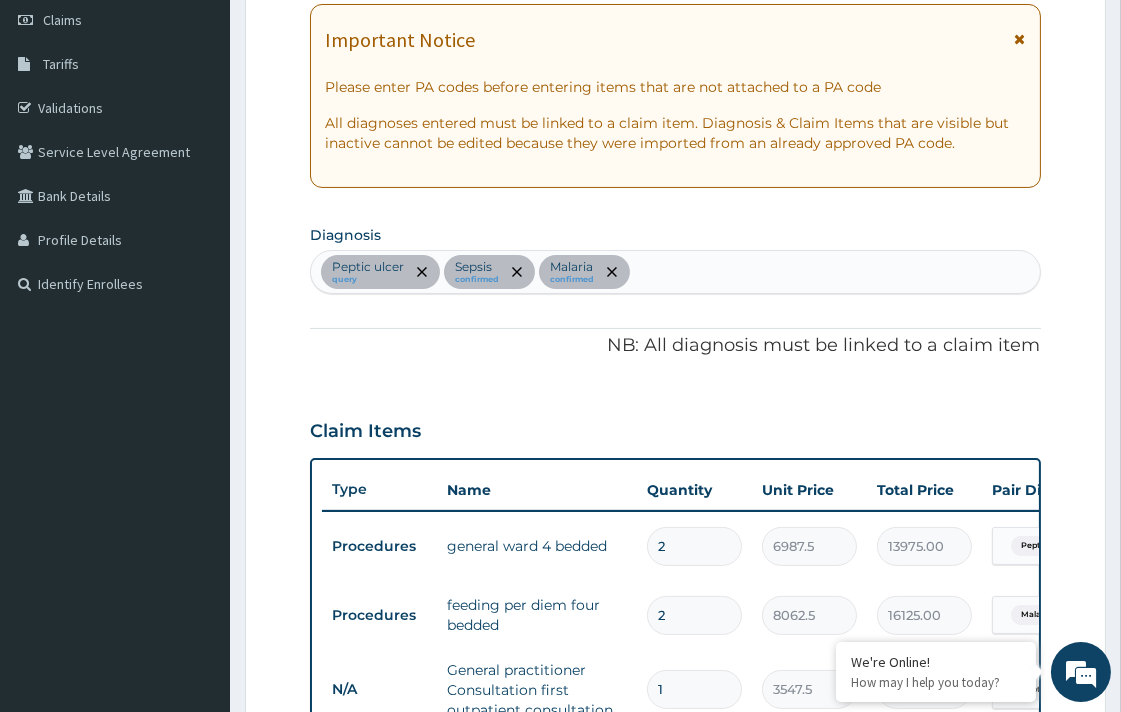 click on "Peptic ulcer query Sepsis confirmed Malaria confirmed" at bounding box center [675, 272] 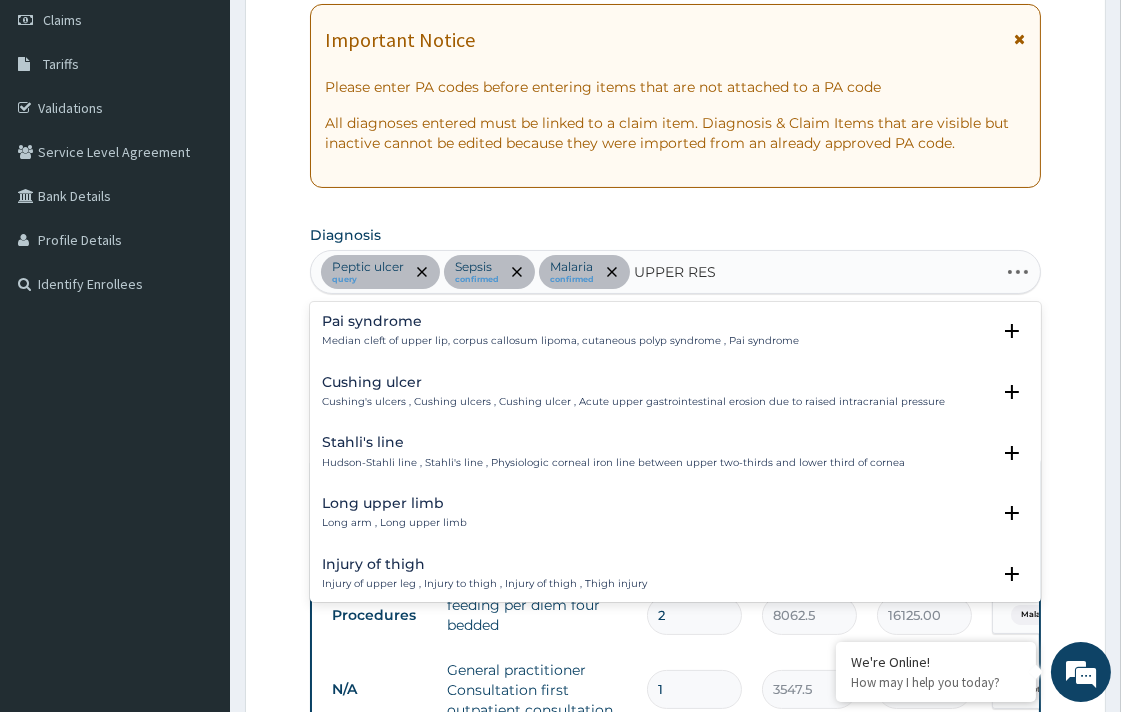 type on "UPPER RESP" 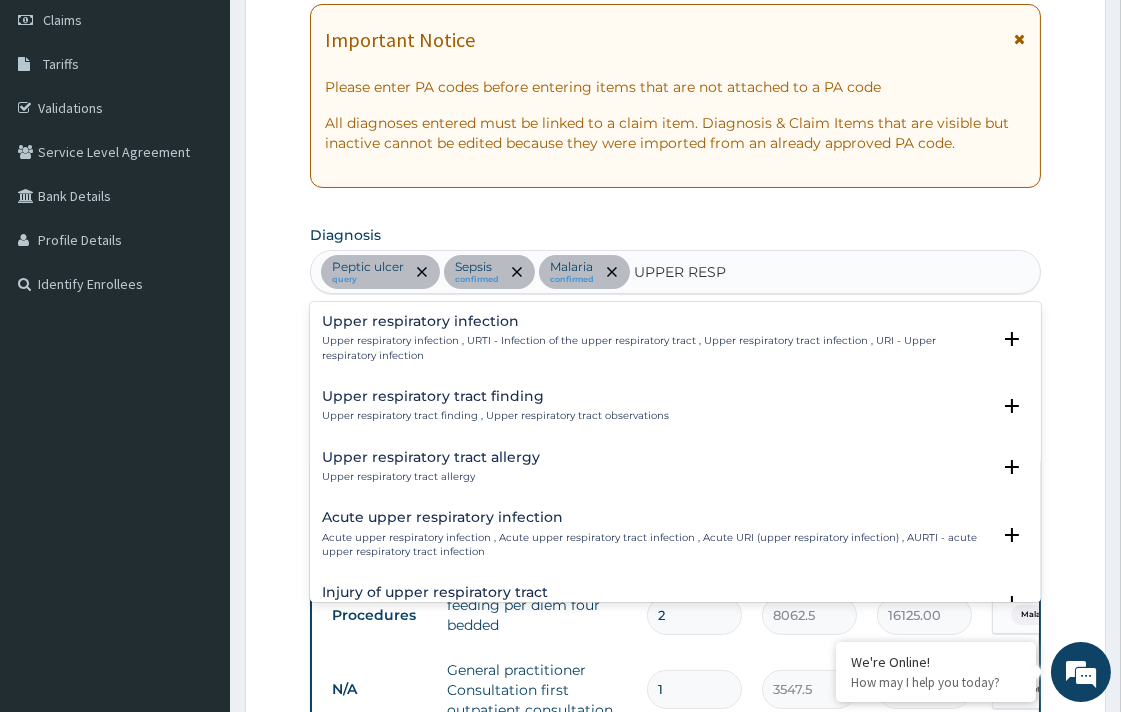 click on "Upper respiratory infection , URTI - Infection of the upper respiratory tract , Upper respiratory tract infection , URI - Upper respiratory infection" at bounding box center (655, 348) 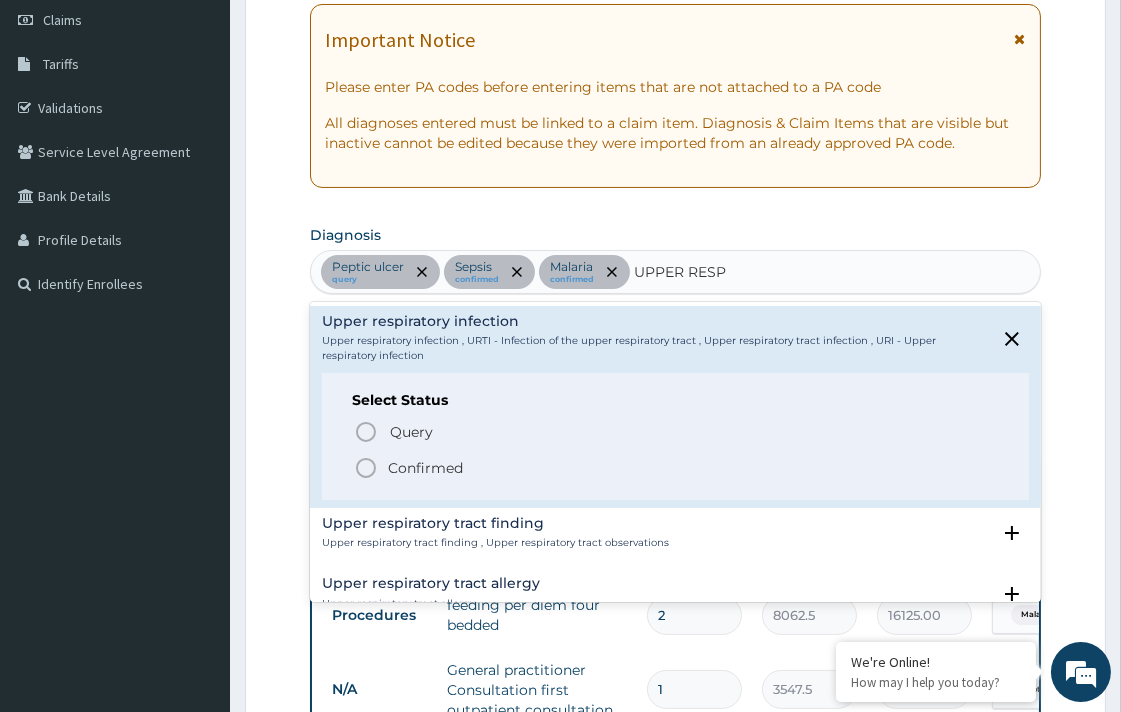 click on "Confirmed" at bounding box center [676, 468] 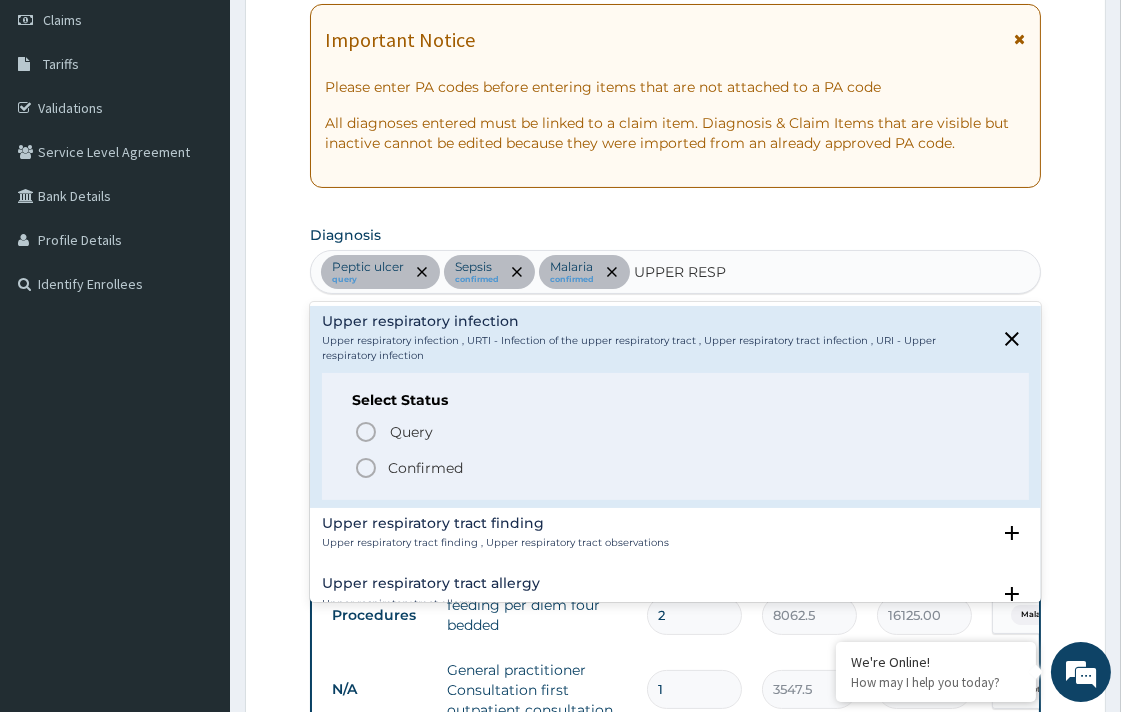 type 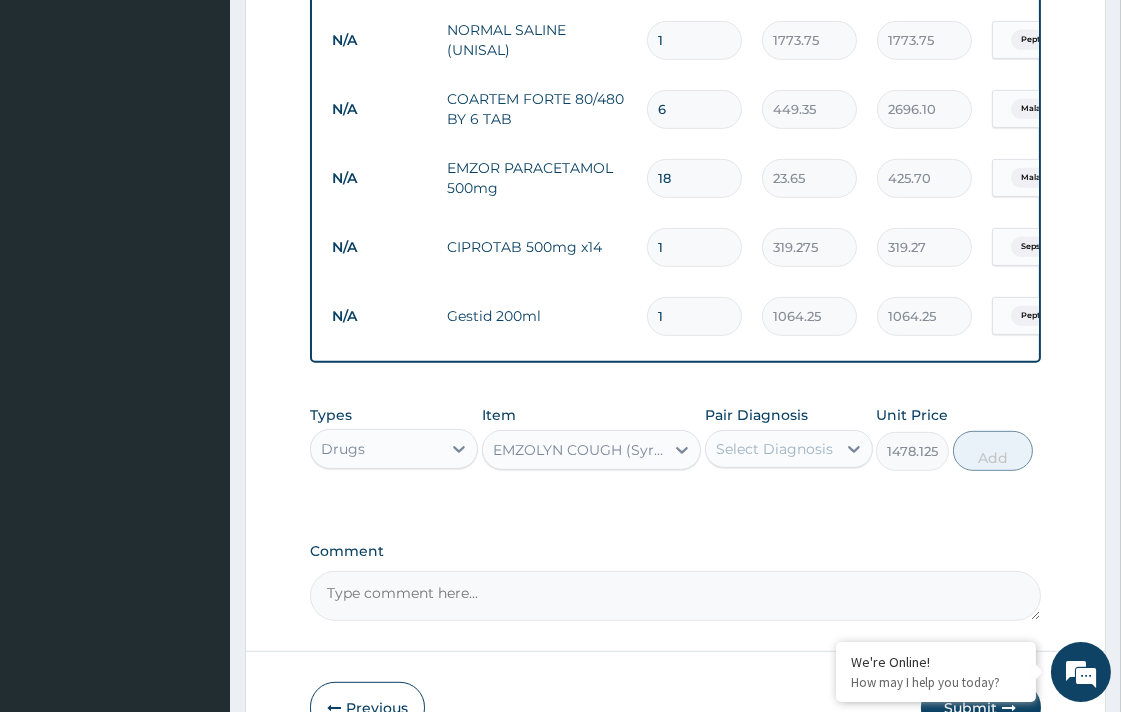 scroll, scrollTop: 1425, scrollLeft: 0, axis: vertical 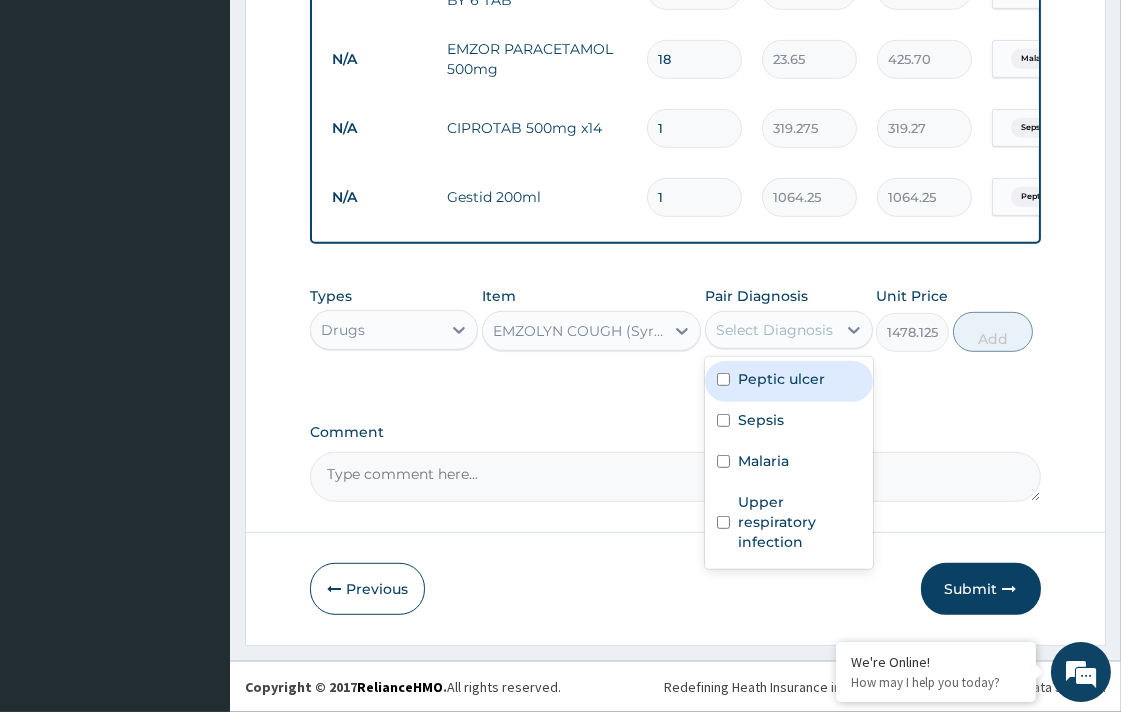 click on "Select Diagnosis" at bounding box center (774, 330) 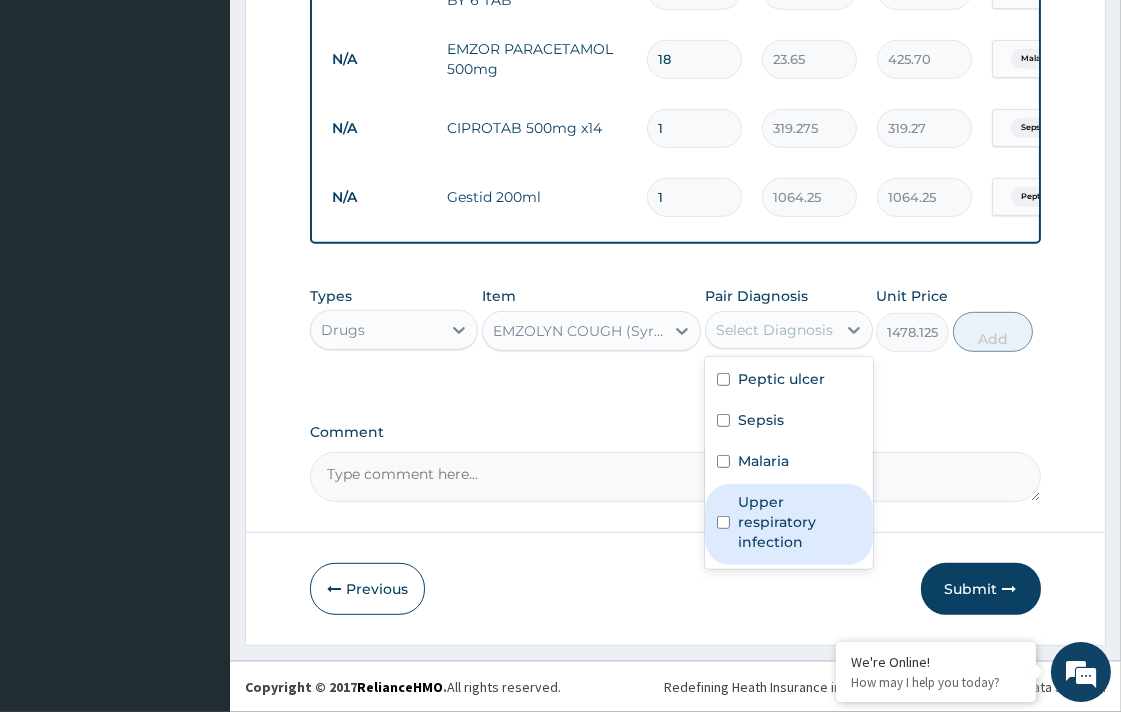 click on "Upper respiratory infection" at bounding box center [799, 522] 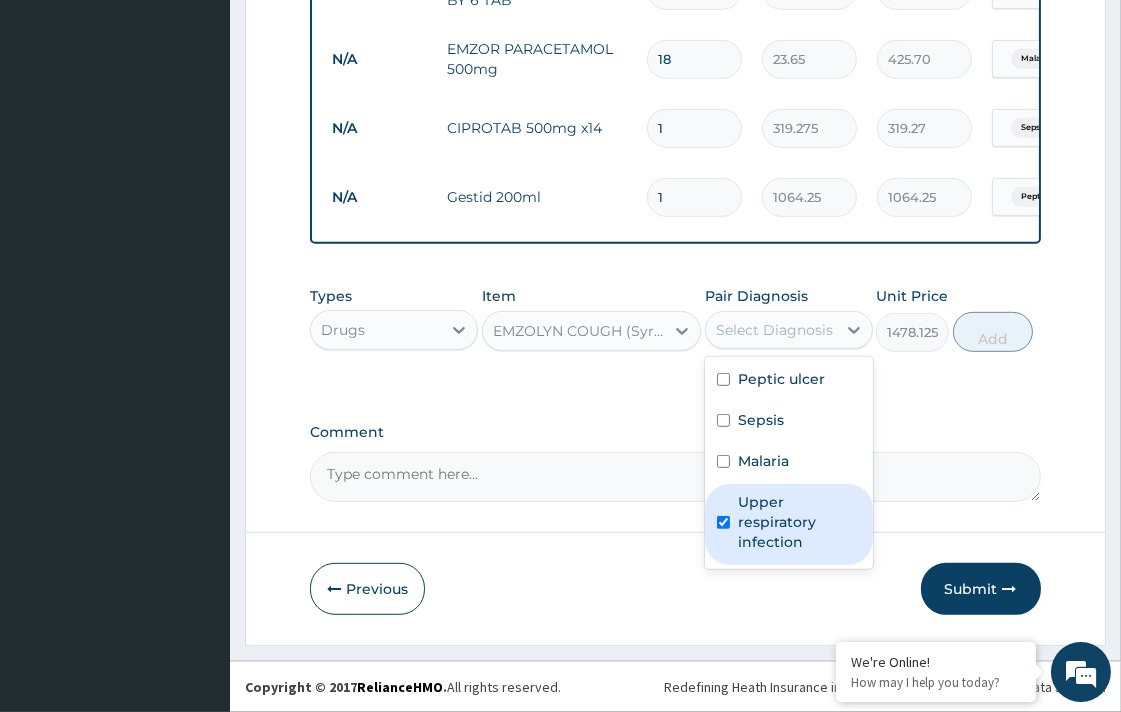 checkbox on "true" 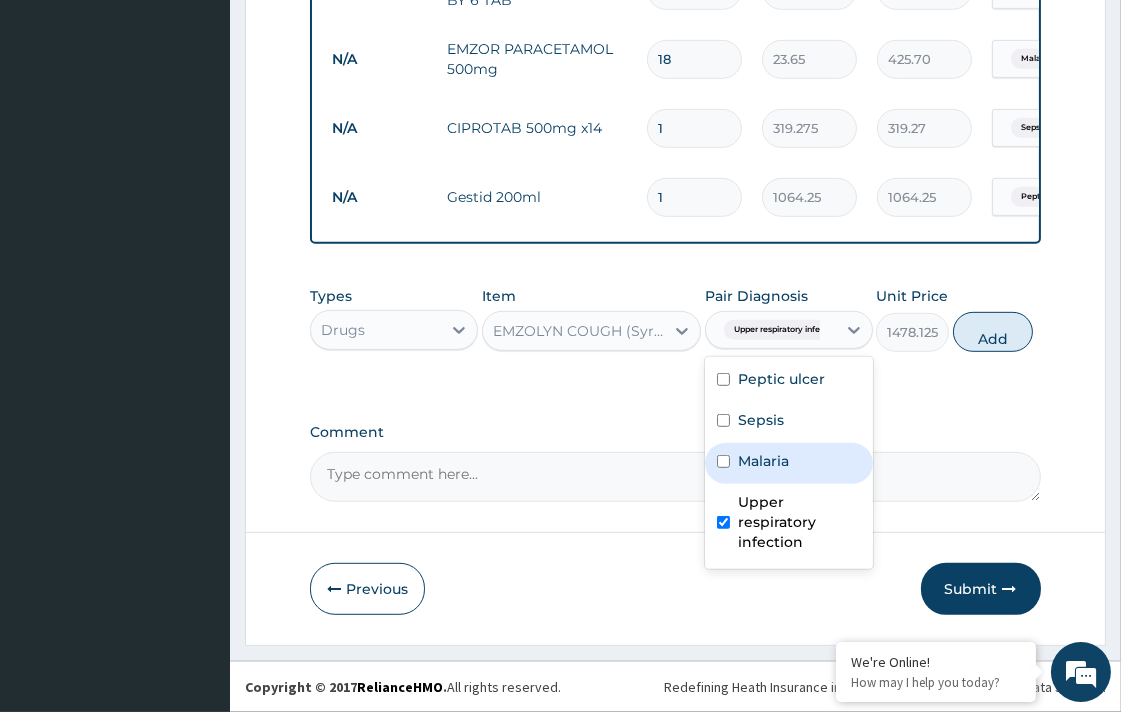 drag, startPoint x: 996, startPoint y: 343, endPoint x: 885, endPoint y: 404, distance: 126.65702 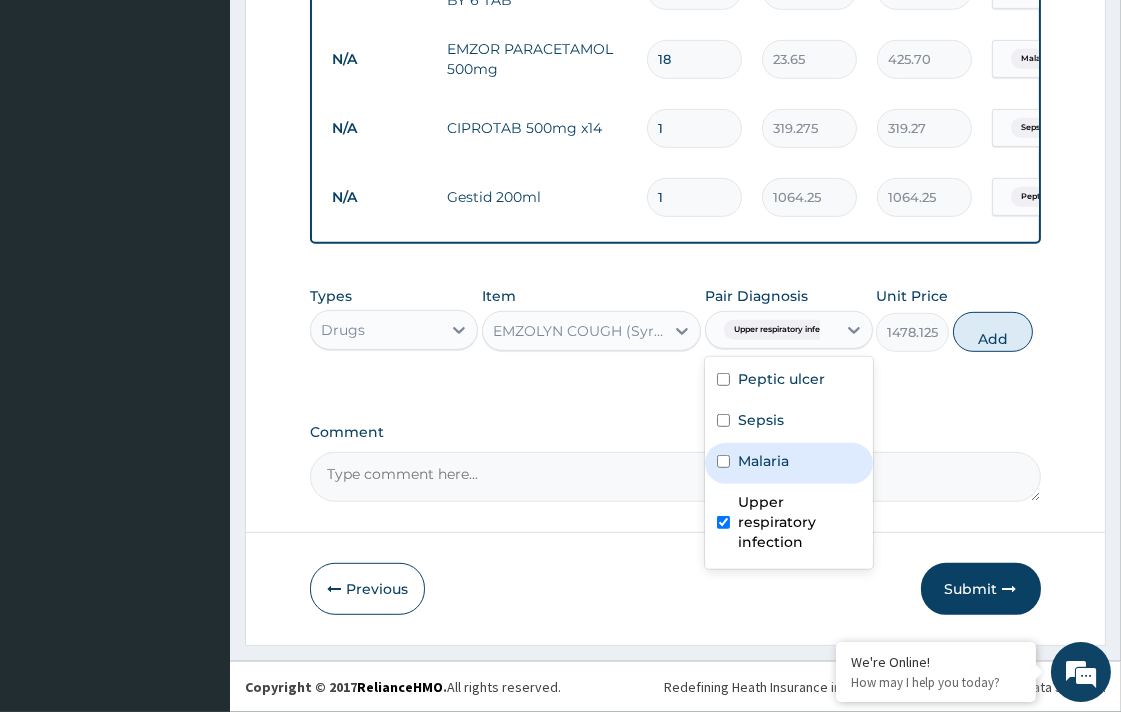 click on "Add" at bounding box center (993, 332) 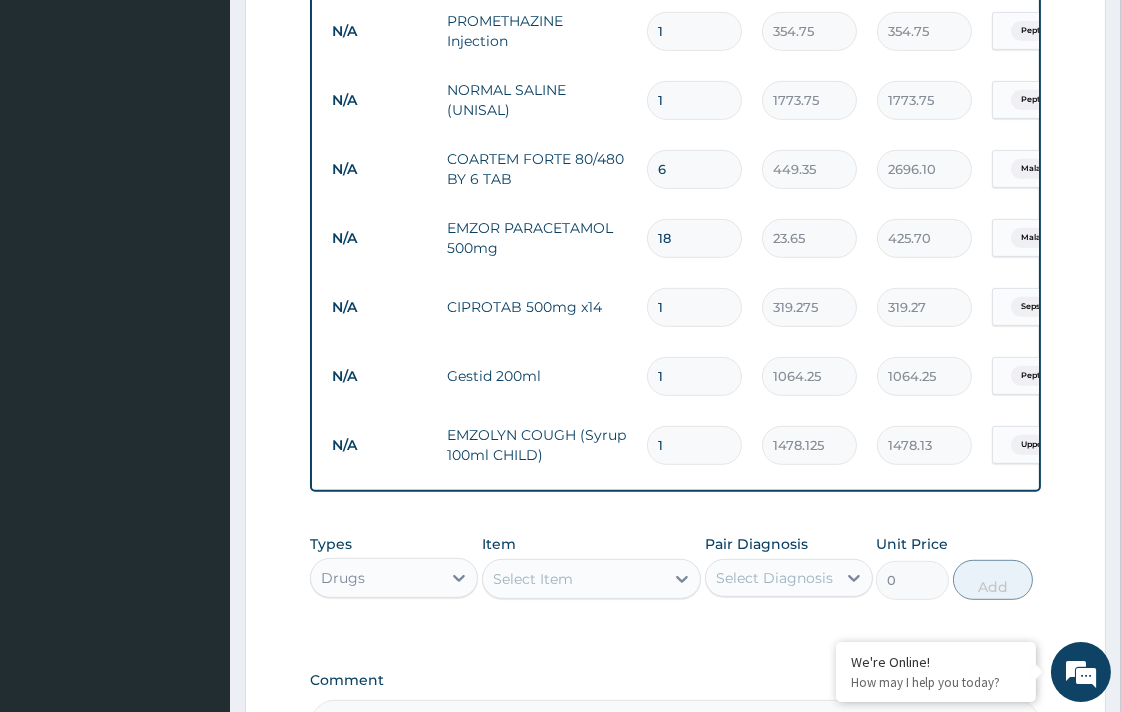 scroll, scrollTop: 1203, scrollLeft: 0, axis: vertical 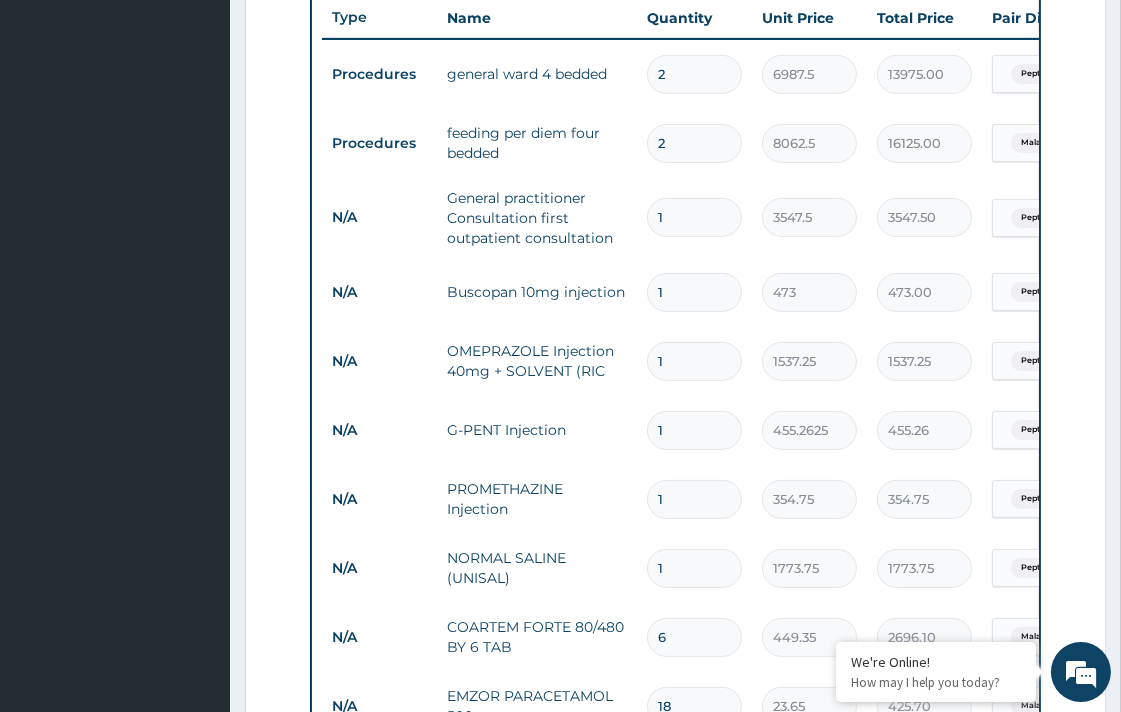 click on "2" at bounding box center [694, 74] 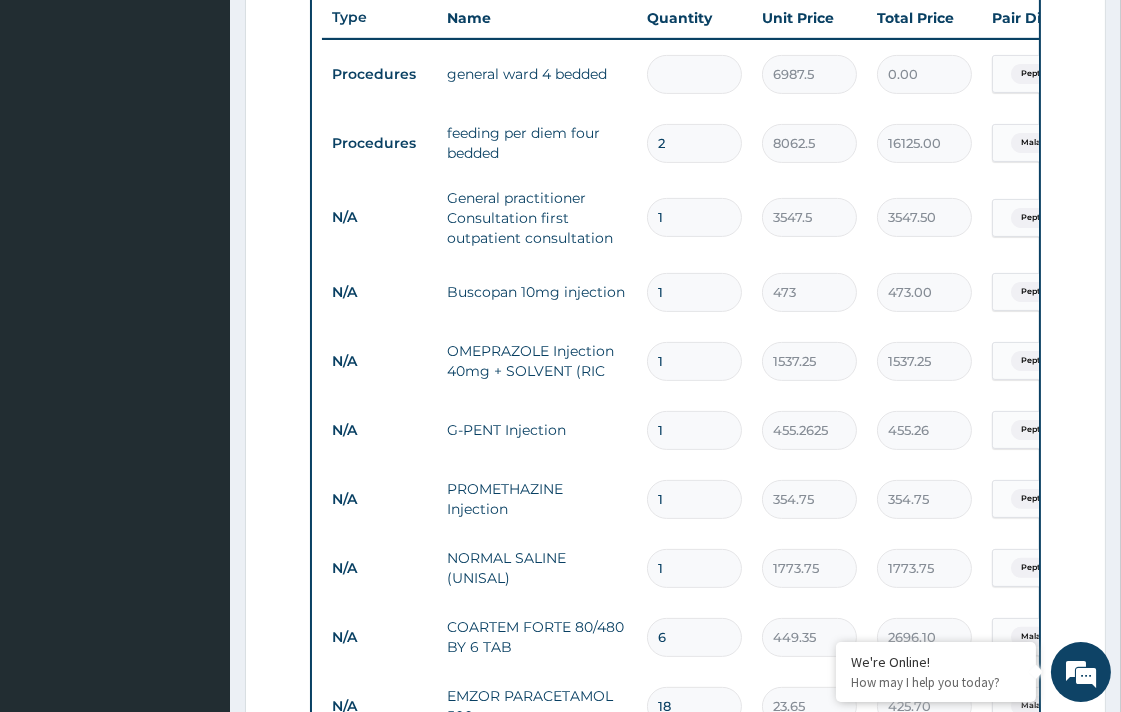 type on "1" 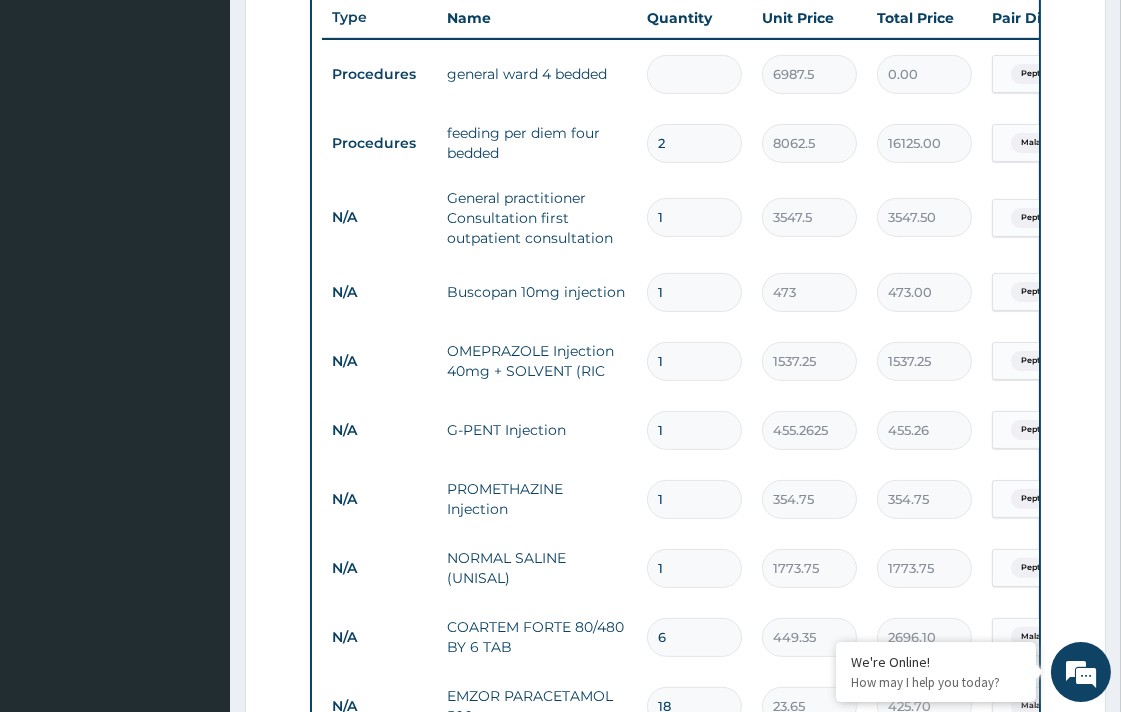 type on "6987.50" 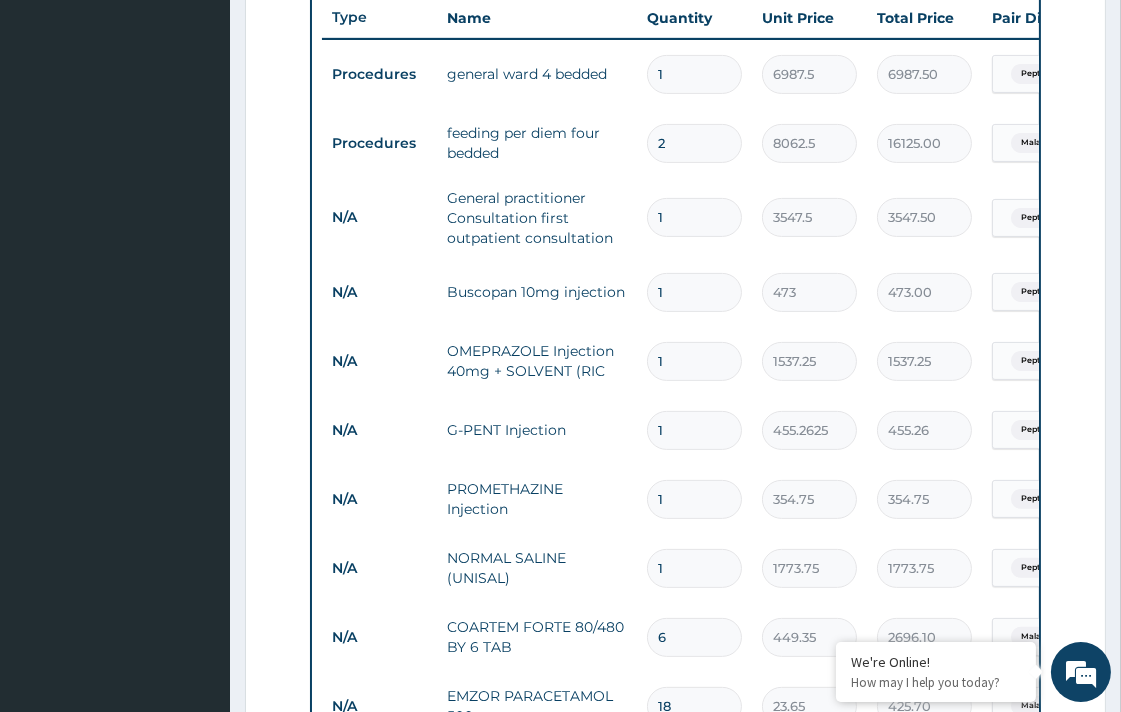 type on "1" 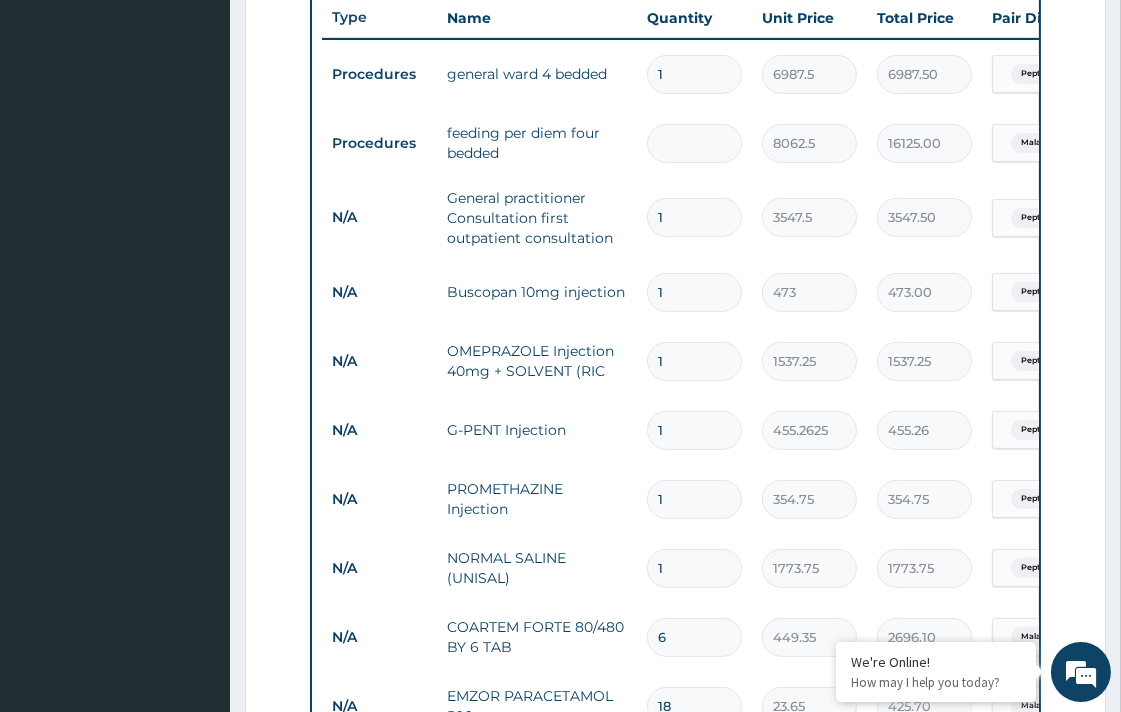 type on "0.00" 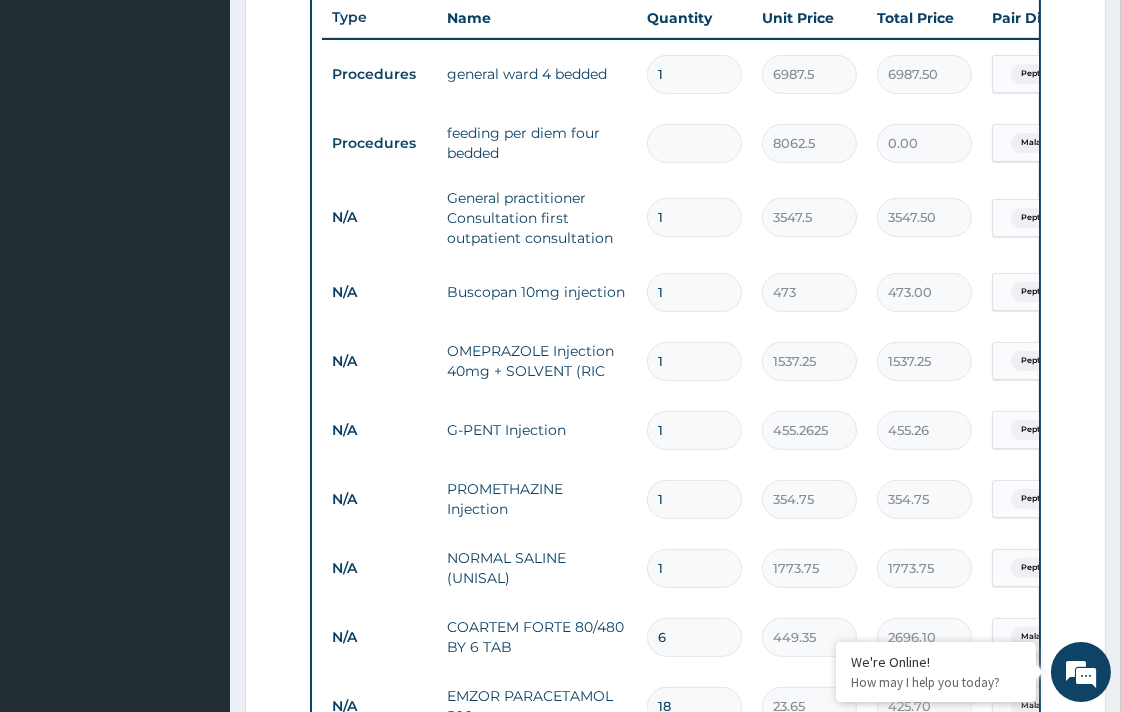 type on "1" 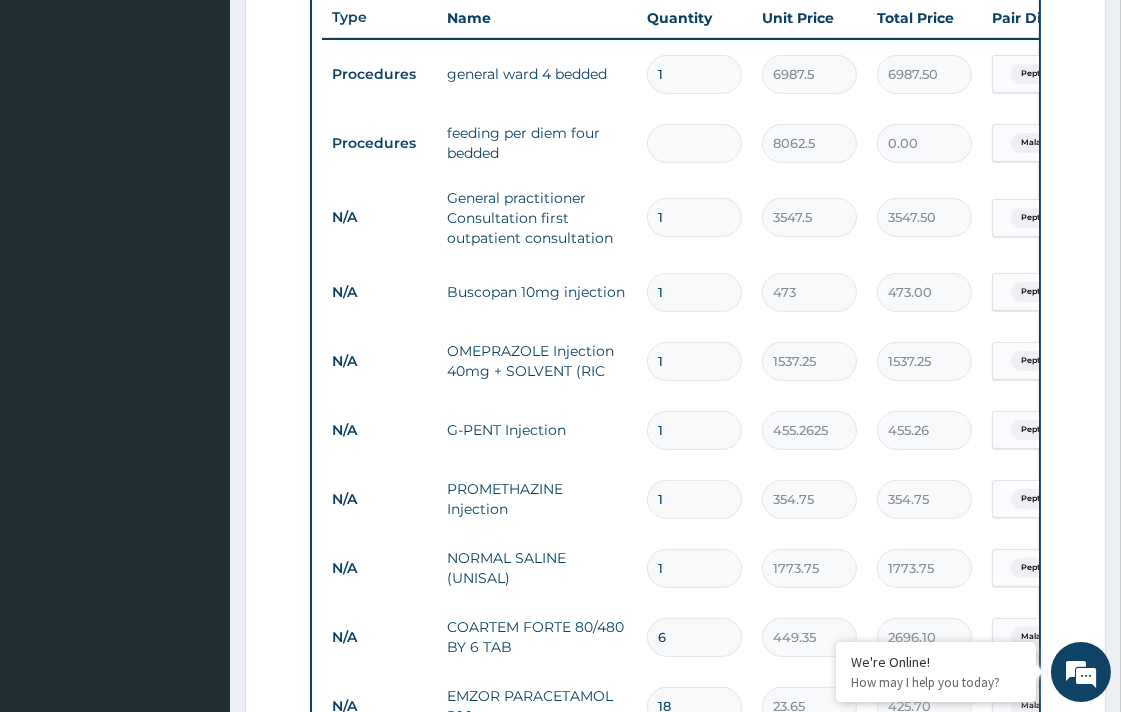 type on "8062.50" 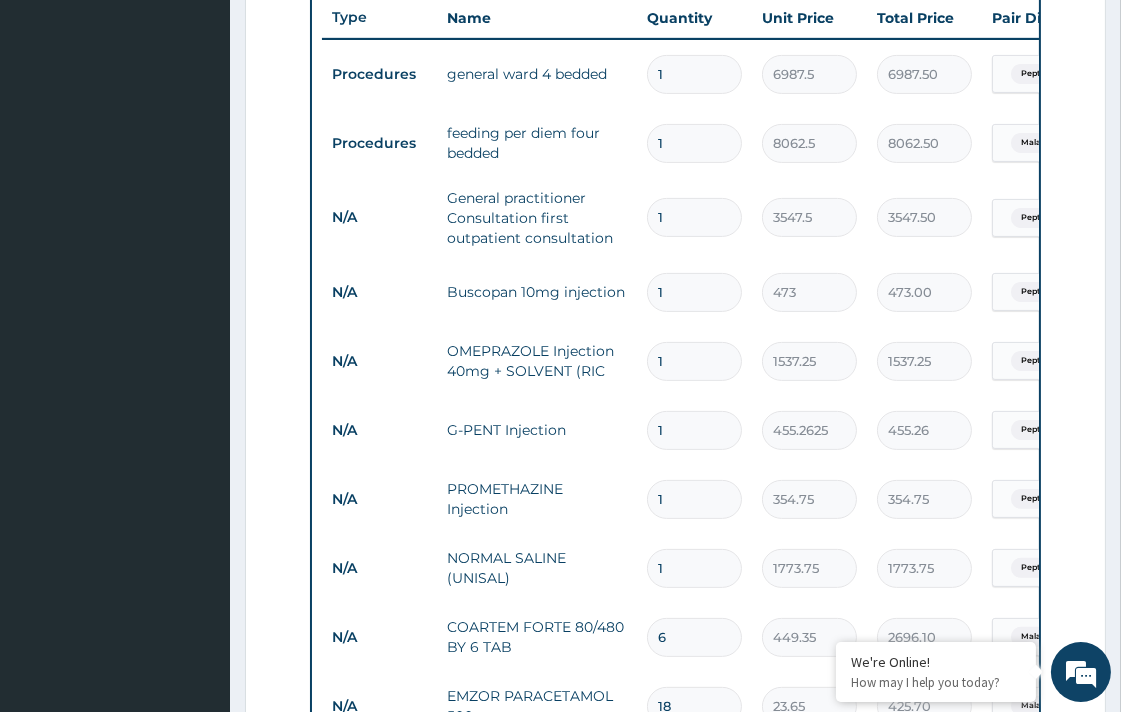 type on "1" 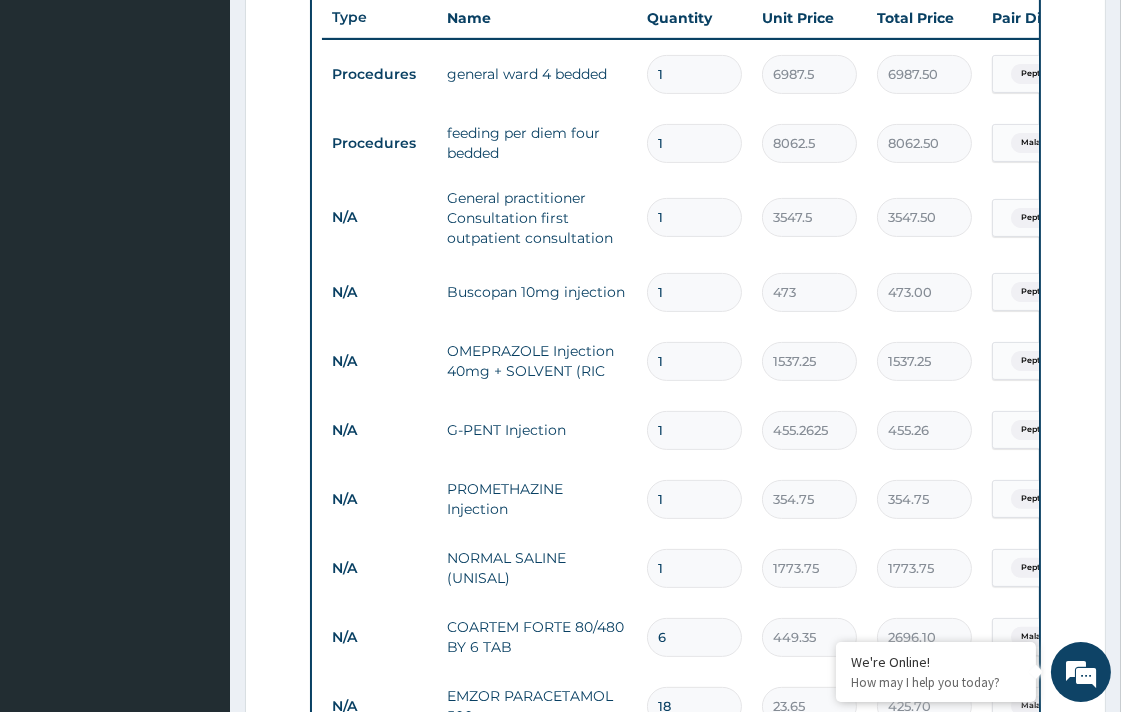 type 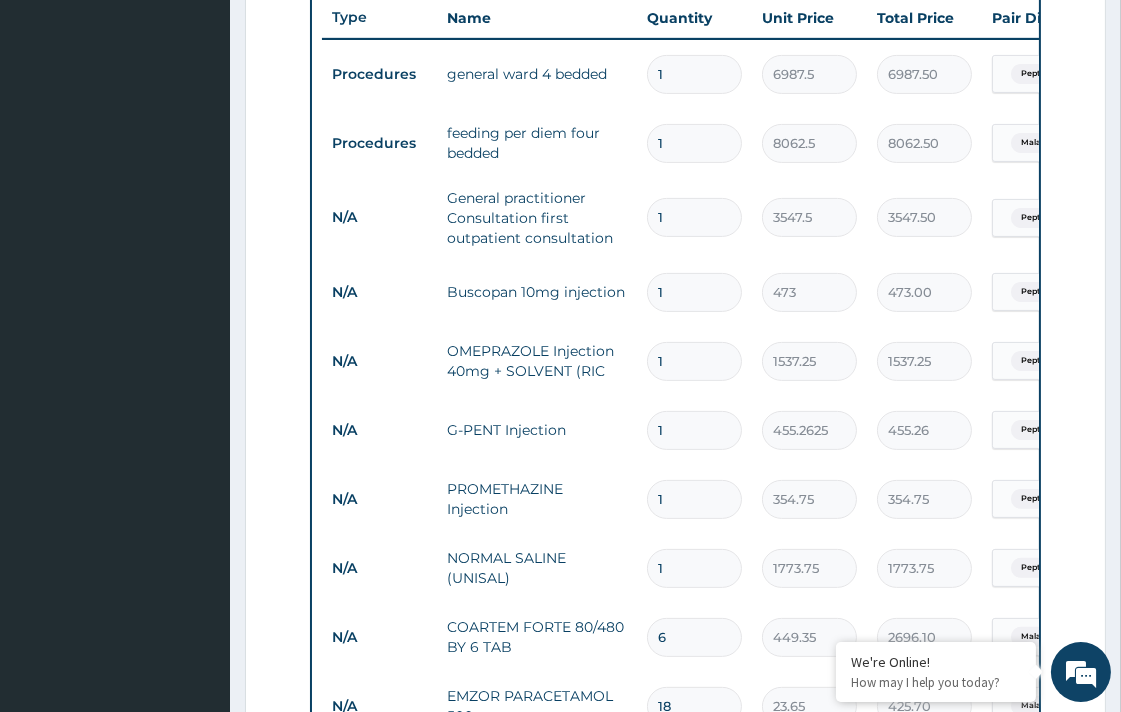 type on "0.00" 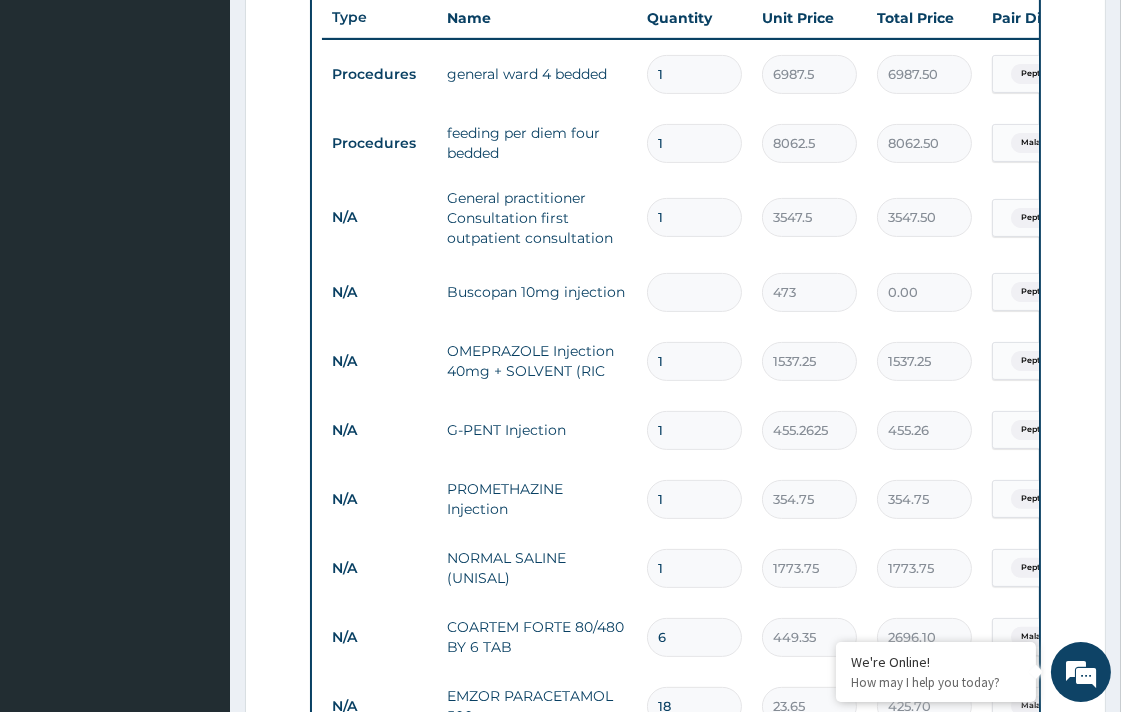 type on "2" 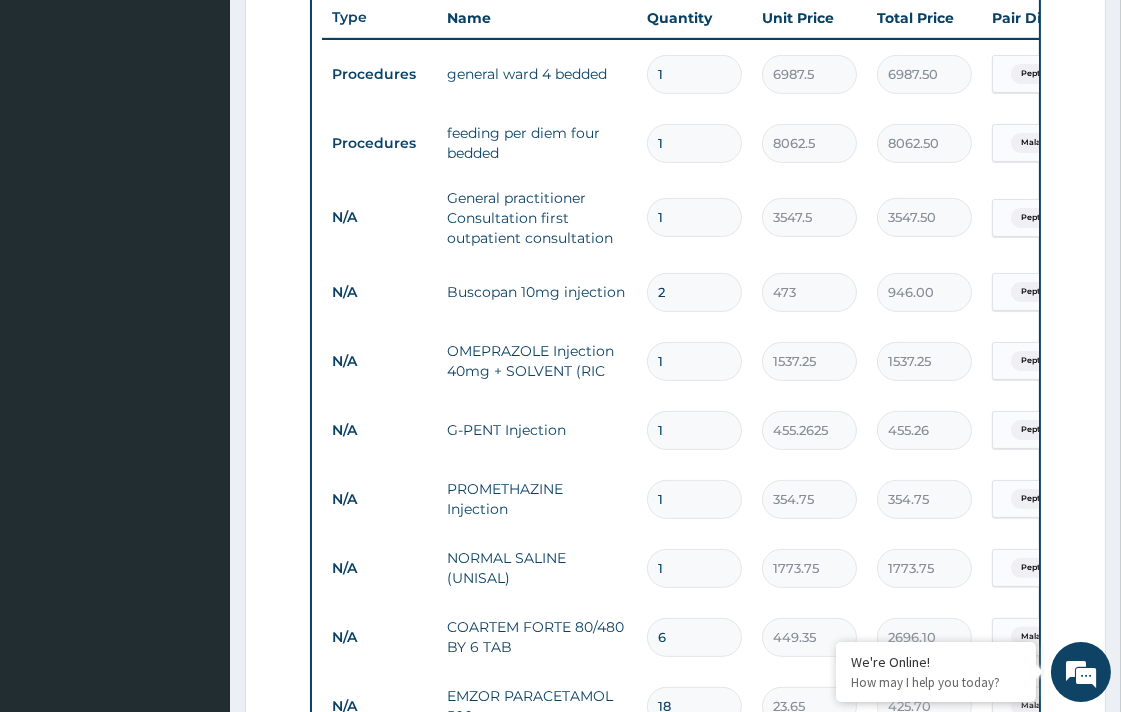 type on "2" 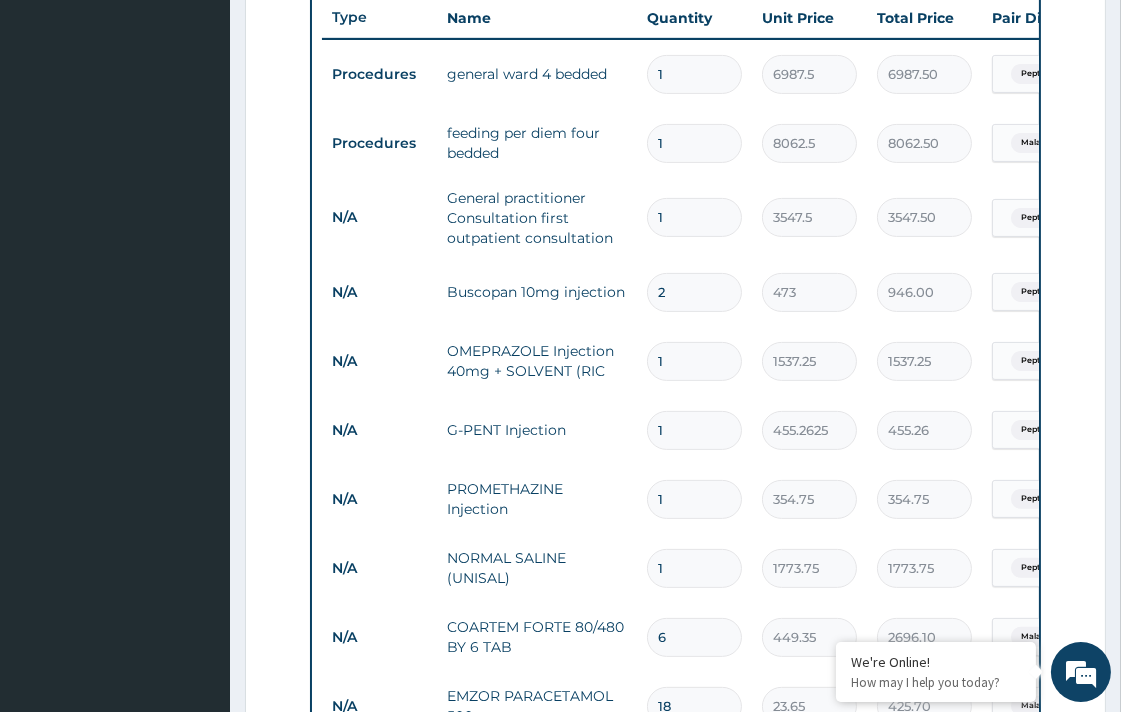 type 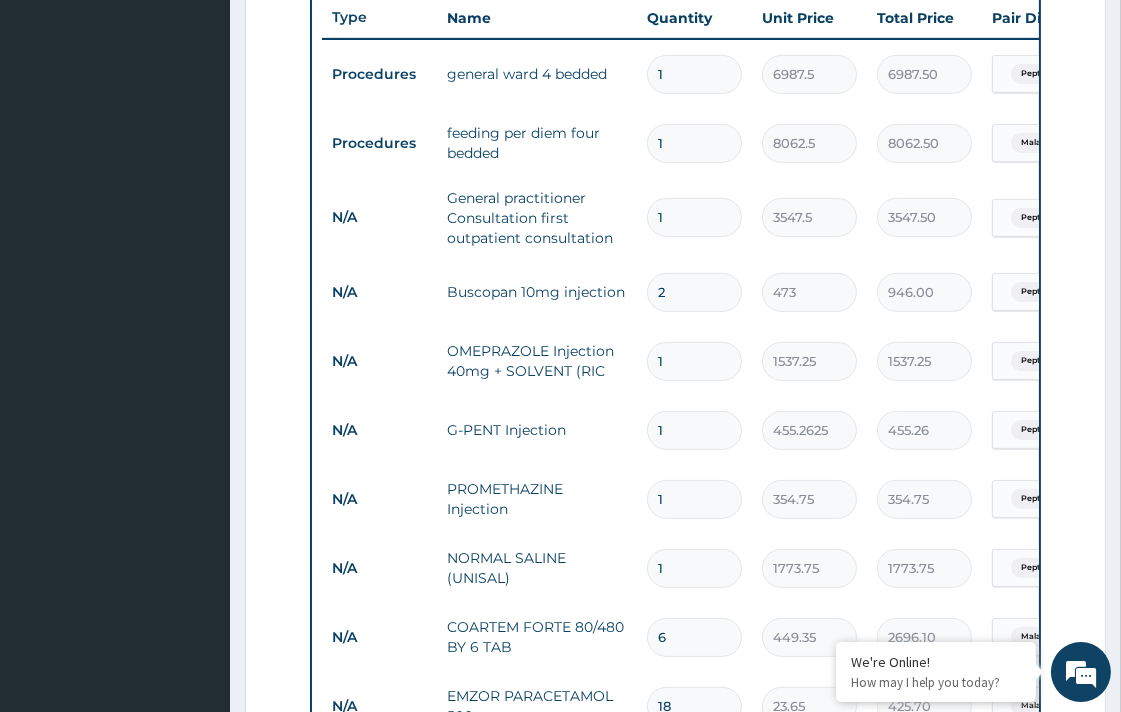 type on "0.00" 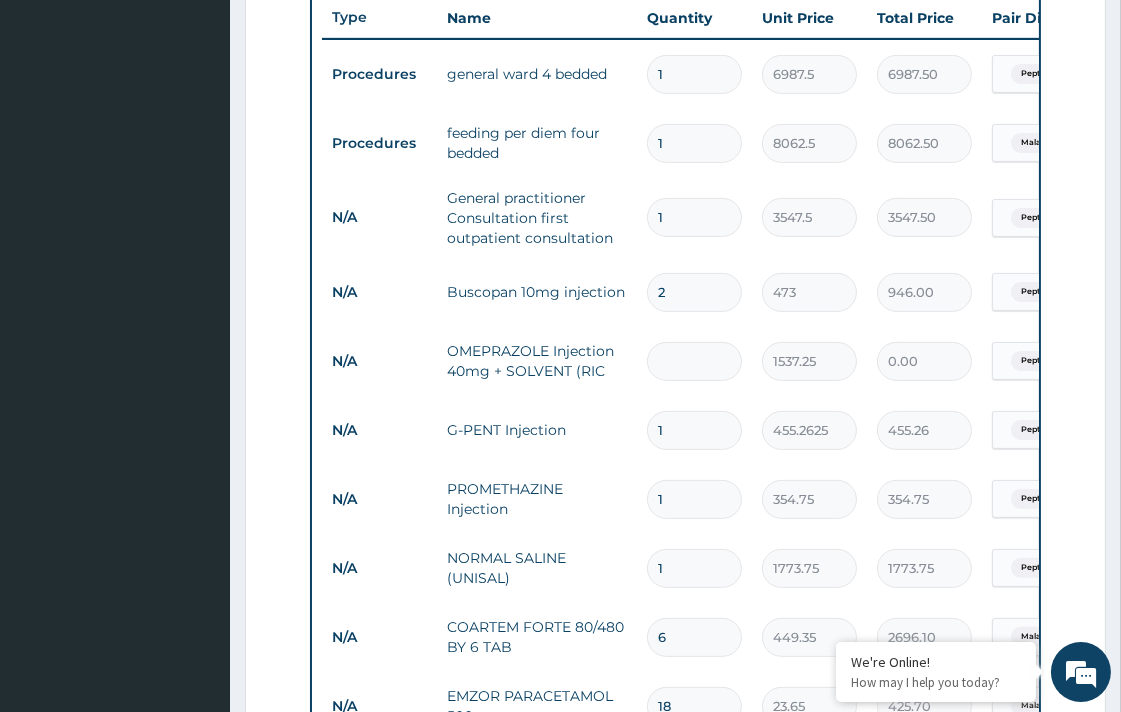 type on "2" 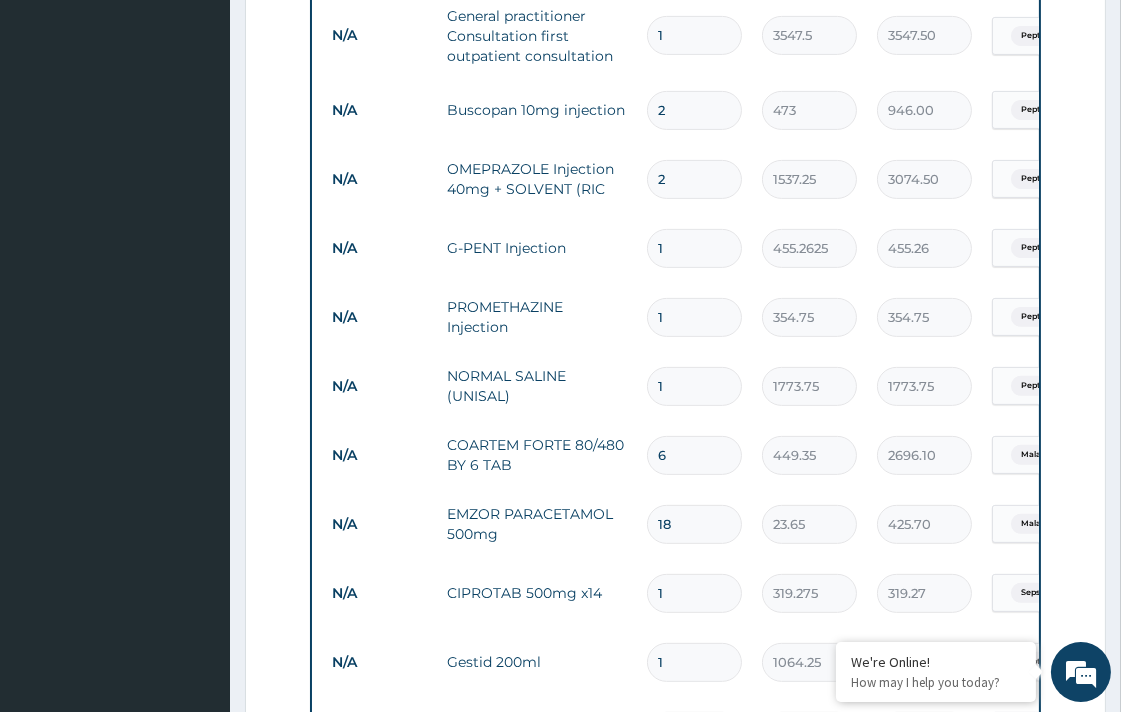 scroll, scrollTop: 981, scrollLeft: 0, axis: vertical 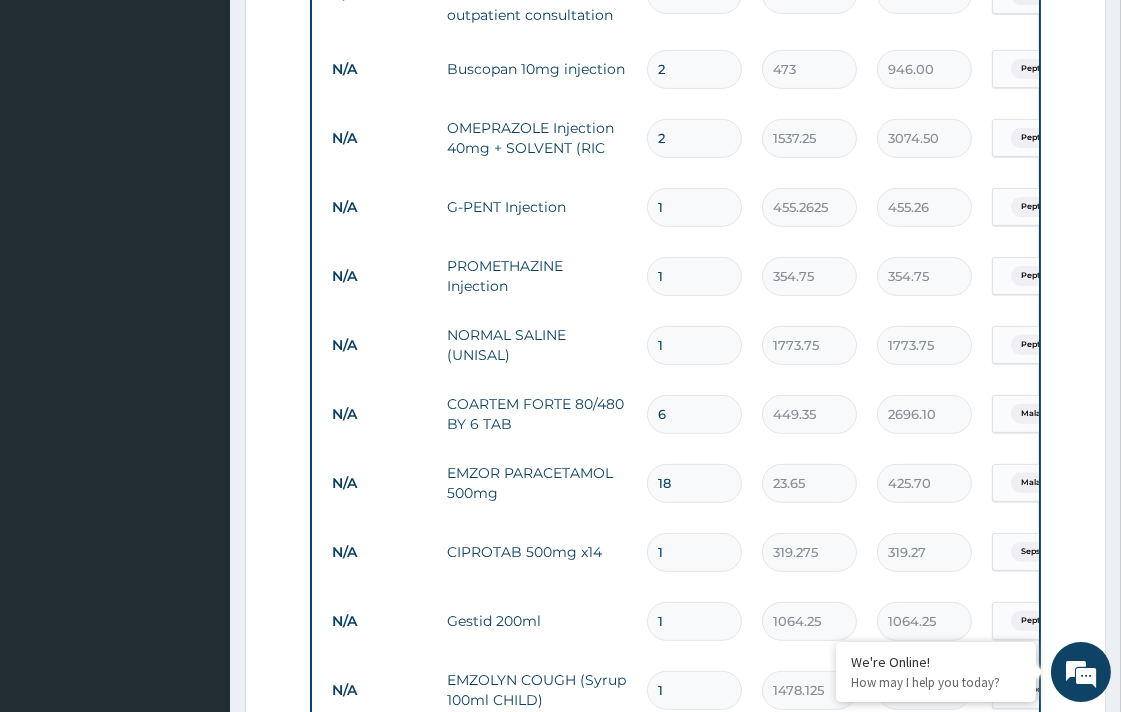 type on "2" 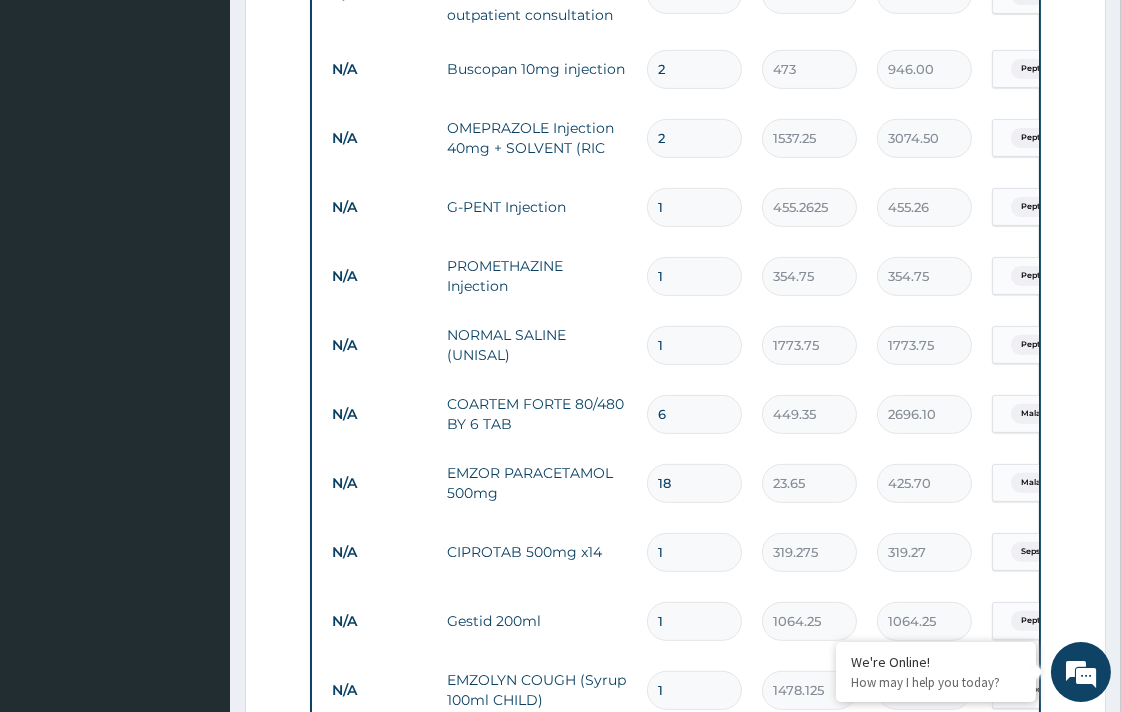 type on "3" 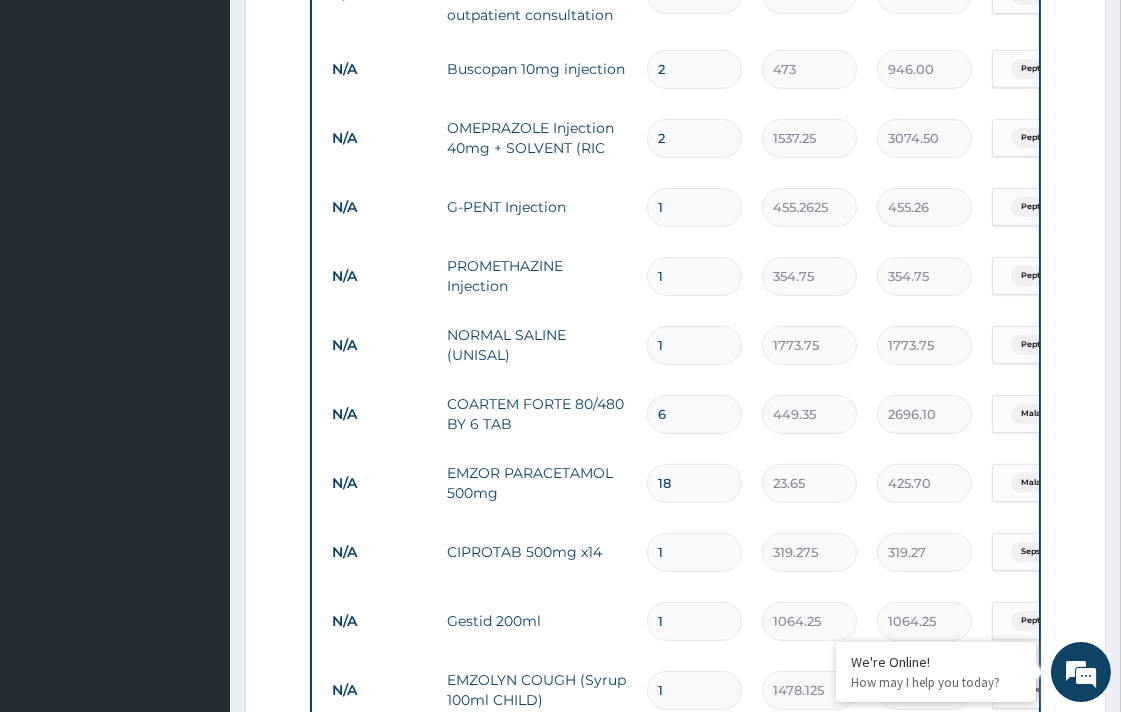 type on "5321.25" 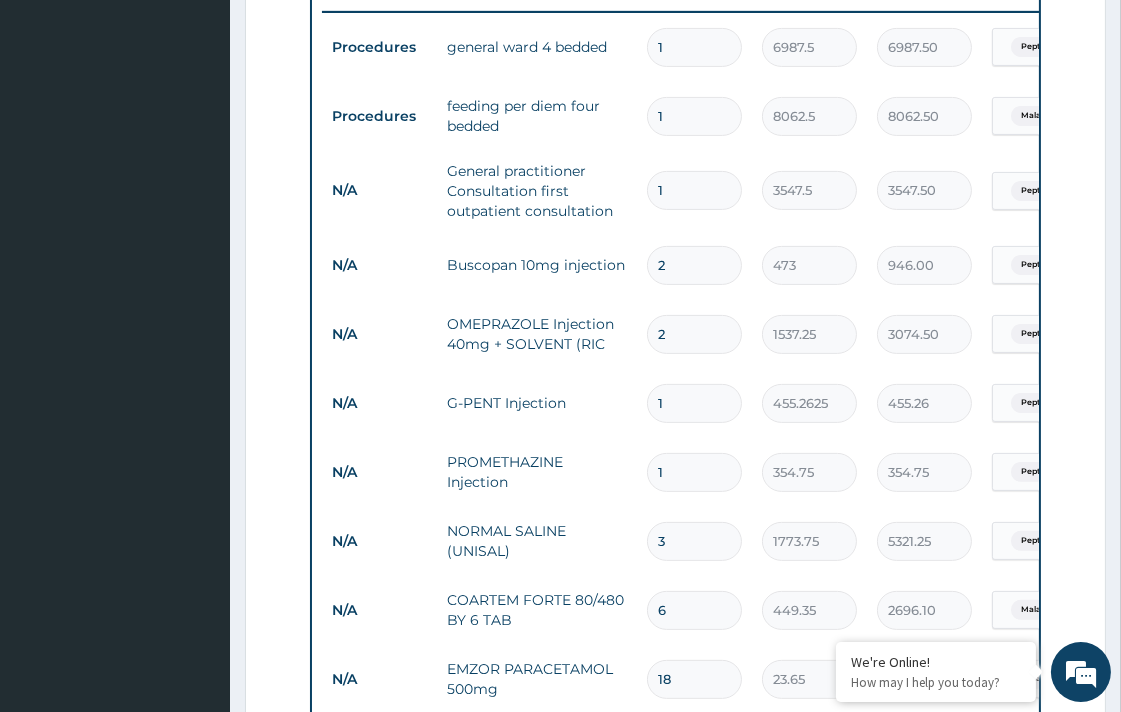 scroll, scrollTop: 647, scrollLeft: 0, axis: vertical 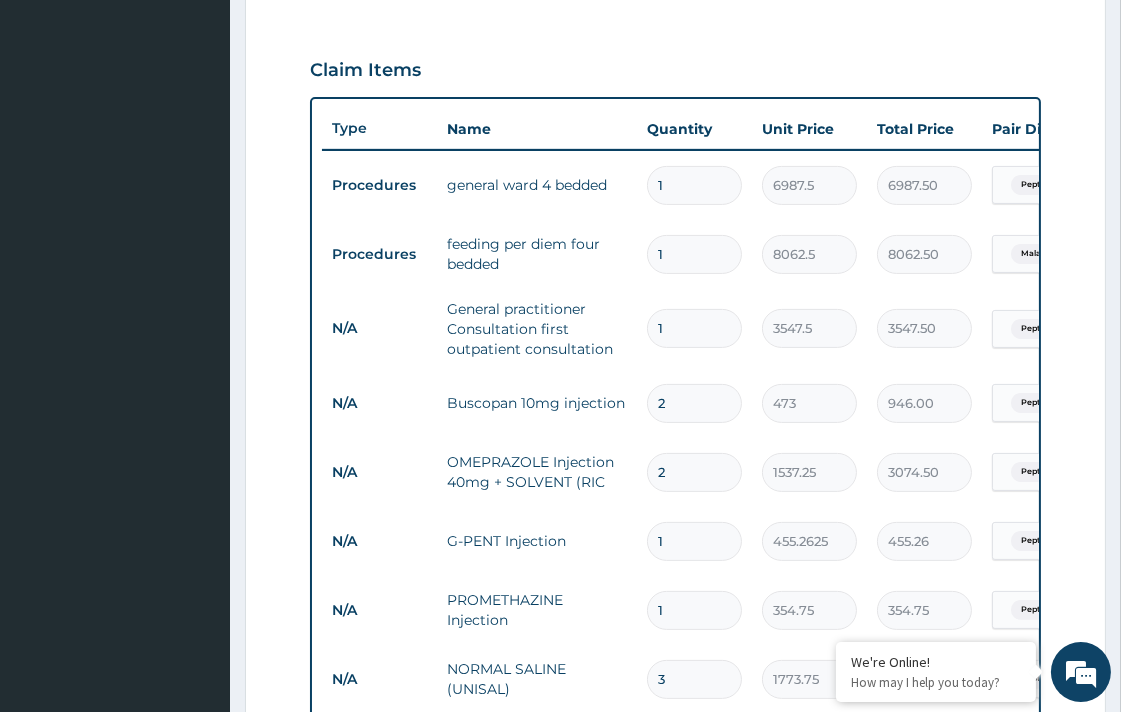 type on "3" 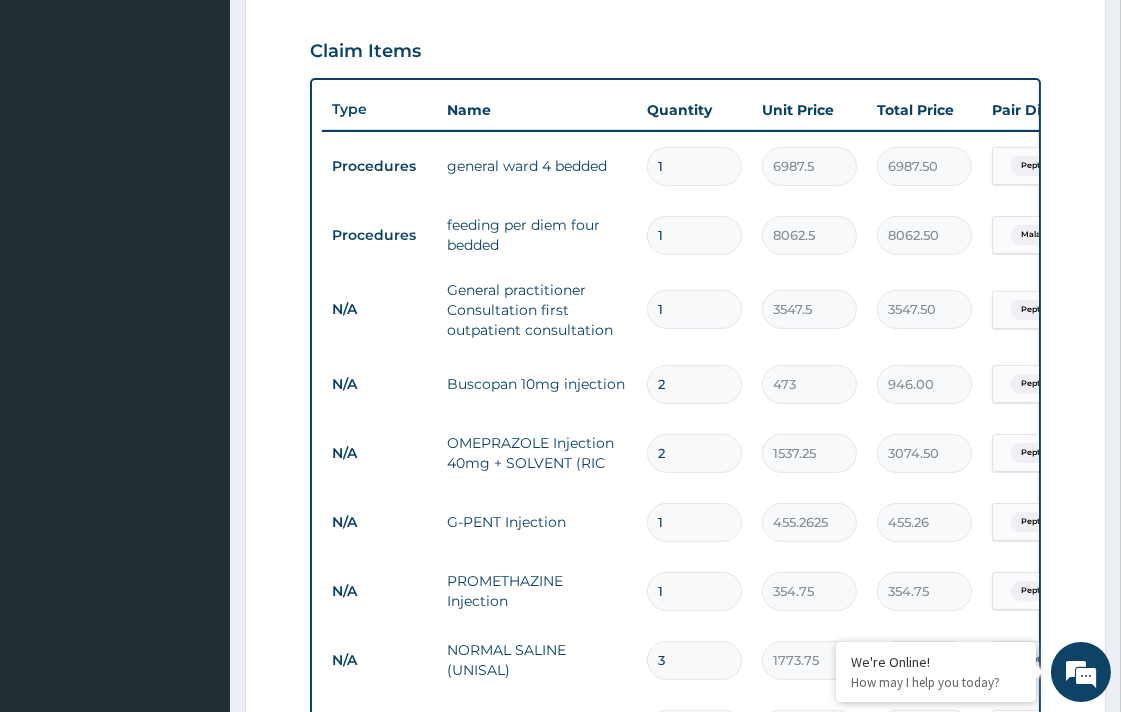 scroll, scrollTop: 647, scrollLeft: 0, axis: vertical 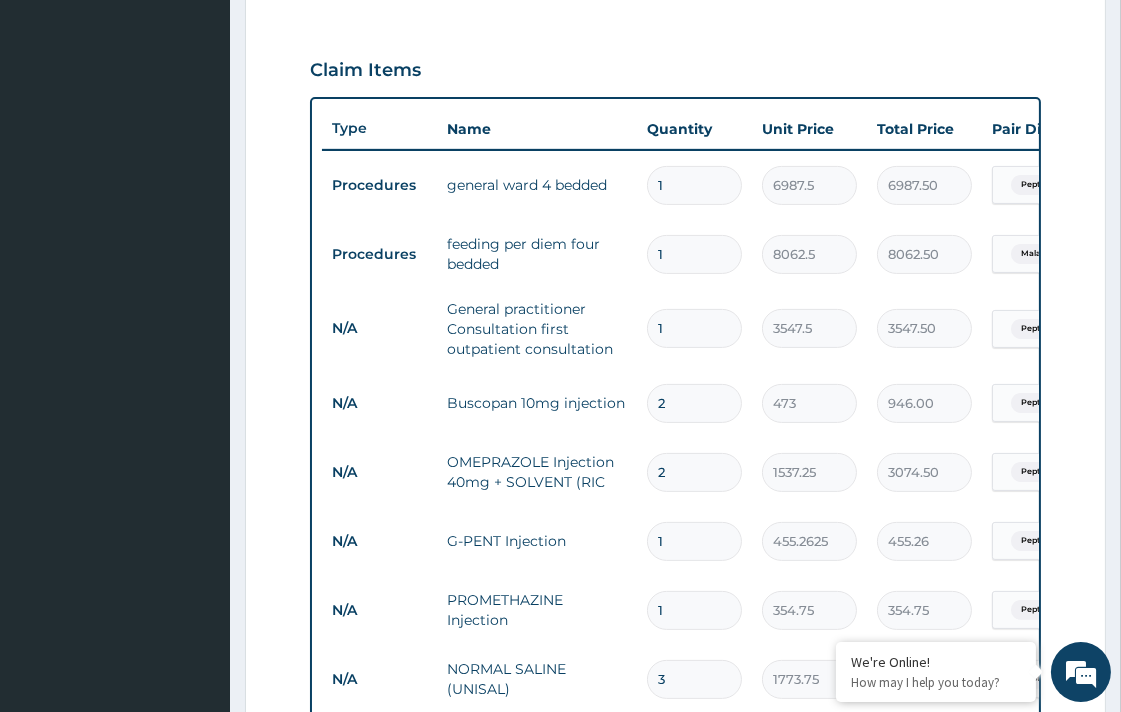 click on "1" at bounding box center (694, 185) 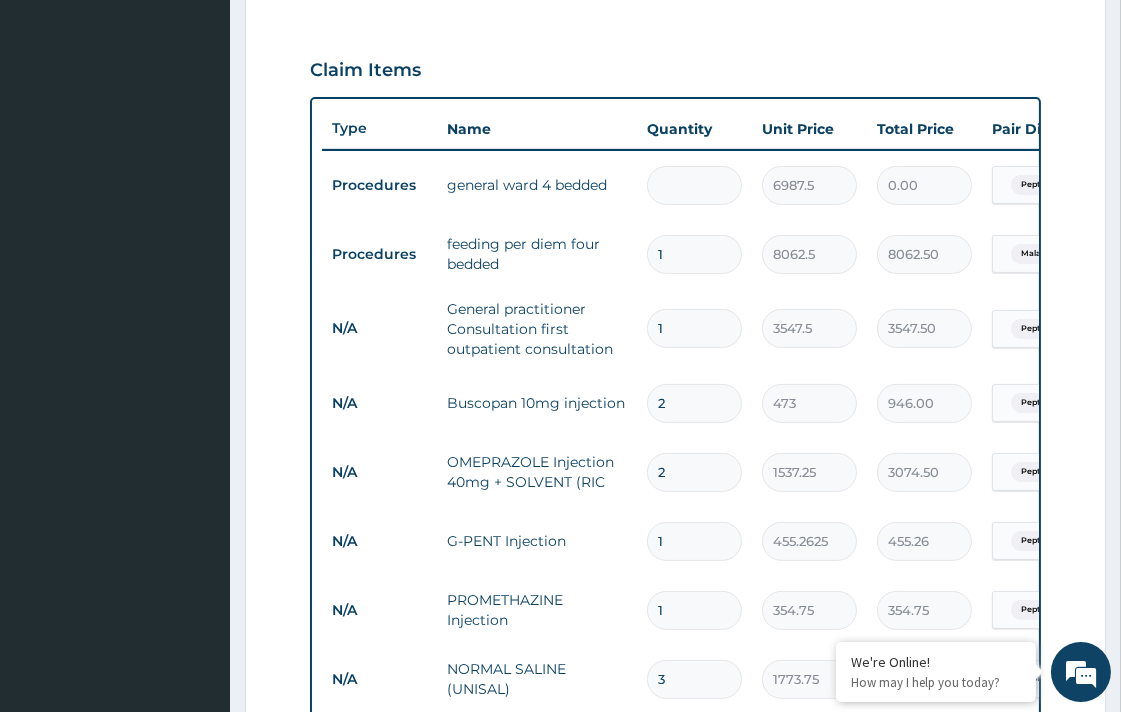 type on "2" 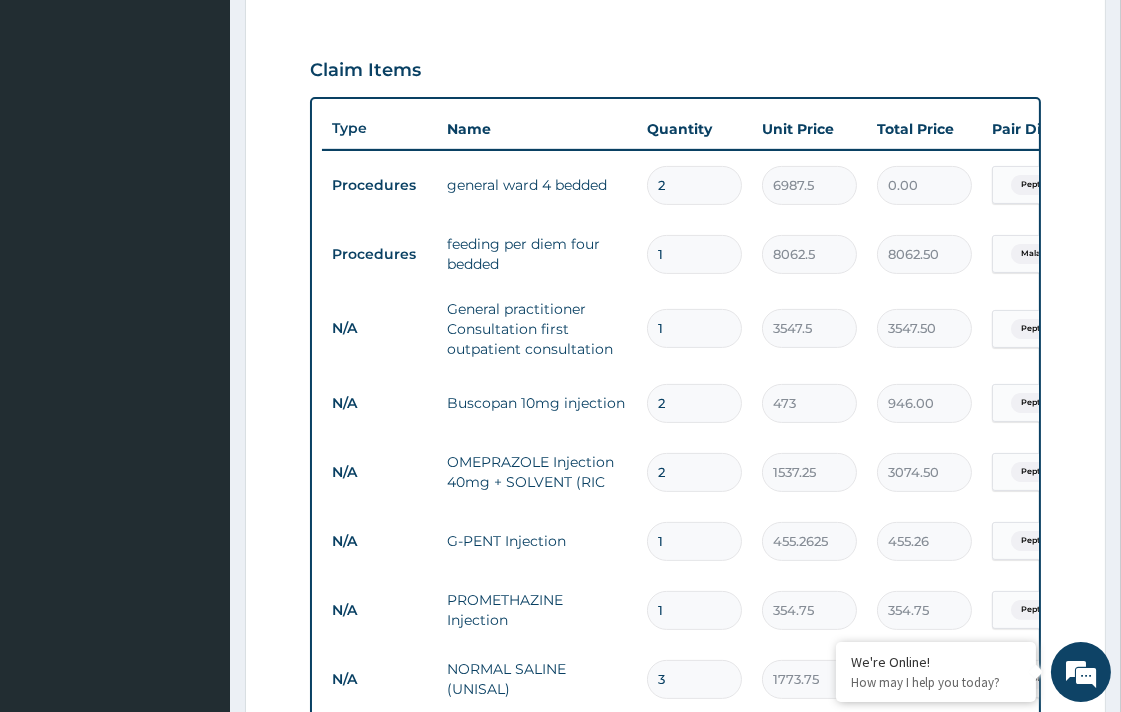 type on "13975.00" 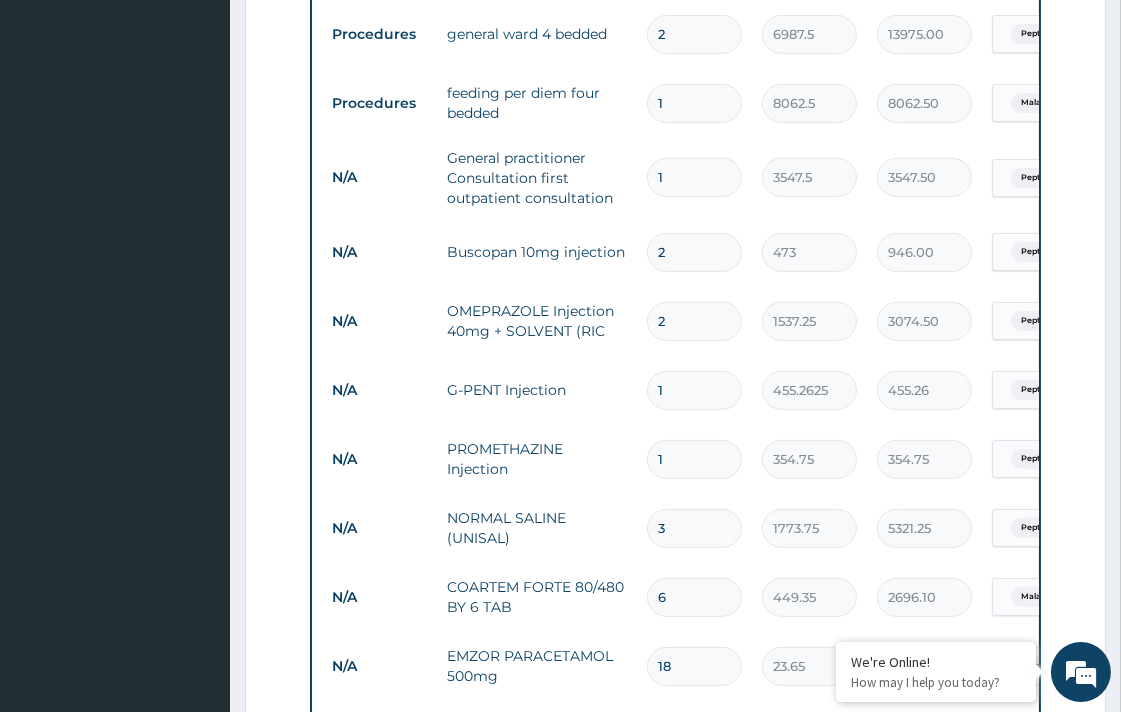 scroll, scrollTop: 981, scrollLeft: 0, axis: vertical 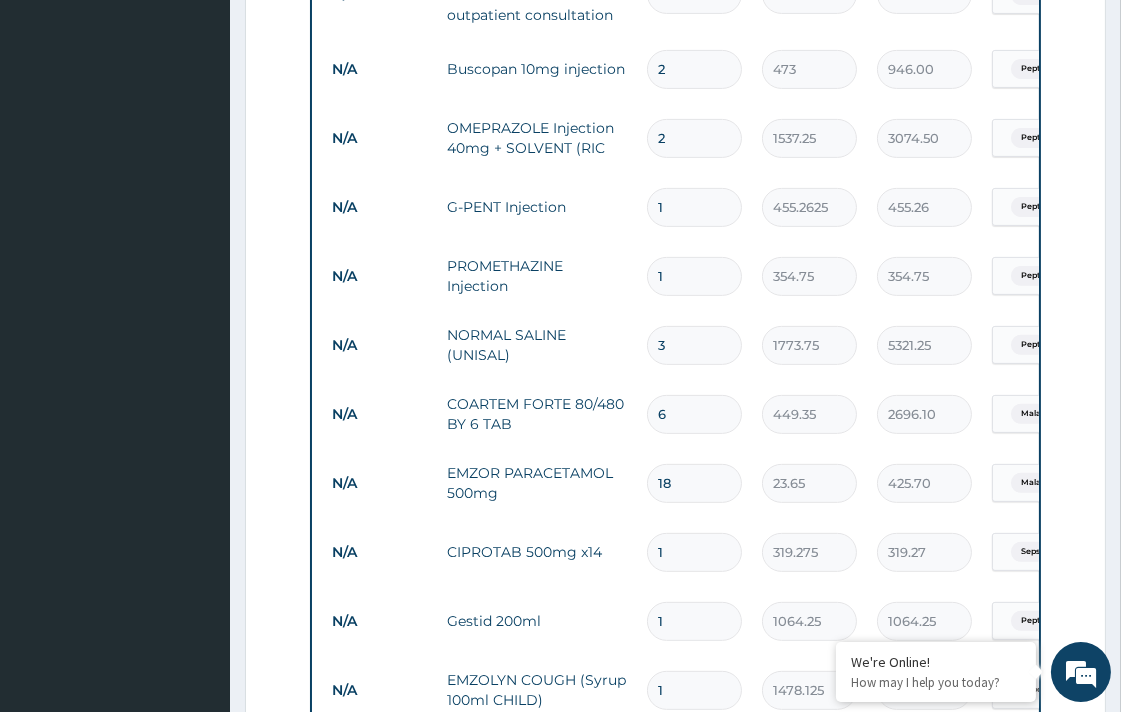 type on "2" 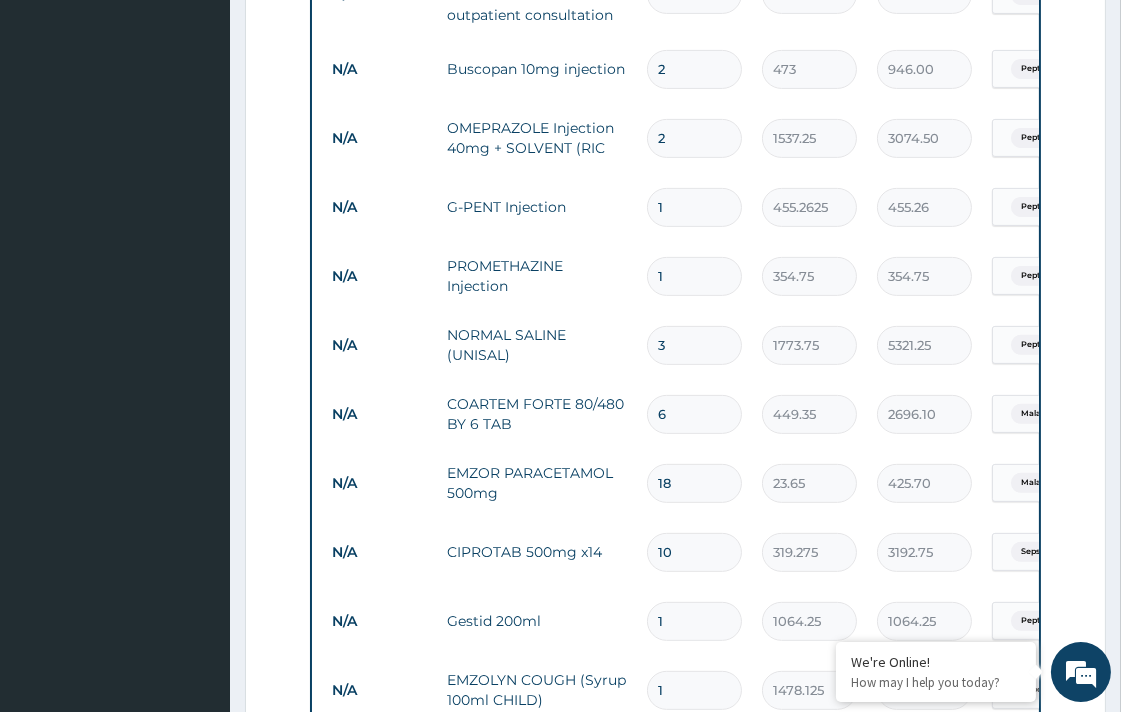 type on "9" 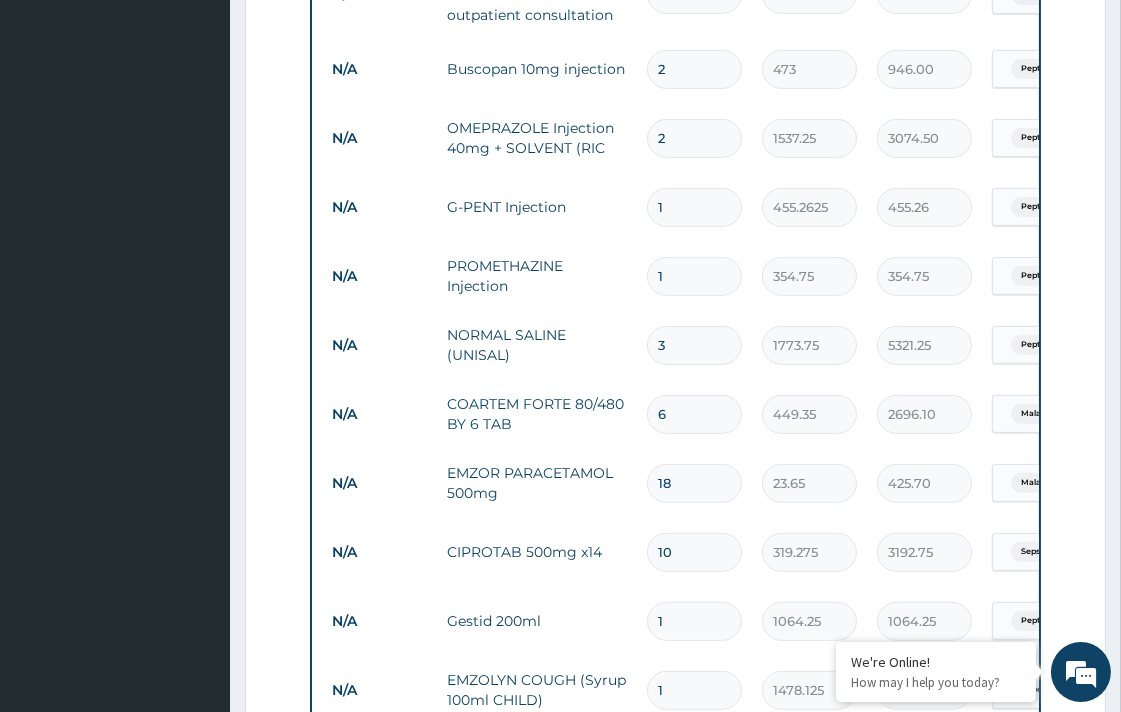 type on "2873.47" 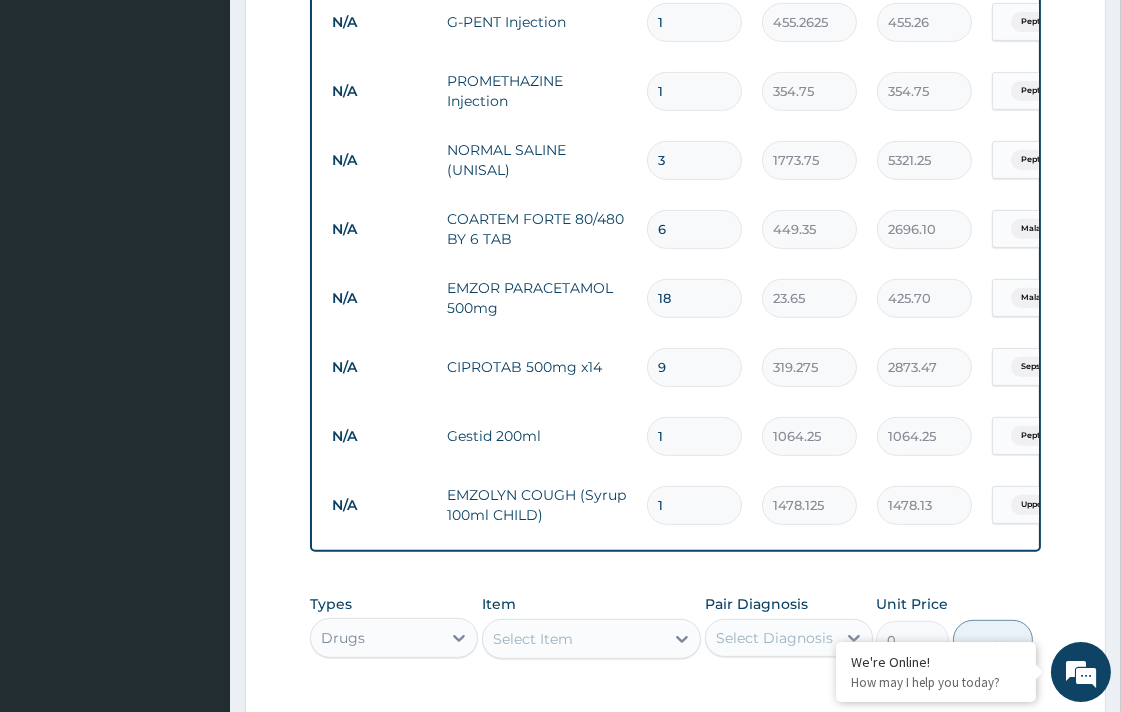 scroll, scrollTop: 1203, scrollLeft: 0, axis: vertical 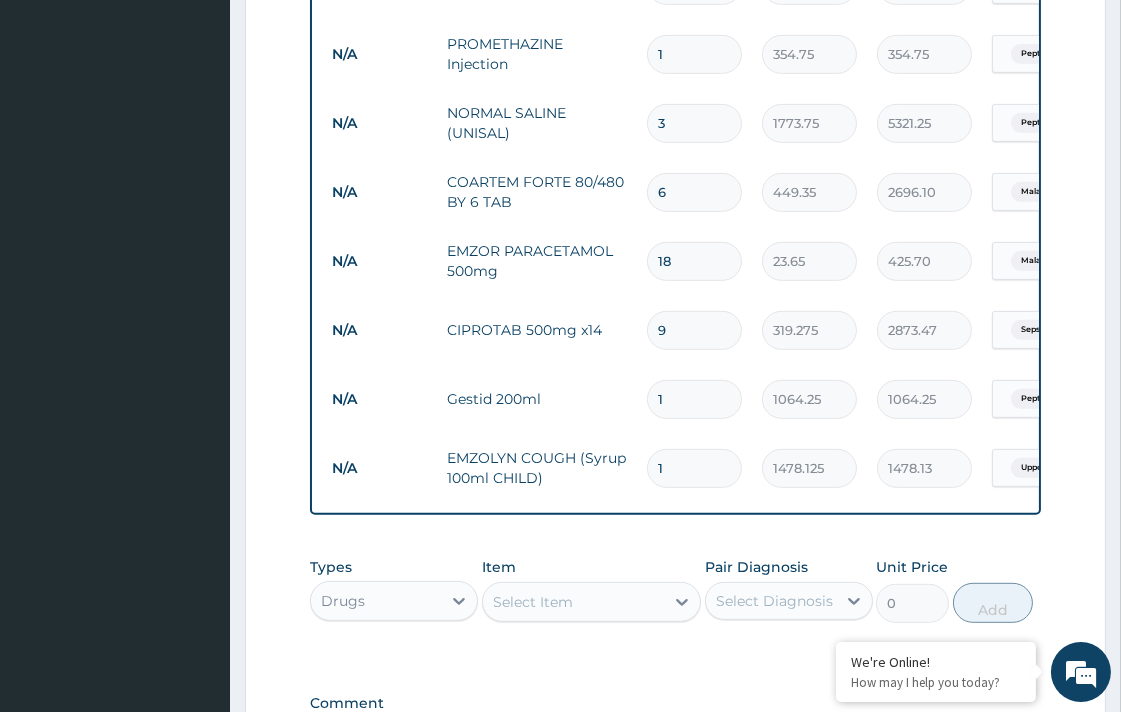 type 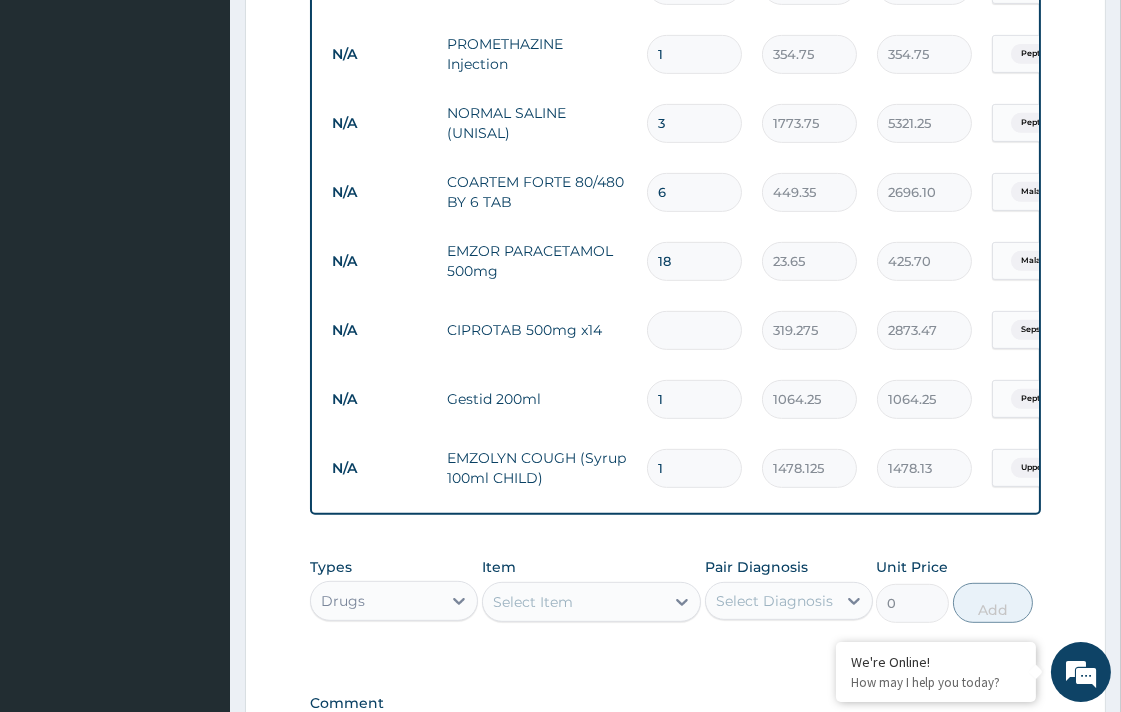 type on "0.00" 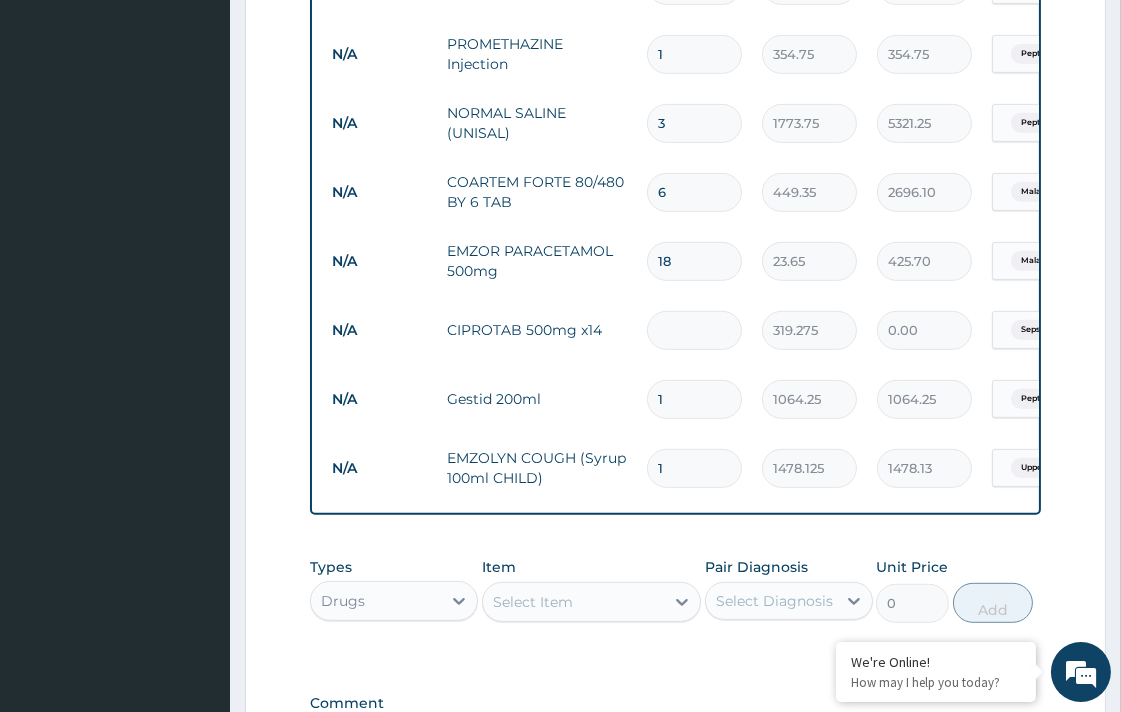 type on "1" 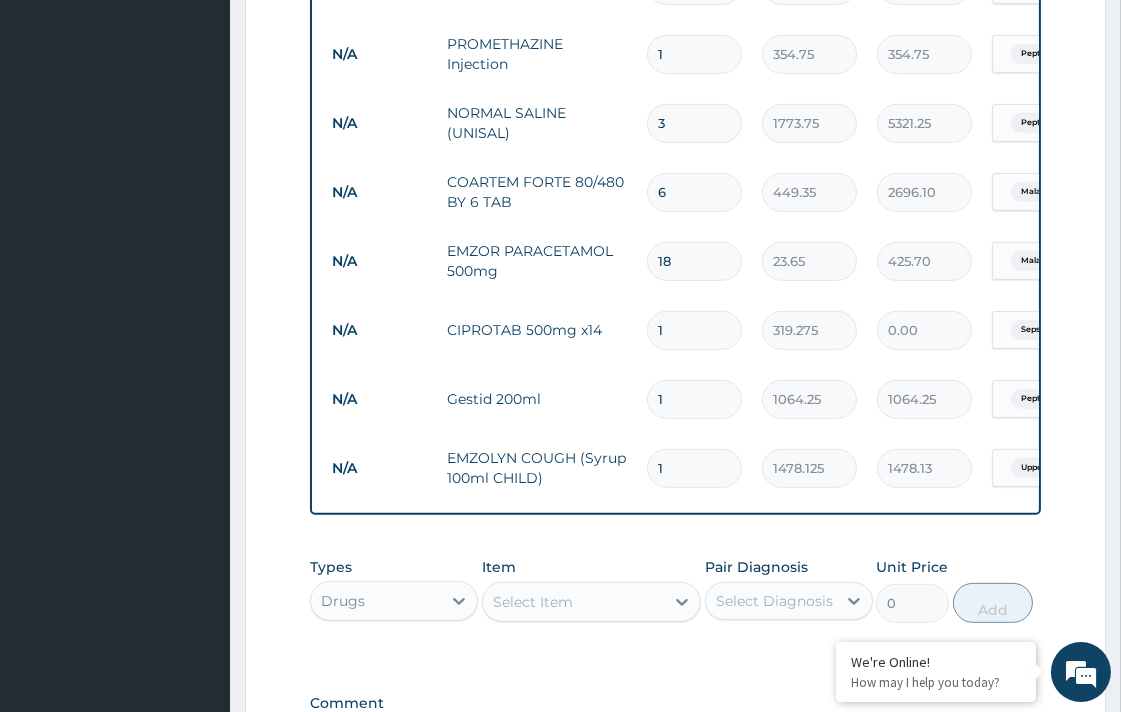 type on "319.27" 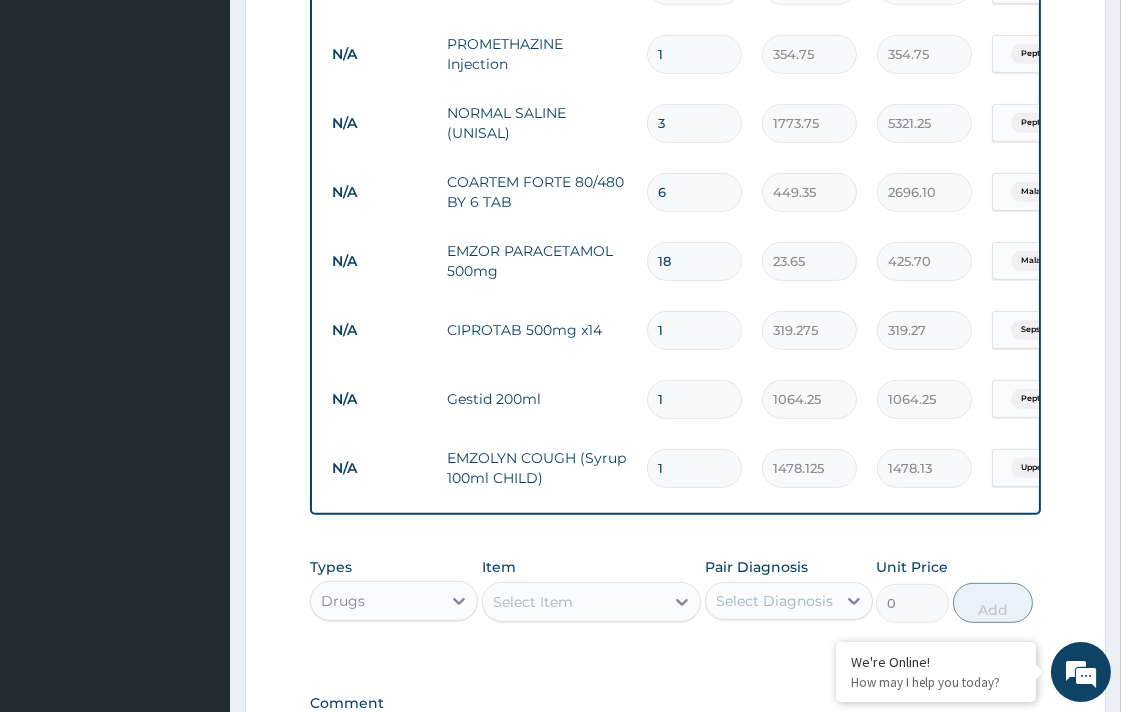 type on "10" 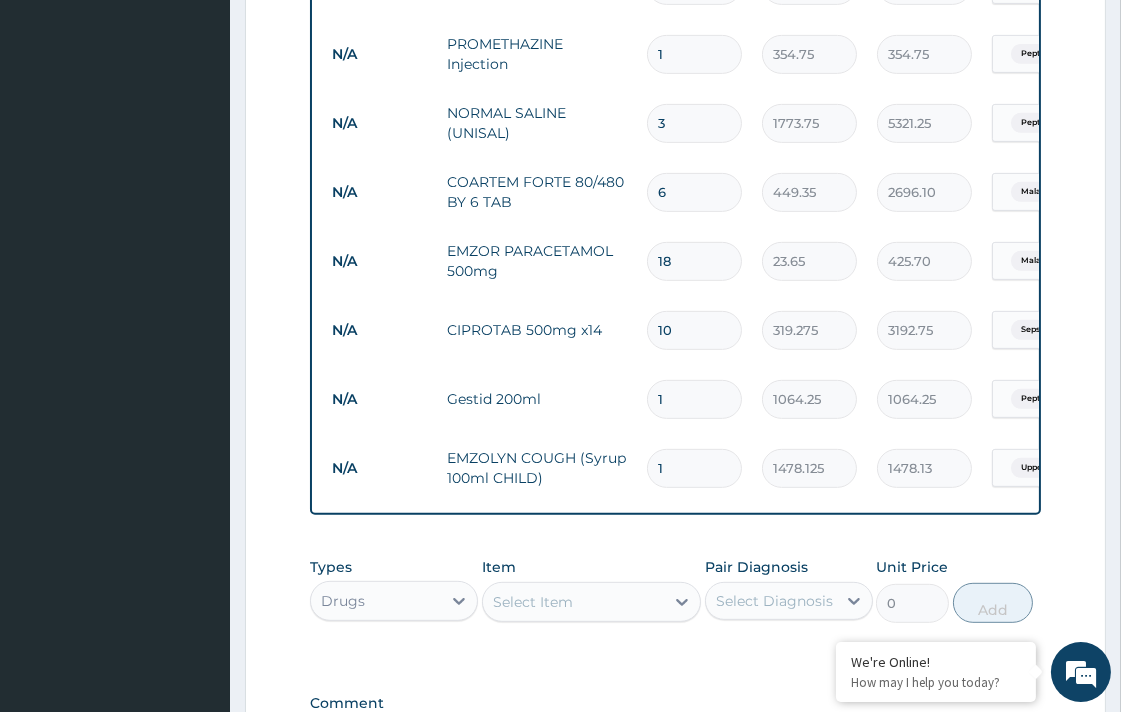 type on "10" 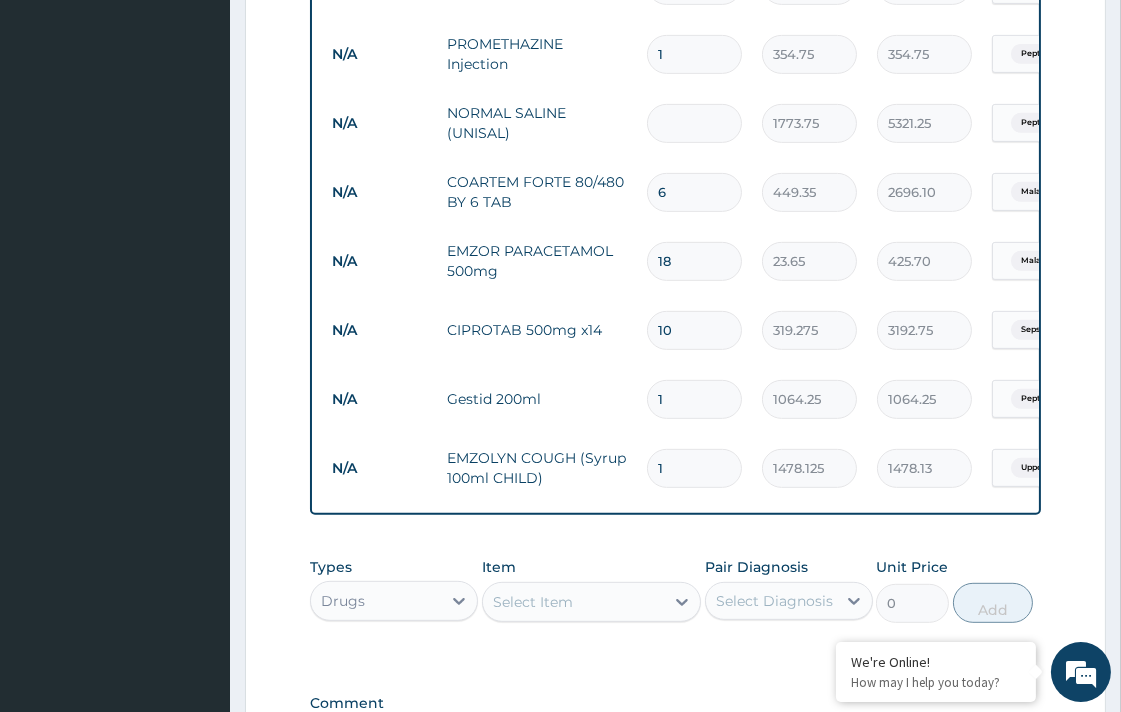 type on "0.00" 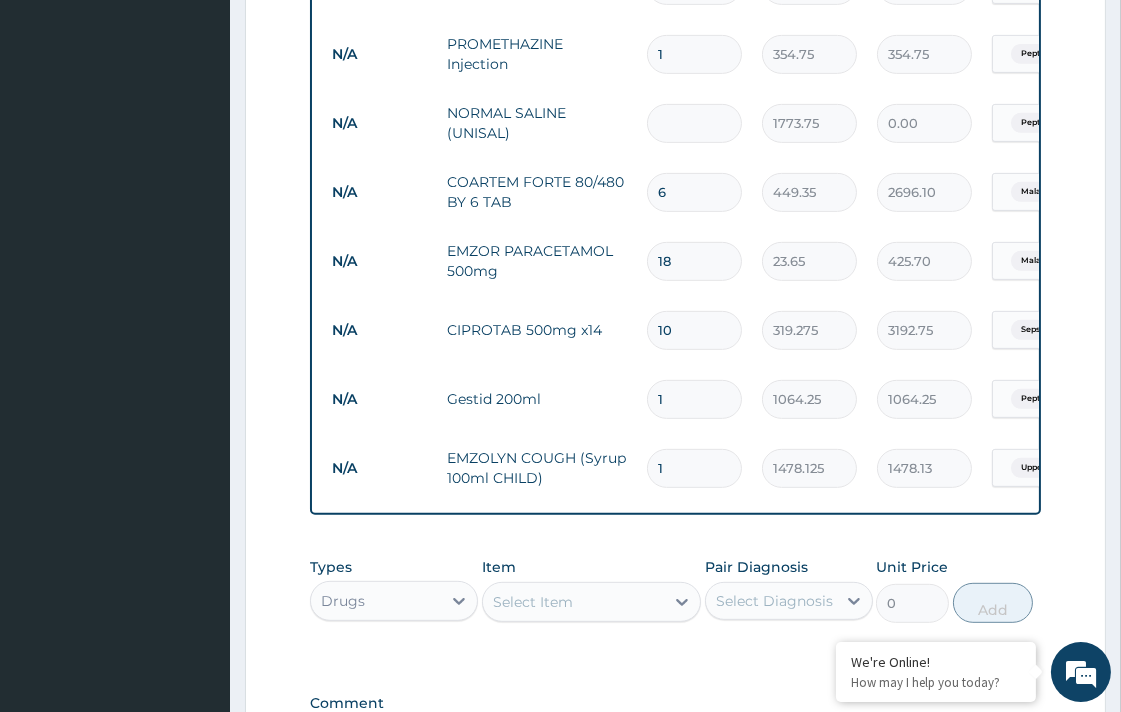 type on "2" 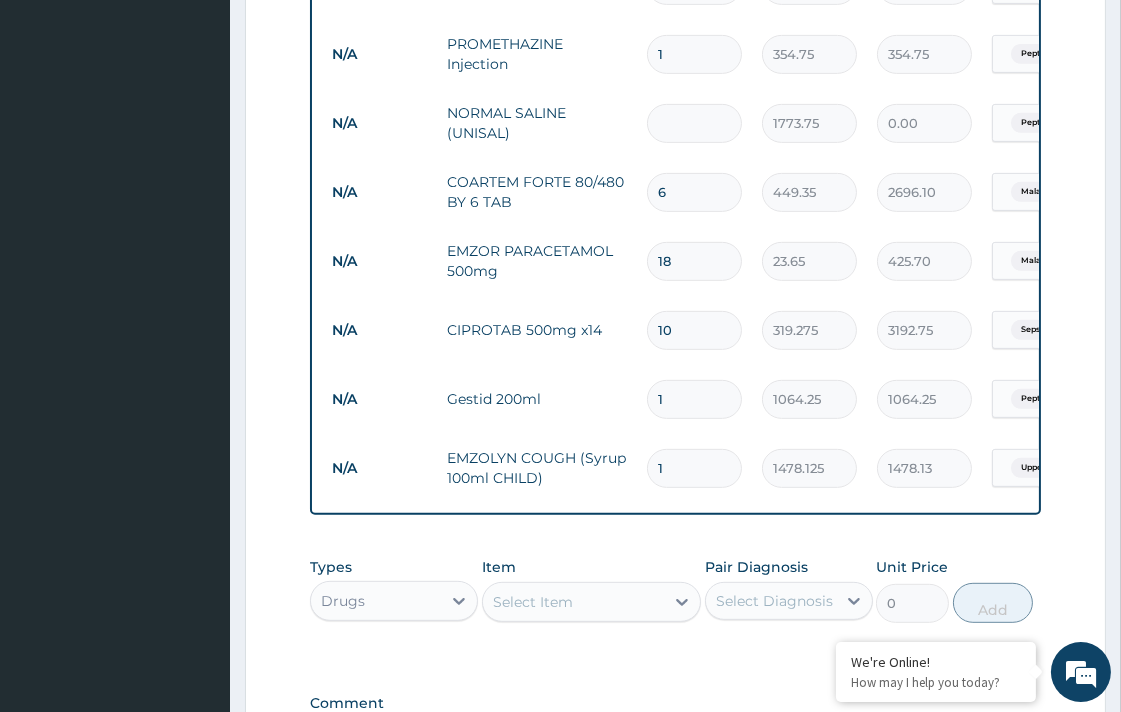 type on "3547.50" 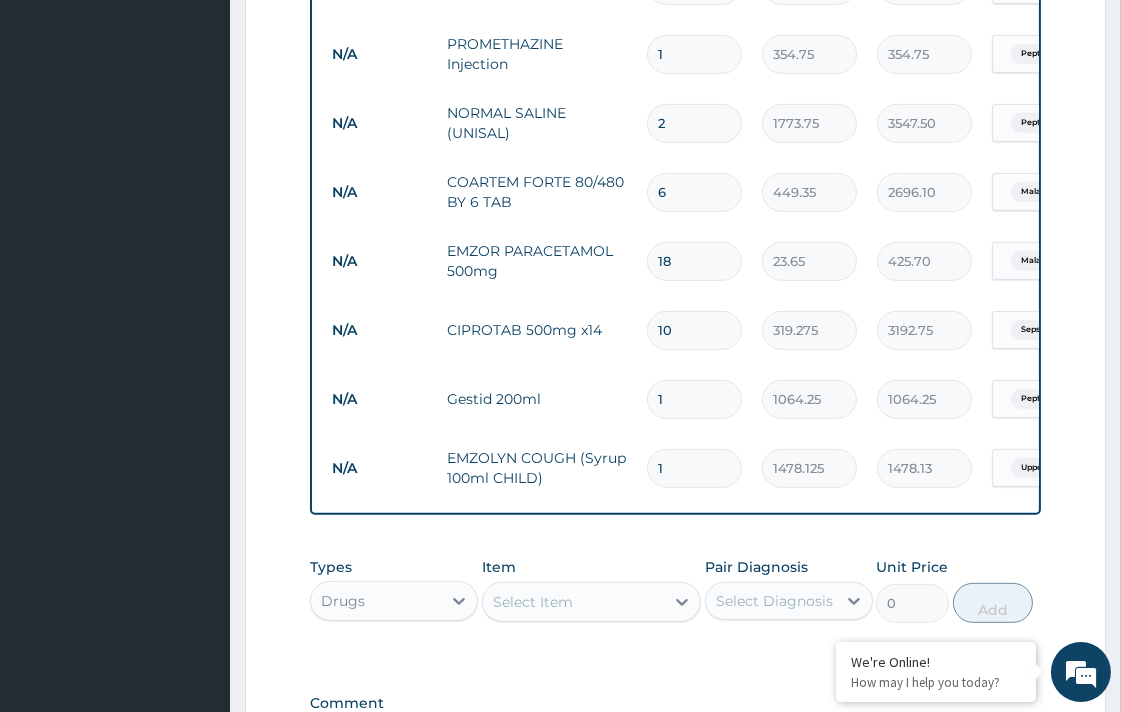 type 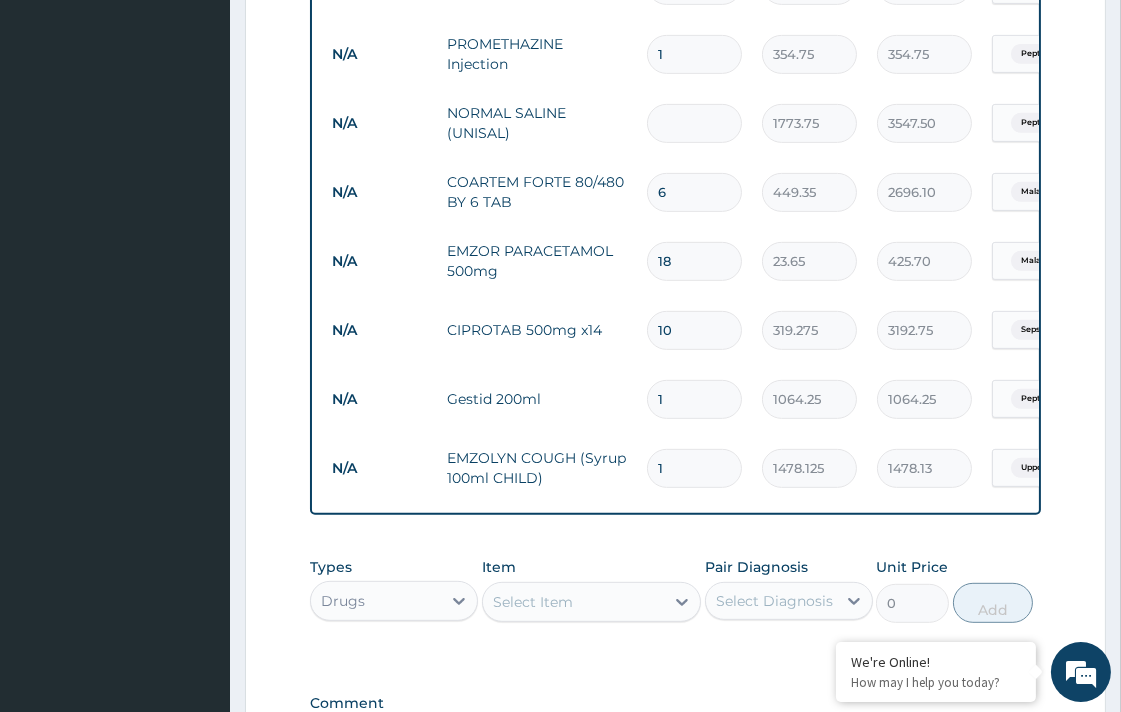 type on "0.00" 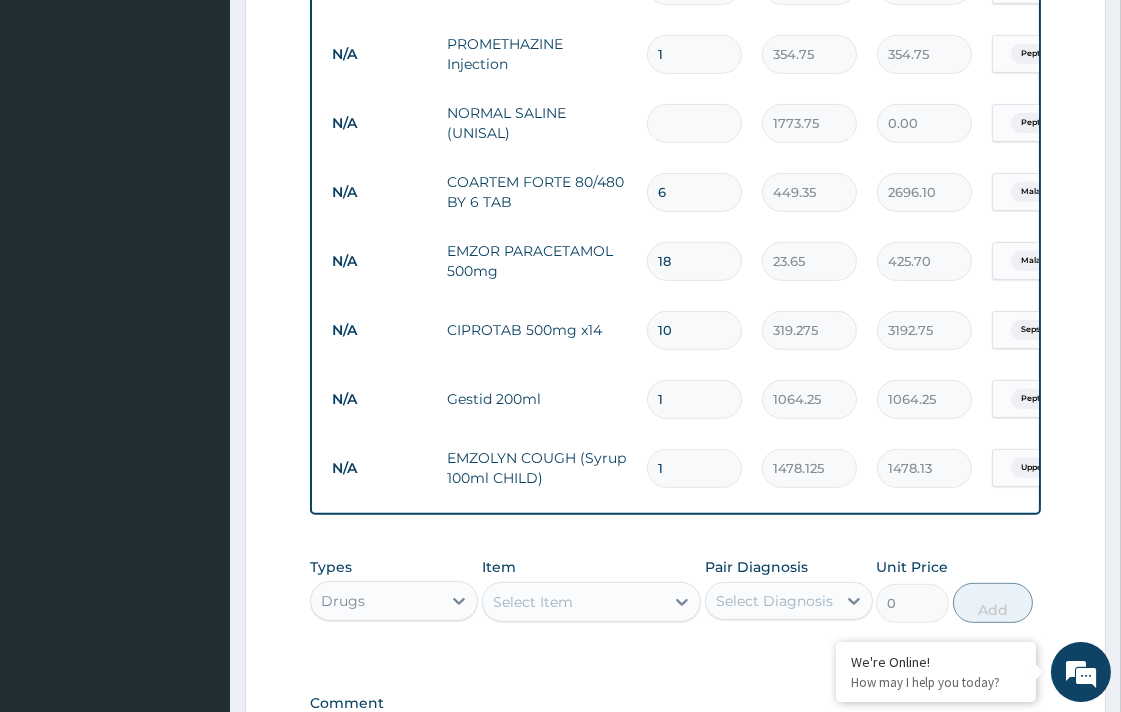 type on "1" 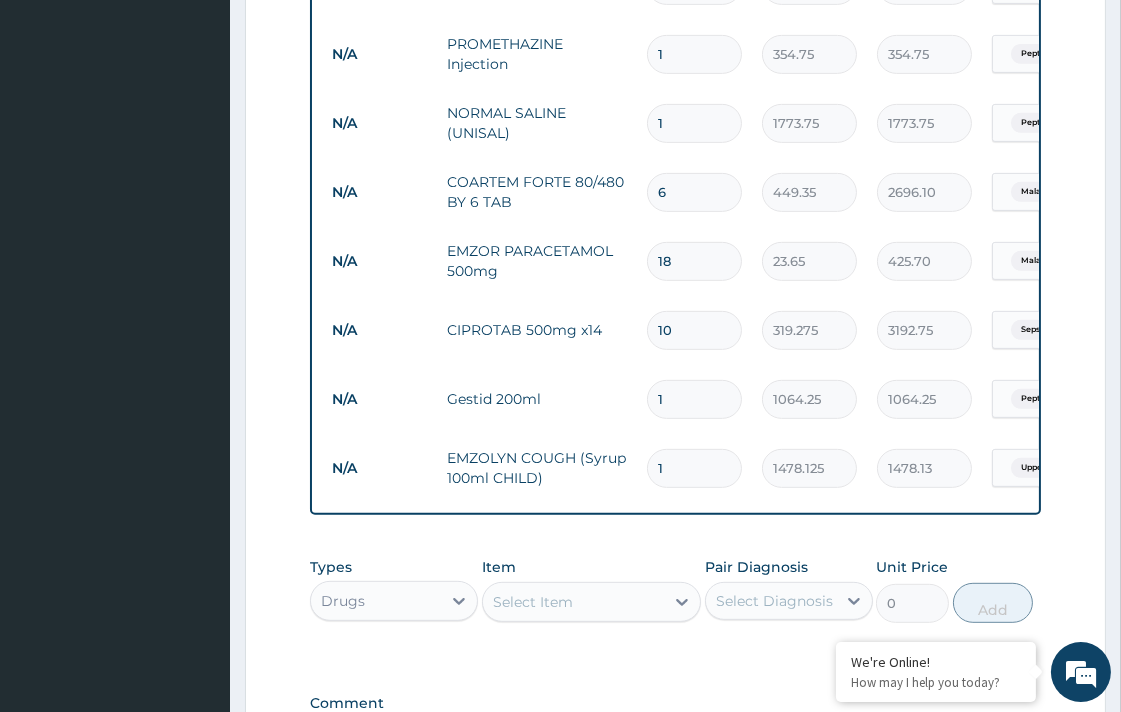 type on "1" 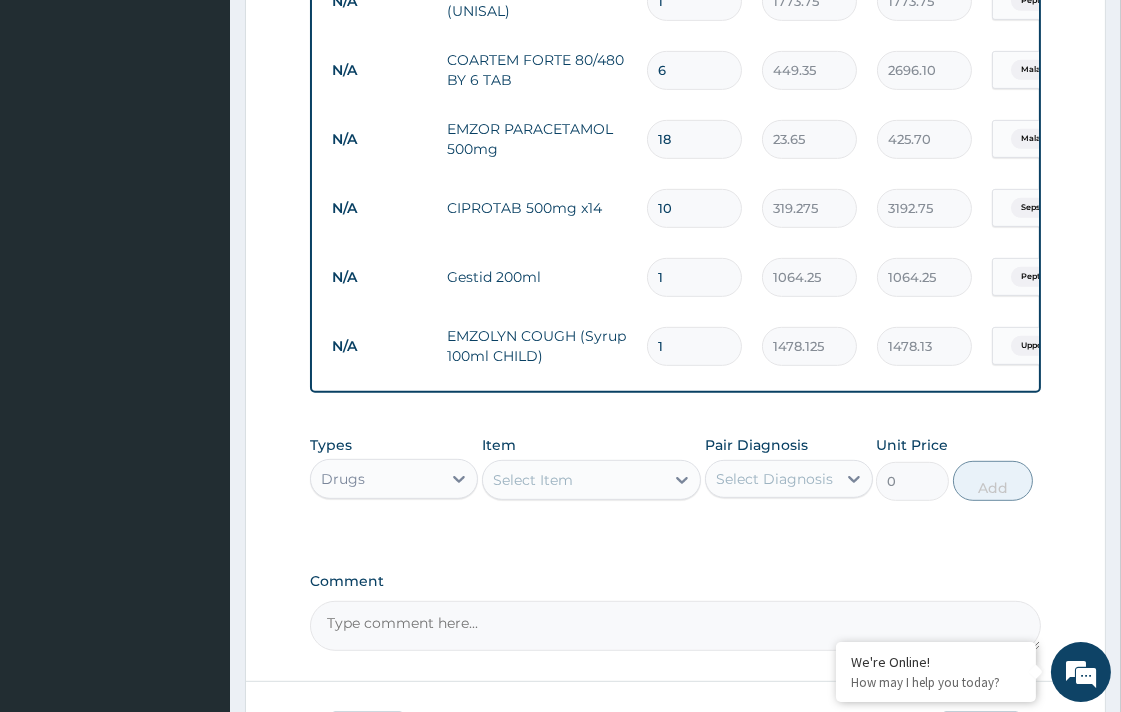 scroll, scrollTop: 1494, scrollLeft: 0, axis: vertical 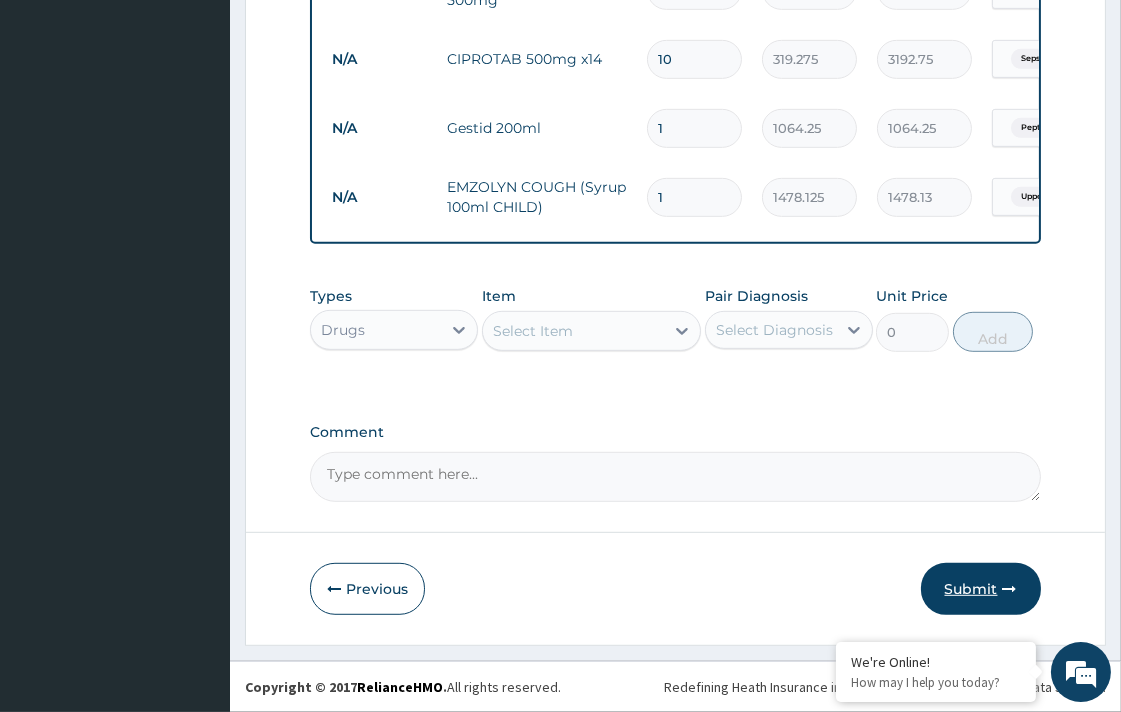 click on "Submit" at bounding box center [981, 589] 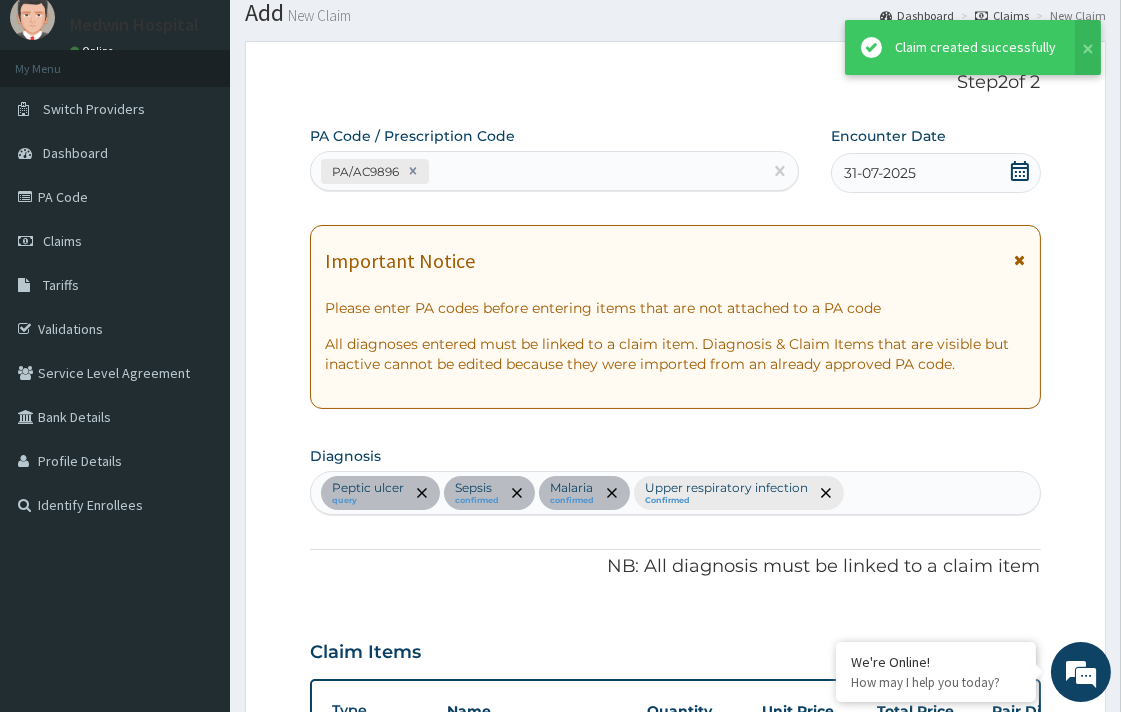 scroll, scrollTop: 1494, scrollLeft: 0, axis: vertical 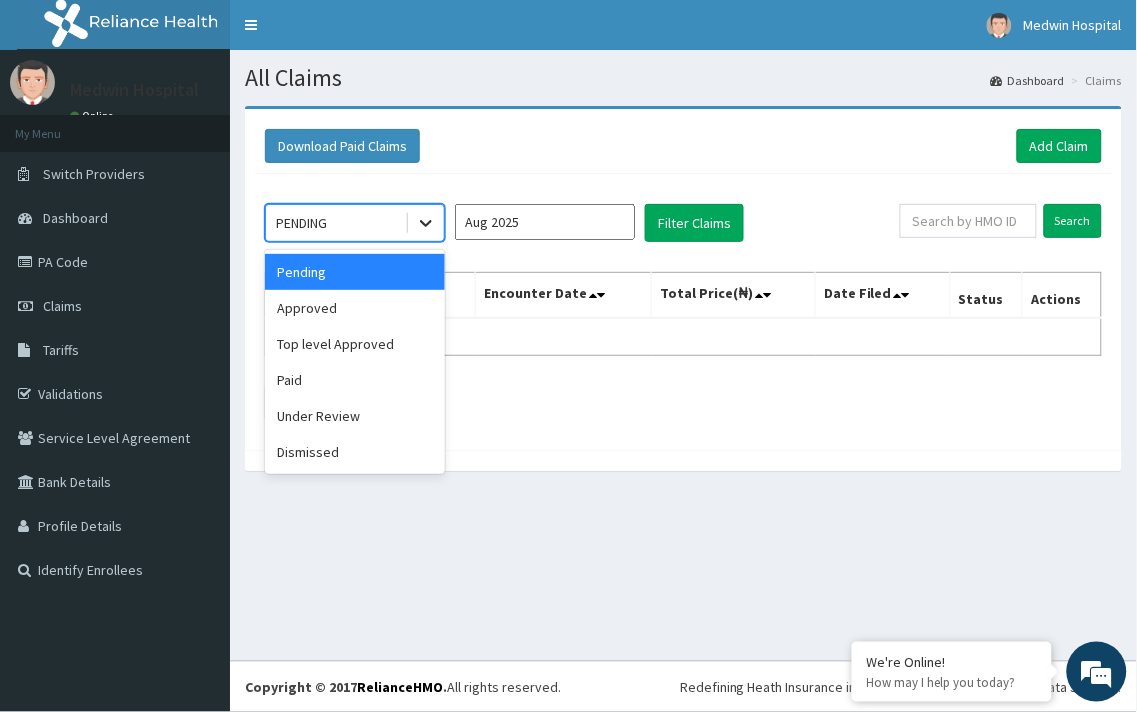 click at bounding box center [426, 223] 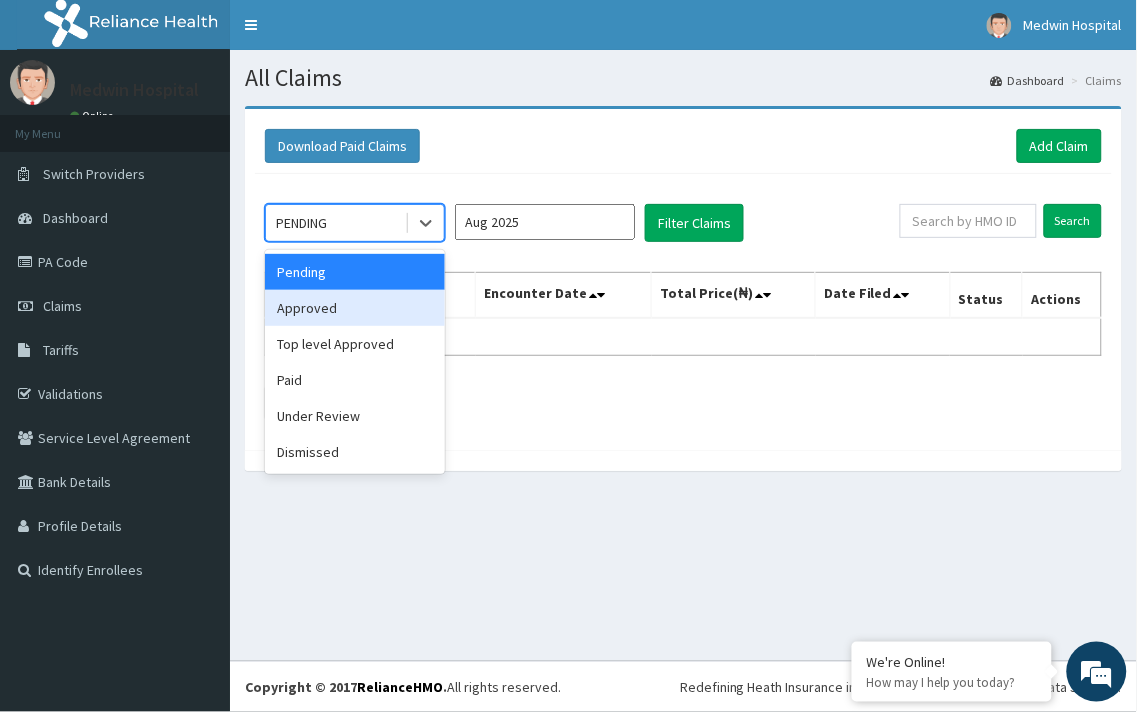 click on "Approved" at bounding box center (355, 308) 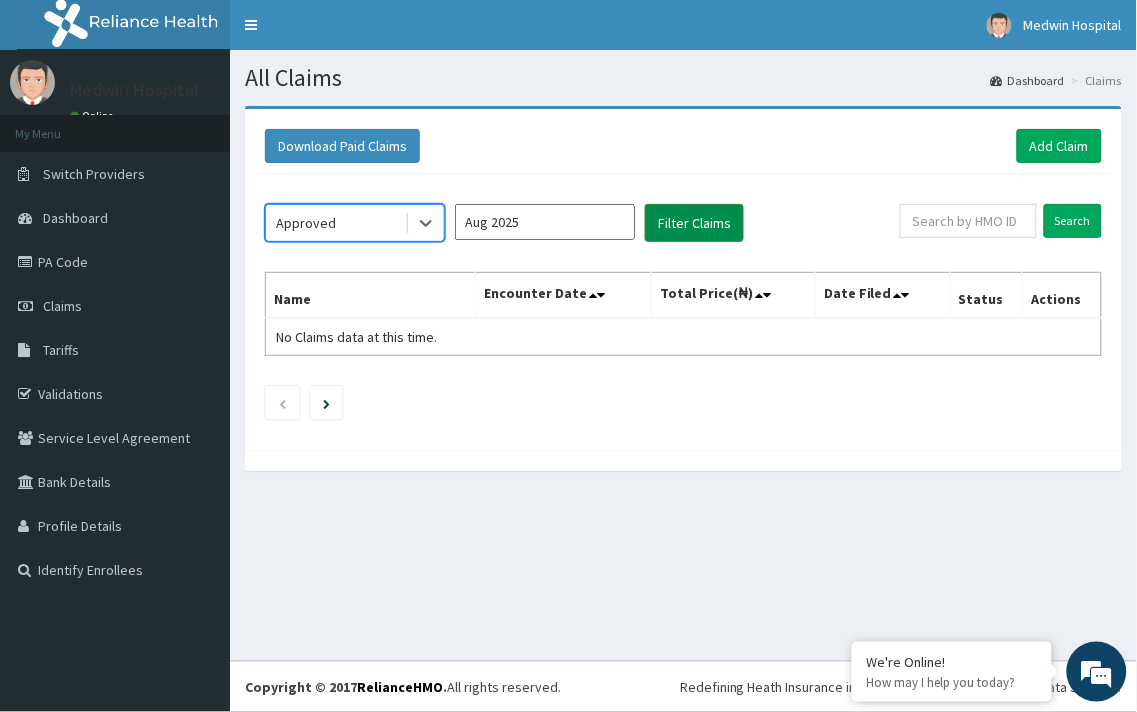 click on "Filter Claims" at bounding box center (694, 223) 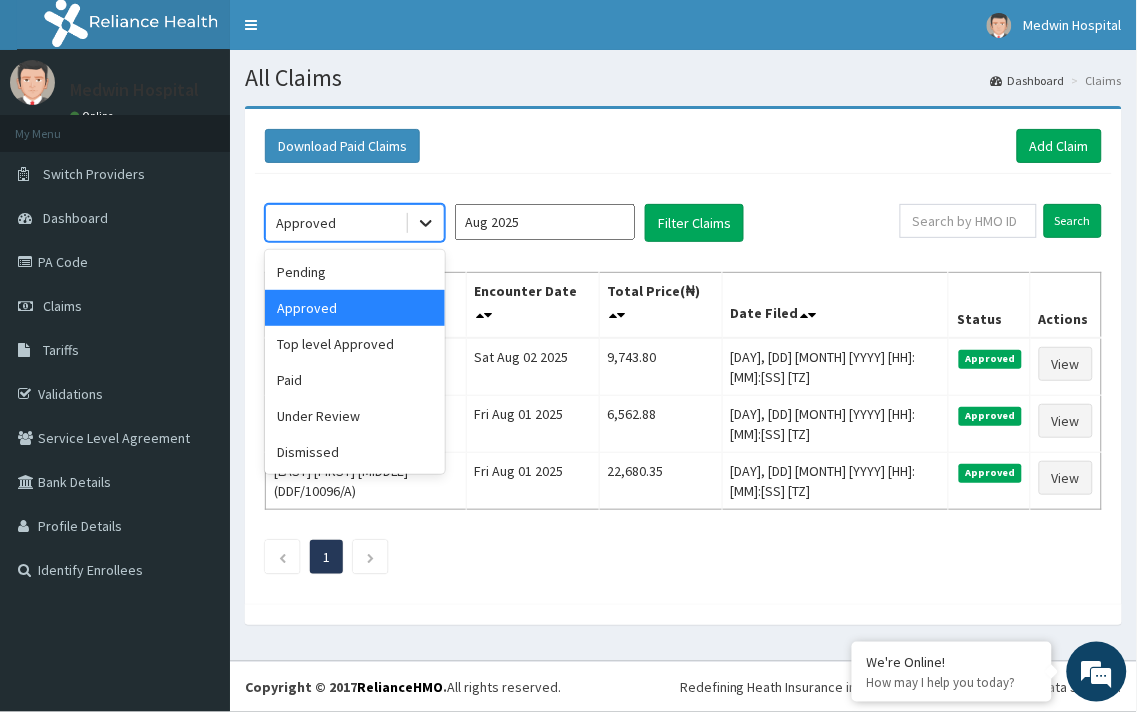 click 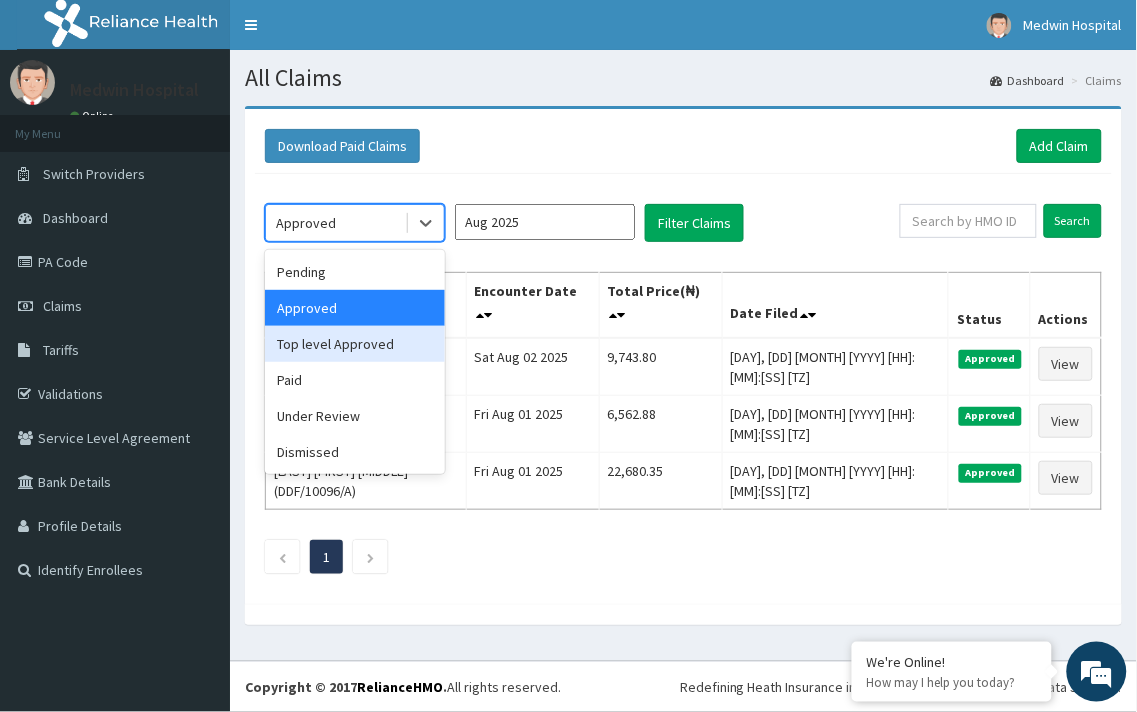 click on "Top level Approved" at bounding box center (355, 344) 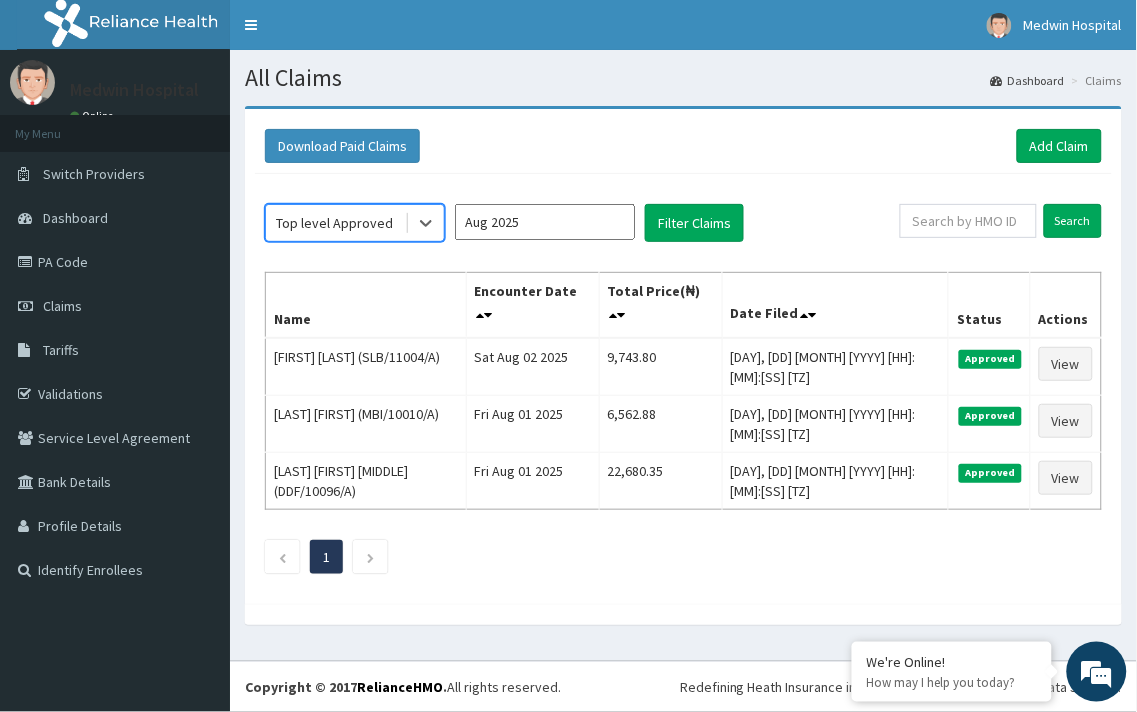 click on "option Top level Approved, selected.   Select is focused ,type to refine list, press Down to open the menu,  Top level Approved Aug 2025 Filter Claims Search Name Encounter Date Total Price(₦) Date Filed Status Actions Oluwaseun OLuwadaisi (SLB/11004/A) Sat Aug 02 2025 9,743.80 Sat, 02 Aug 2025 21:11:21 GMT Approved View OKOTIE  CYRIL (MBI/10010/A) Fri Aug 01 2025 6,562.88 Fri, 01 Aug 2025 18:48:42 GMT Approved View NWAOGBE  GLADYS UGOCHI (DDF/10096/A) Fri Aug 01 2025 22,680.35 Fri, 01 Aug 2025 15:55:48 GMT Approved View 1" 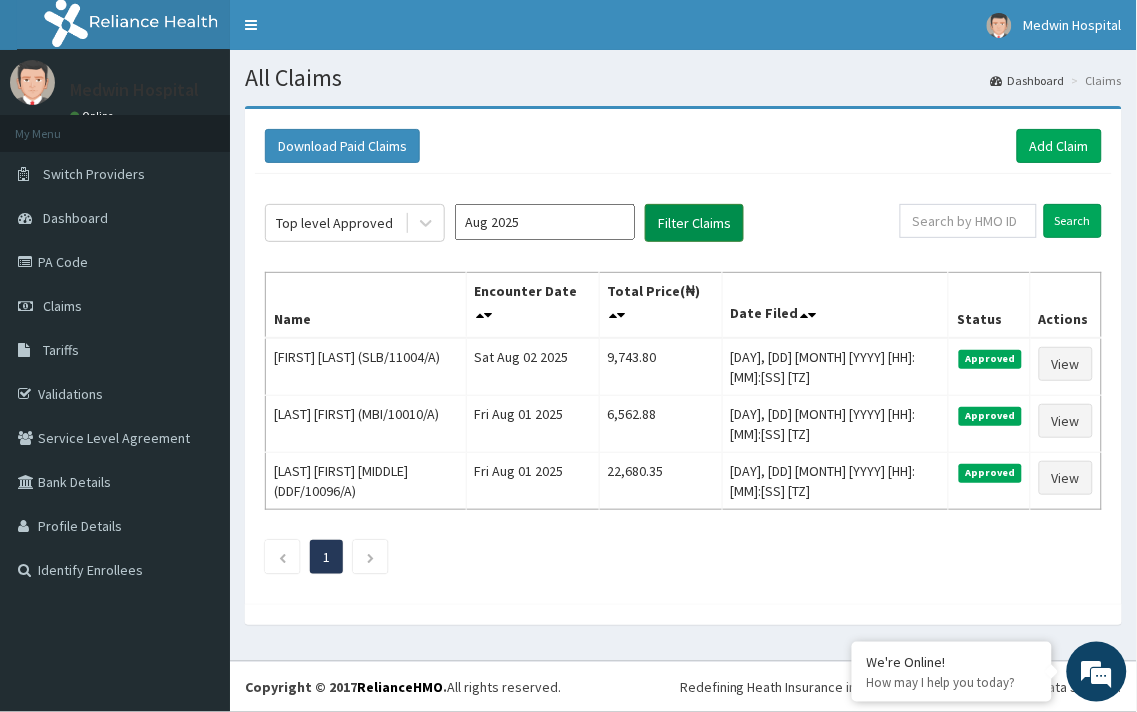 click on "Filter Claims" at bounding box center [694, 223] 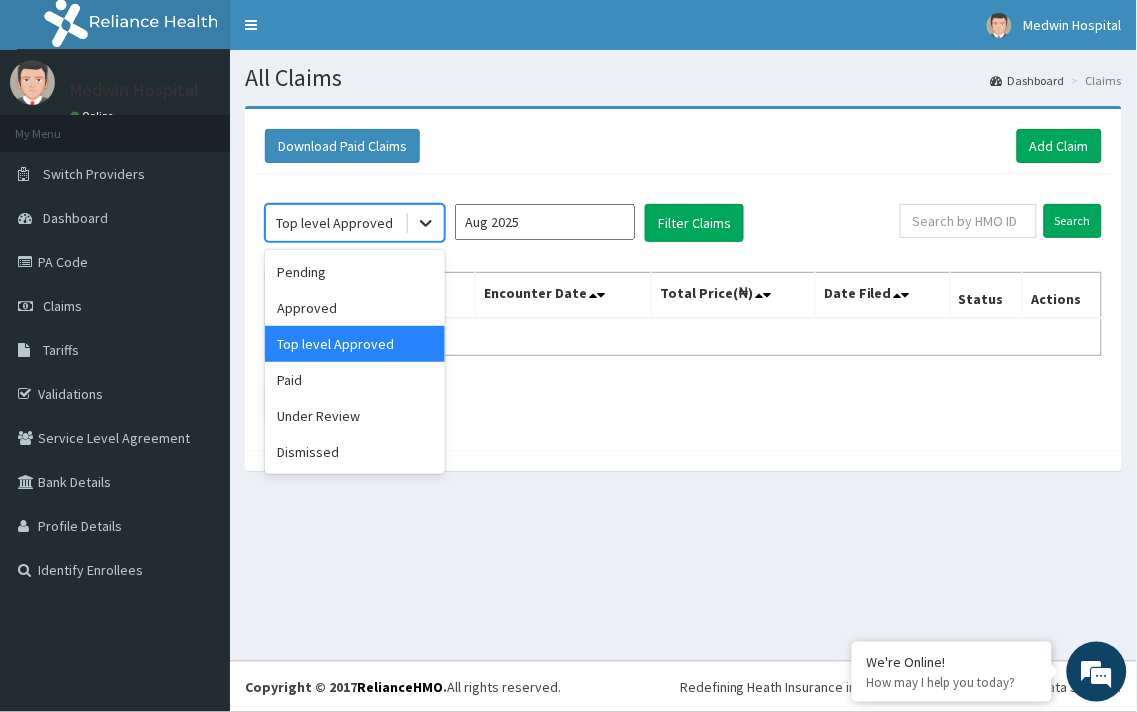 click 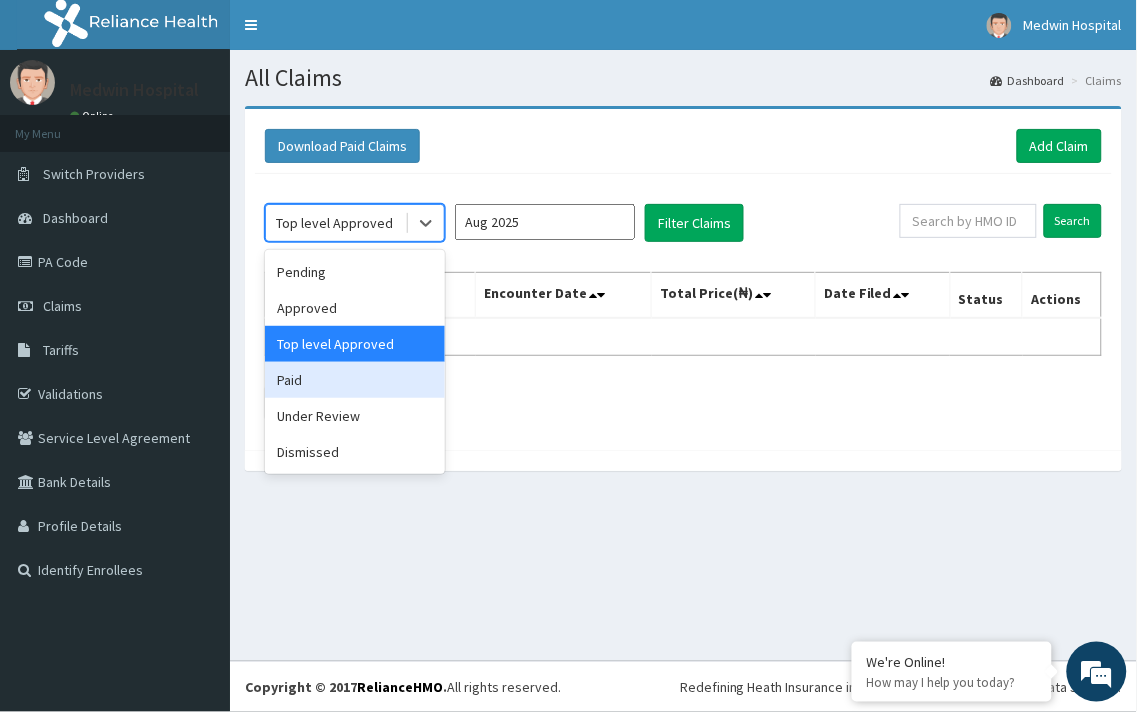 click on "Paid" at bounding box center [355, 380] 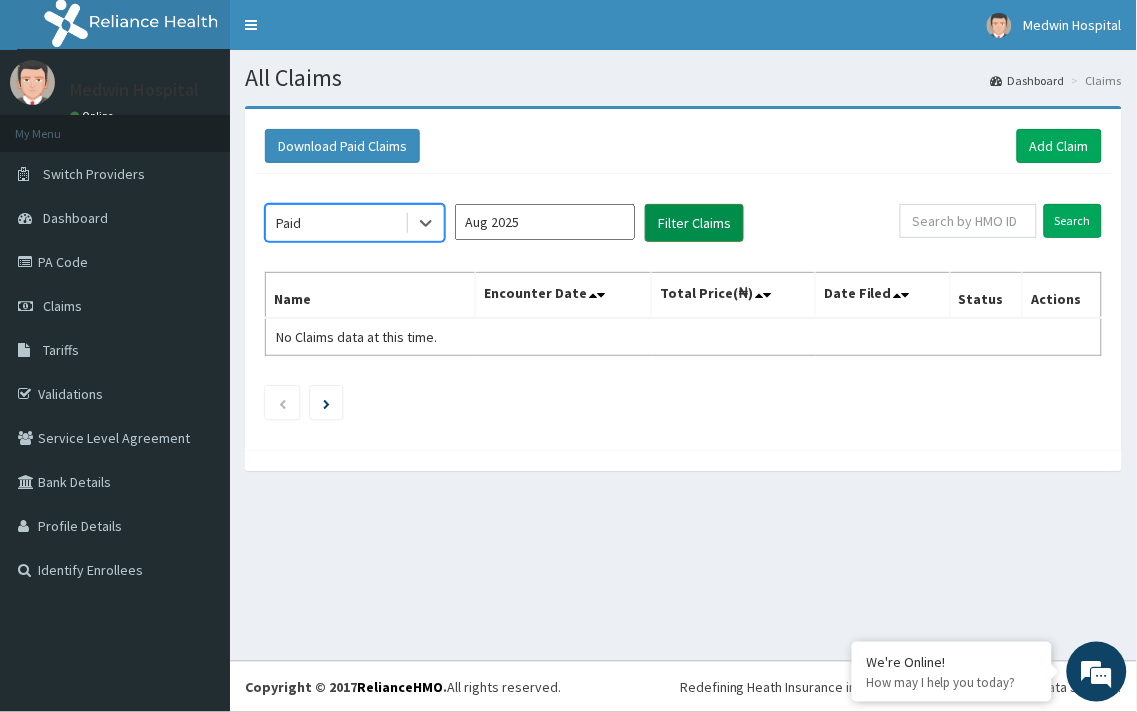 click on "Filter Claims" at bounding box center [694, 223] 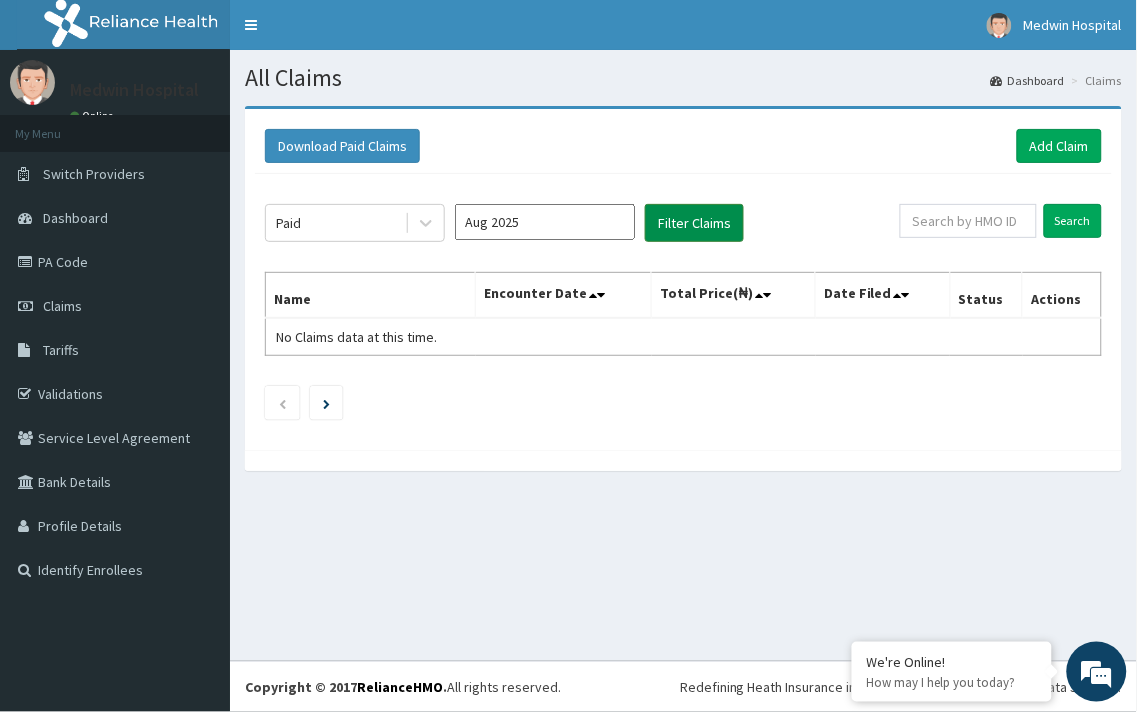 click on "Filter Claims" at bounding box center (694, 223) 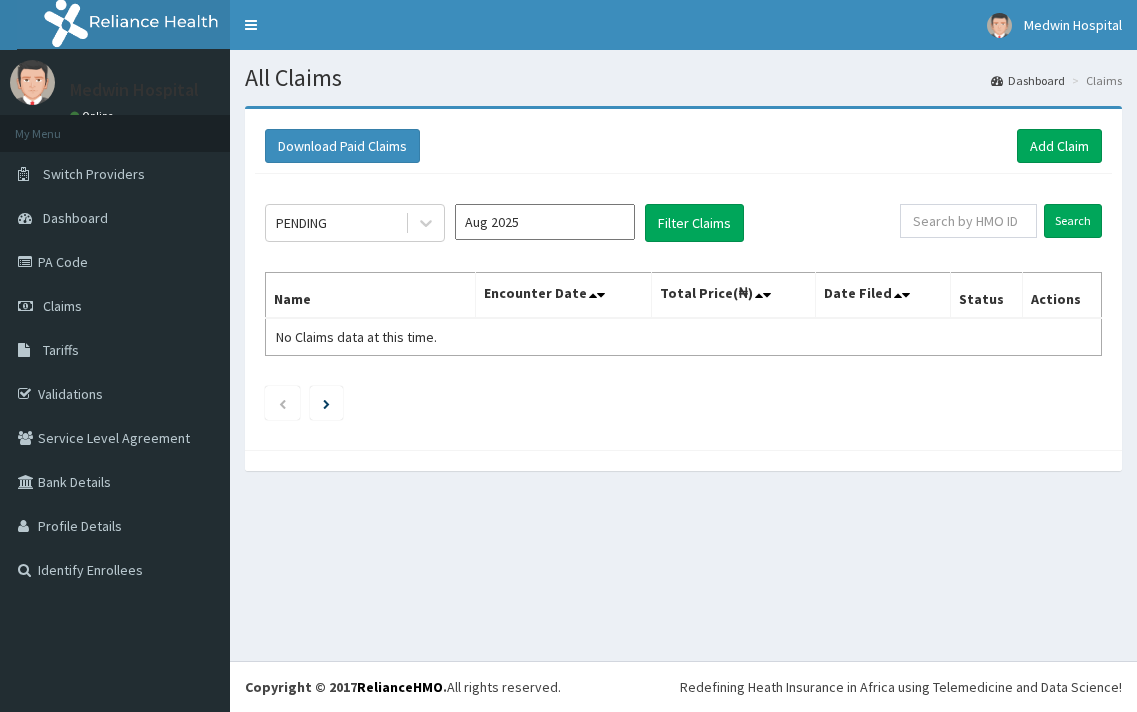 scroll, scrollTop: 0, scrollLeft: 0, axis: both 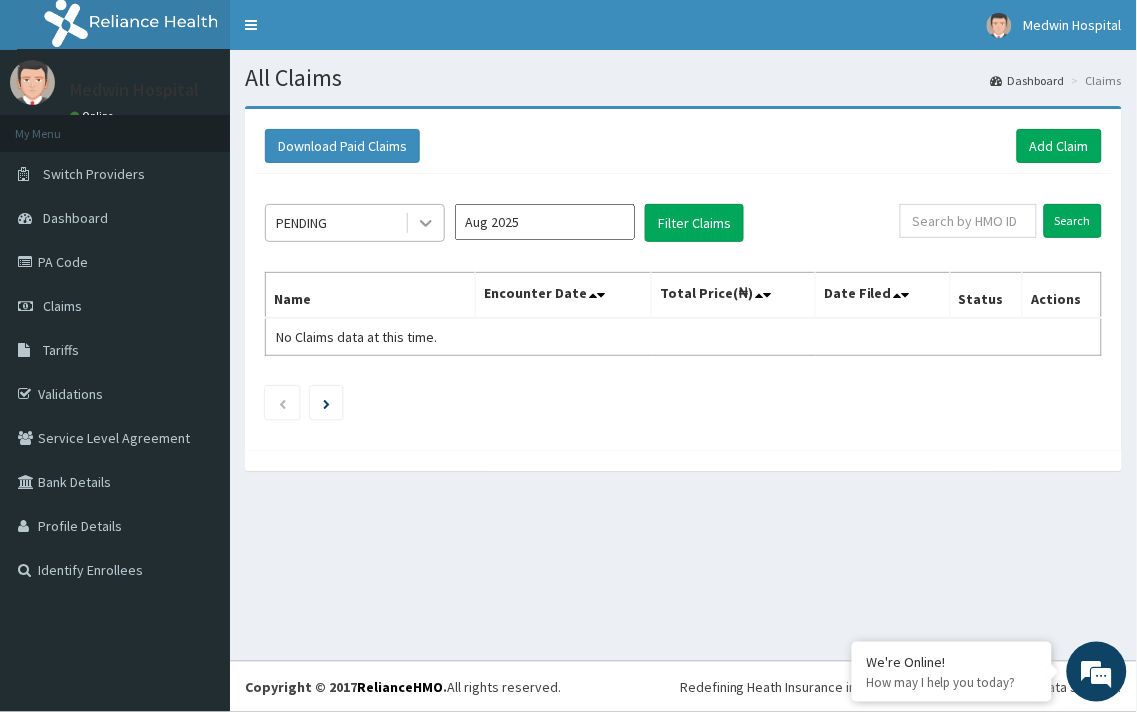 click at bounding box center (426, 223) 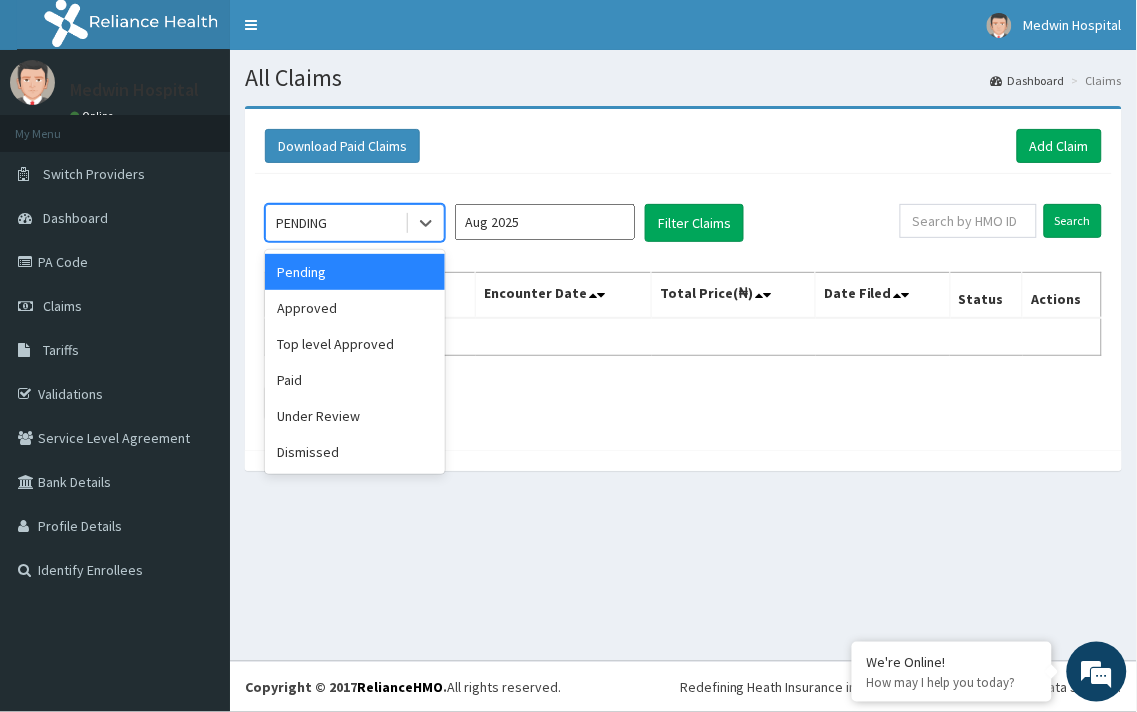 click on "Pending" at bounding box center (355, 272) 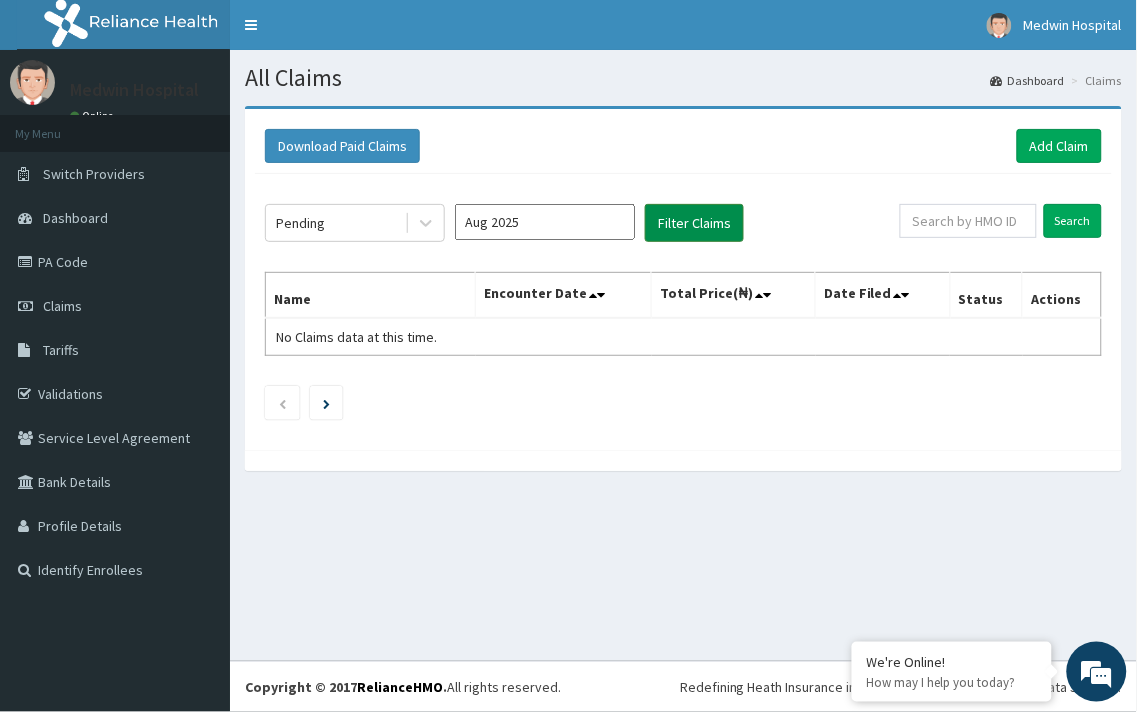click on "Filter Claims" at bounding box center (694, 223) 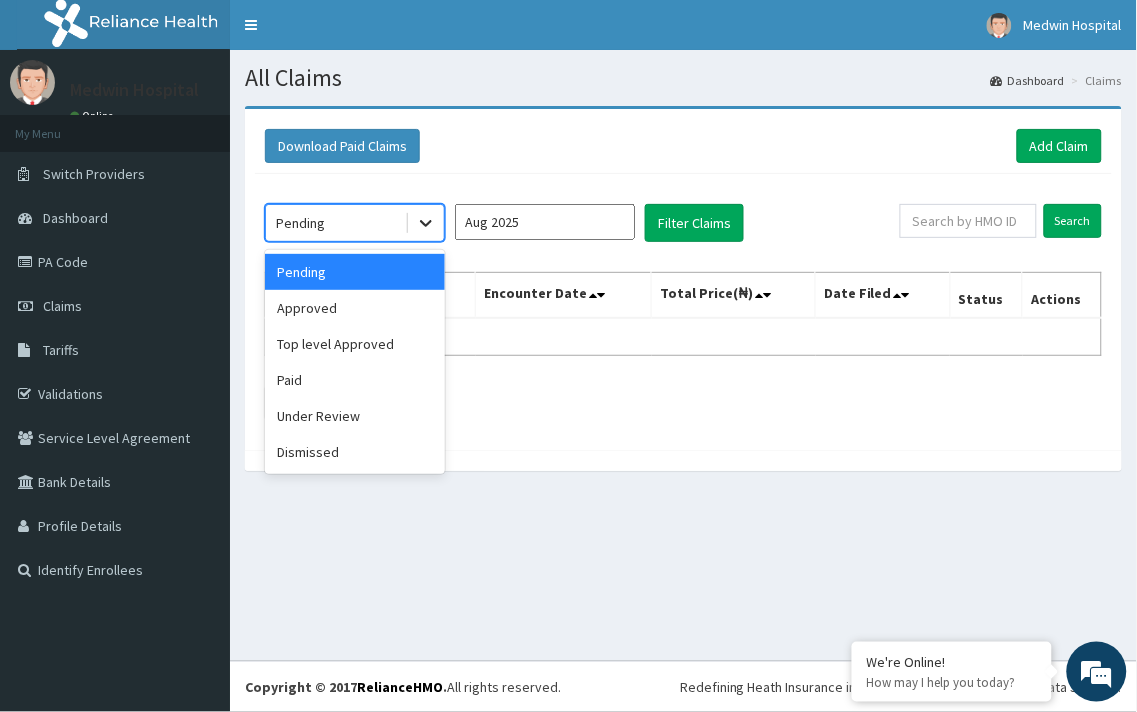 click at bounding box center (426, 223) 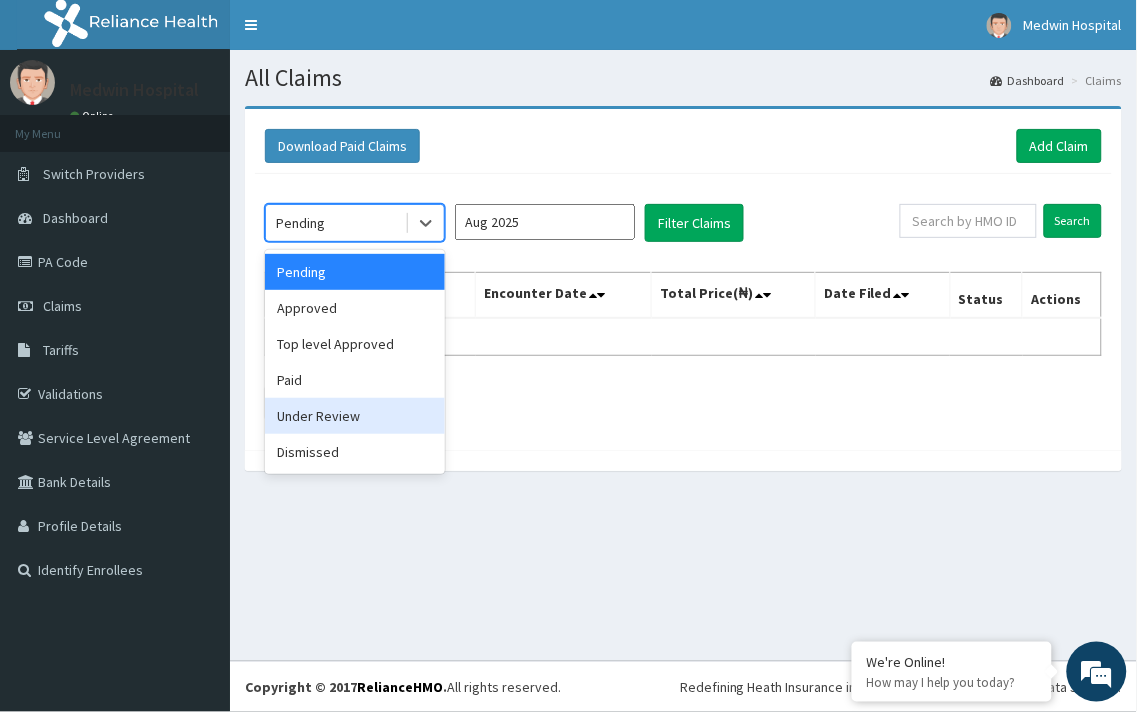 click on "Under Review" at bounding box center (355, 416) 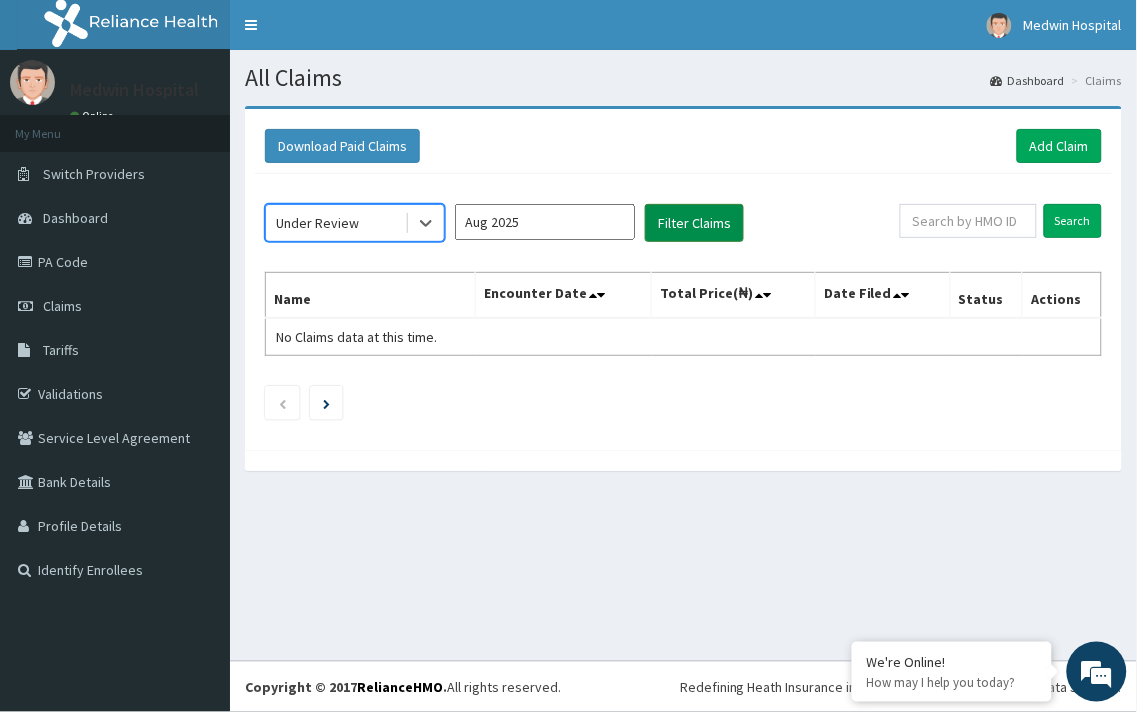 click on "Filter Claims" at bounding box center [694, 223] 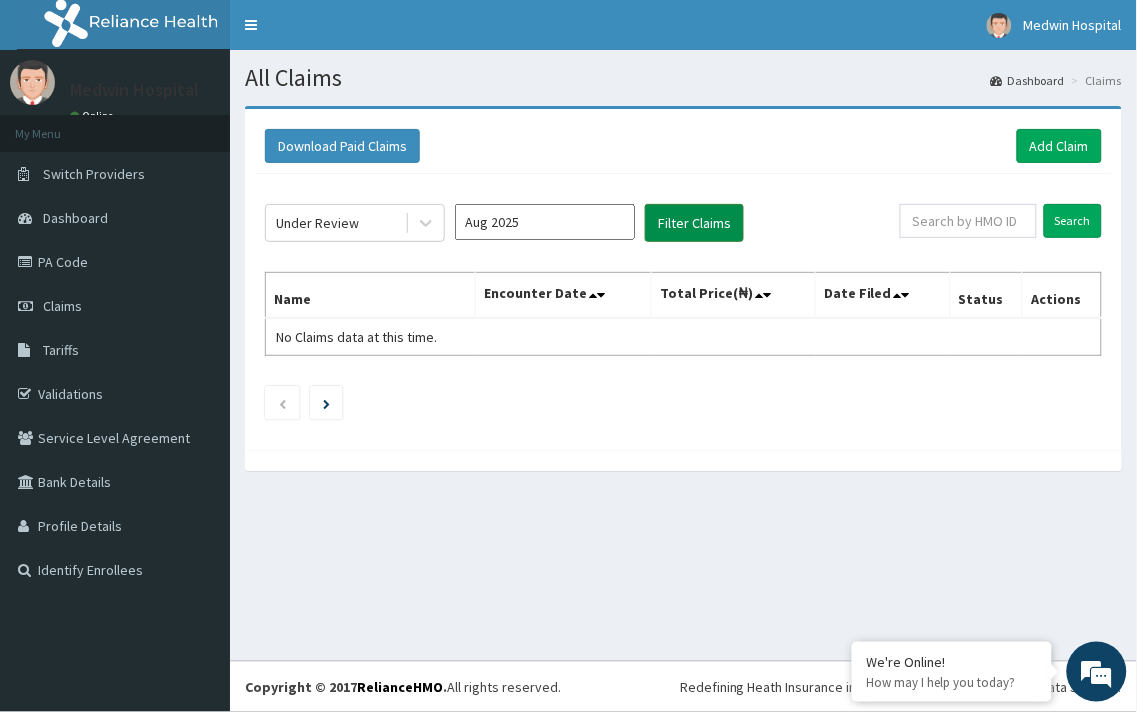 scroll, scrollTop: 0, scrollLeft: 0, axis: both 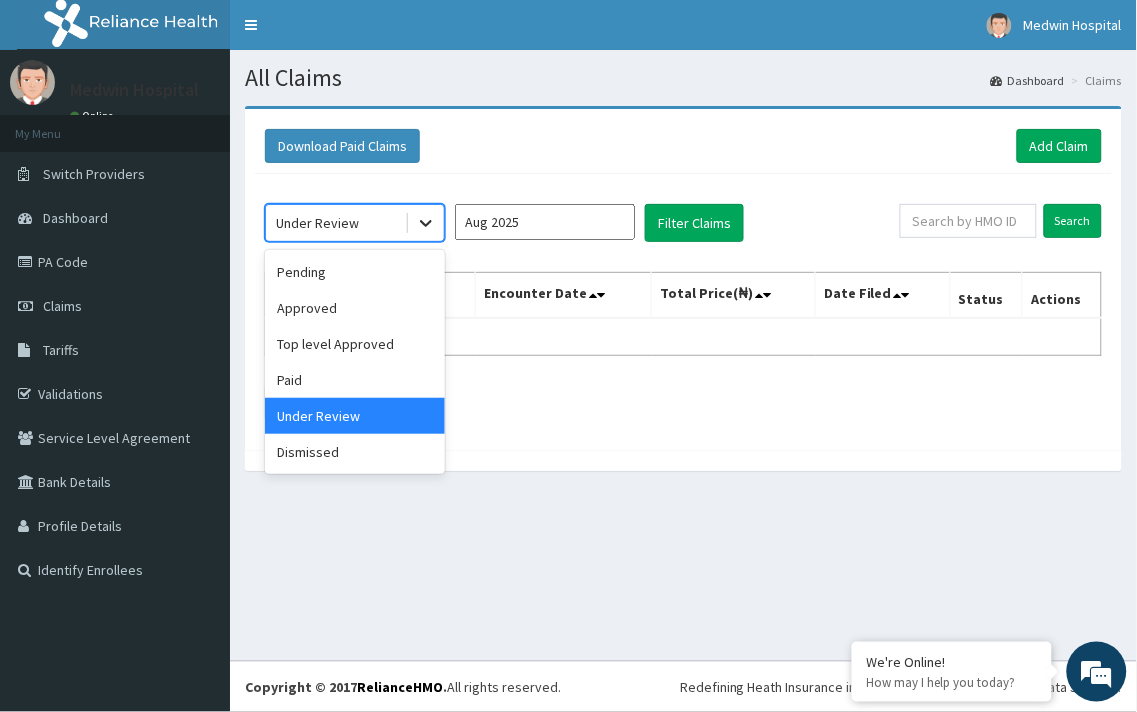 click at bounding box center [426, 223] 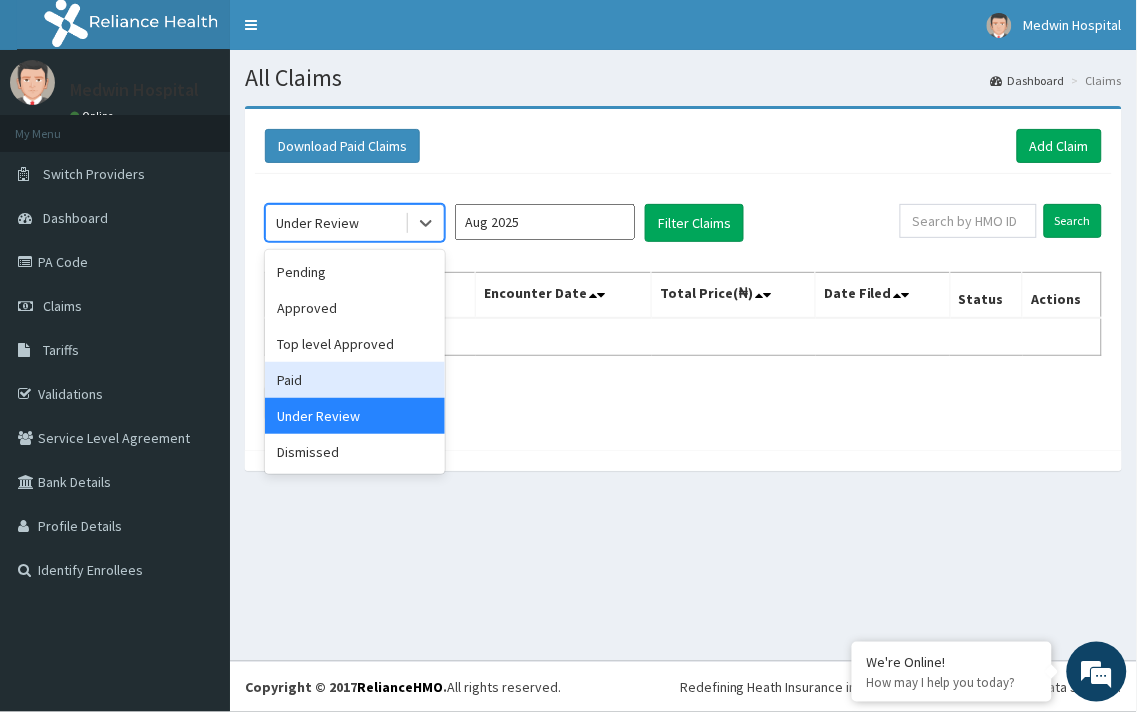 click on "Paid" at bounding box center (355, 380) 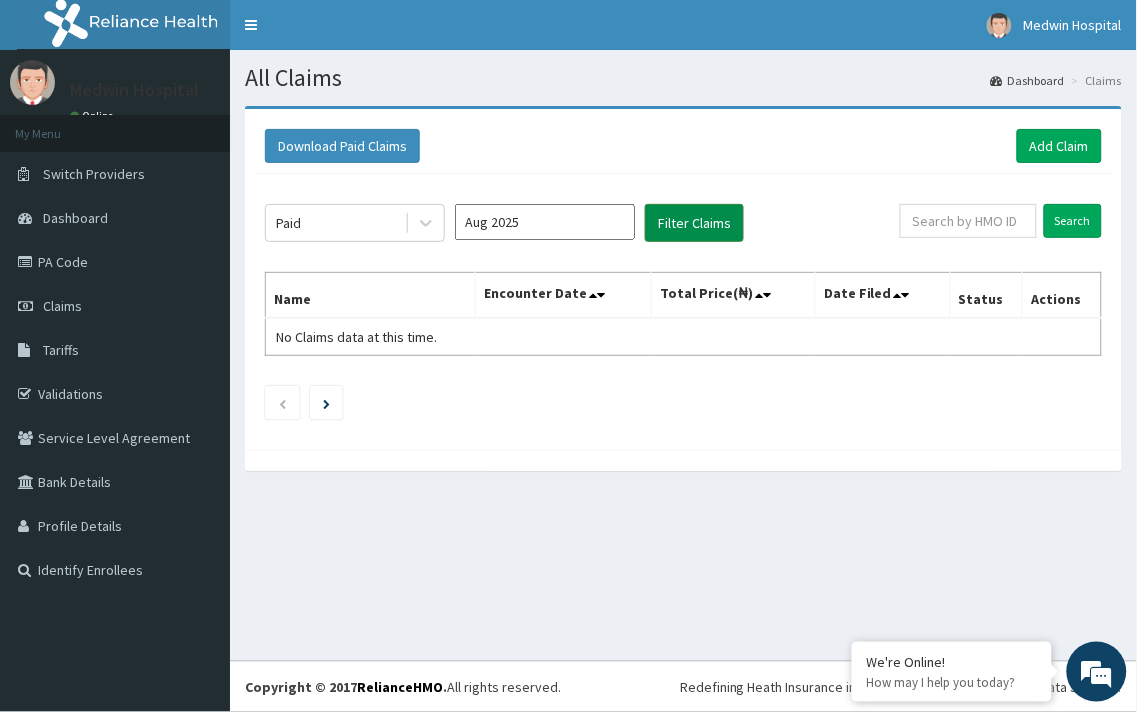 click on "Filter Claims" at bounding box center [694, 223] 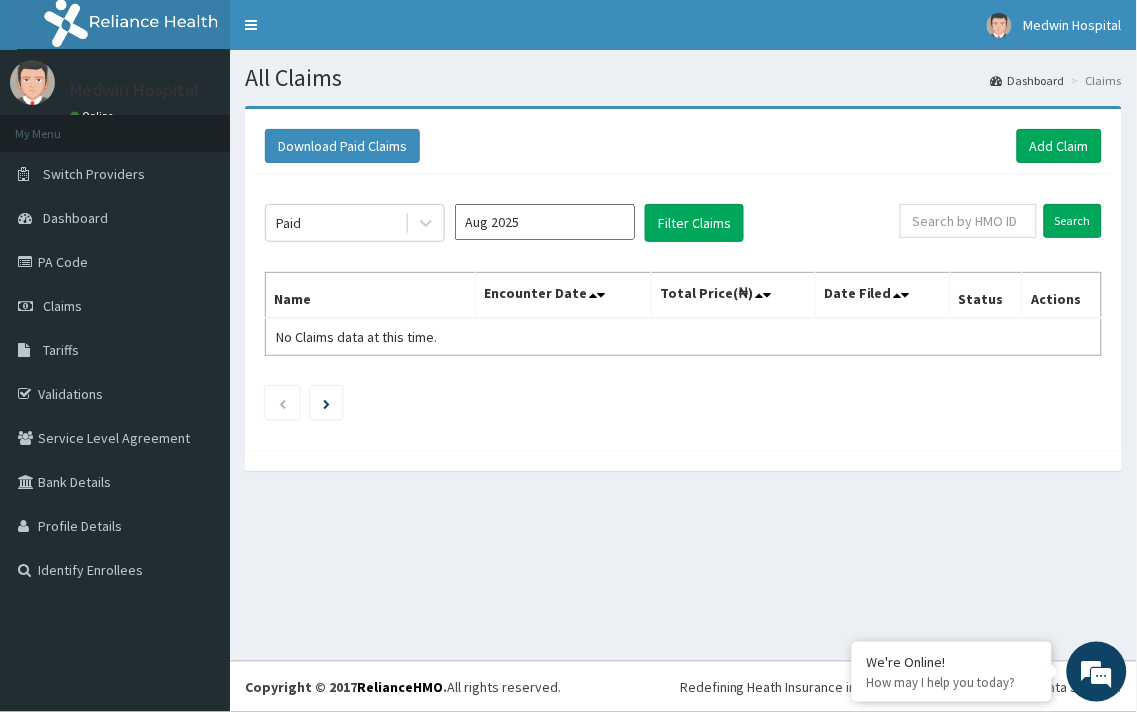 click on "Paid Aug 2025 Filter Claims Search Name Encounter Date Total Price(₦) Date Filed Status Actions No Claims data at this time." 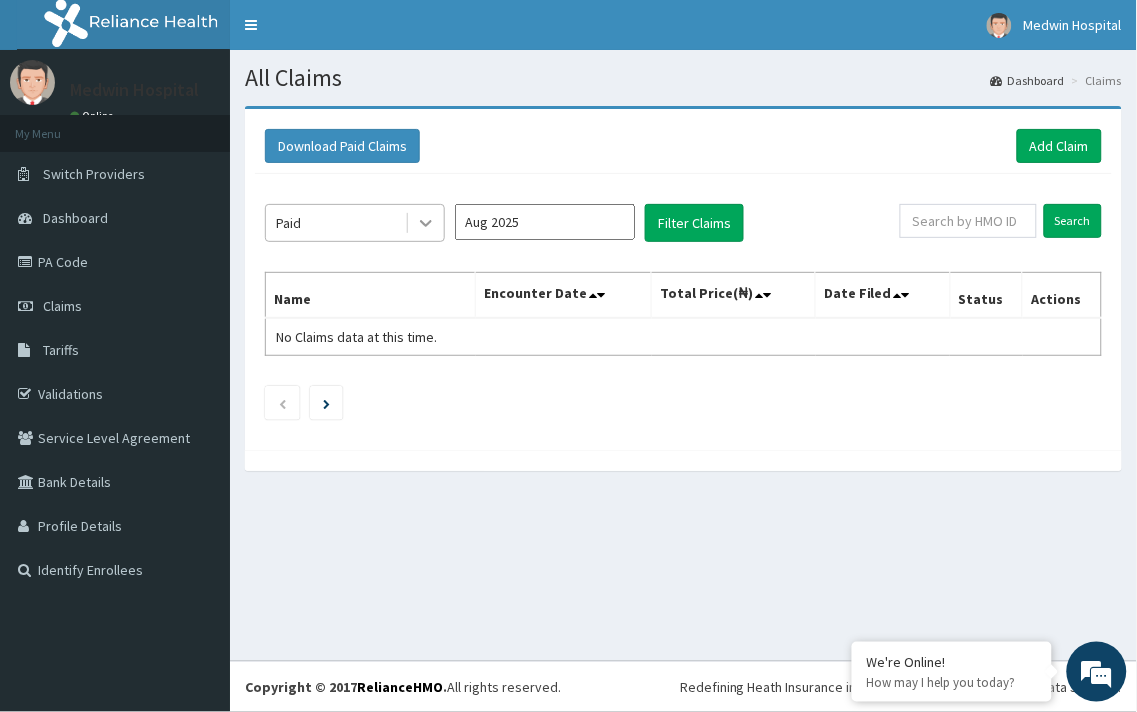 click 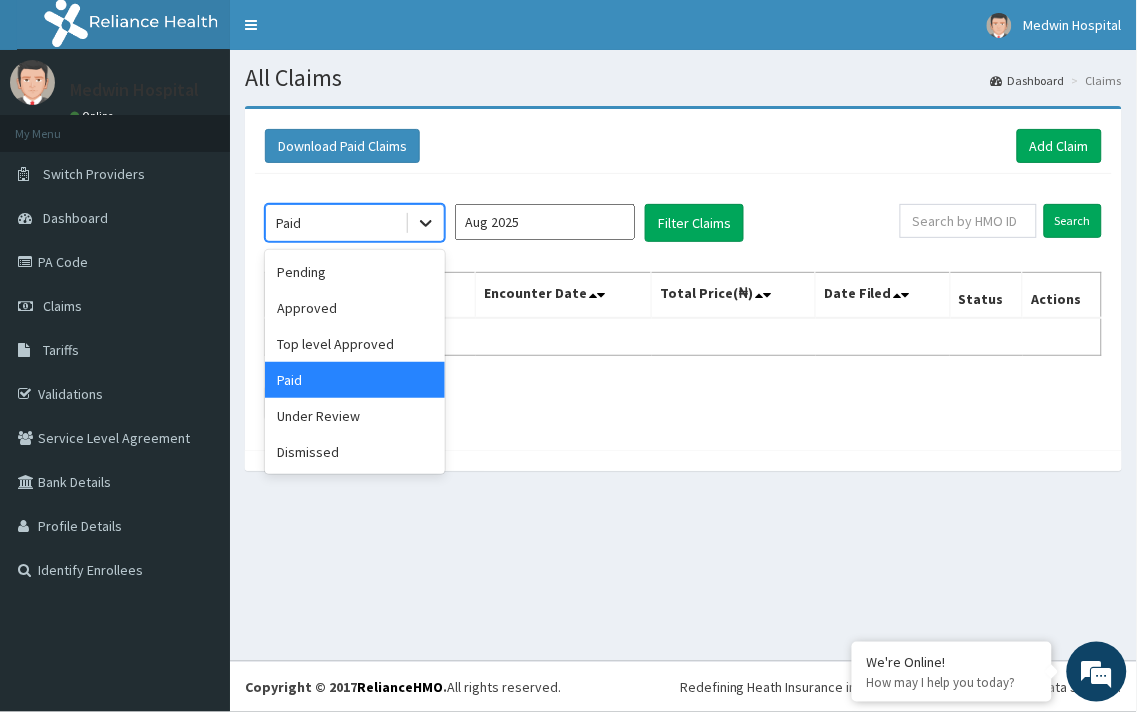 click 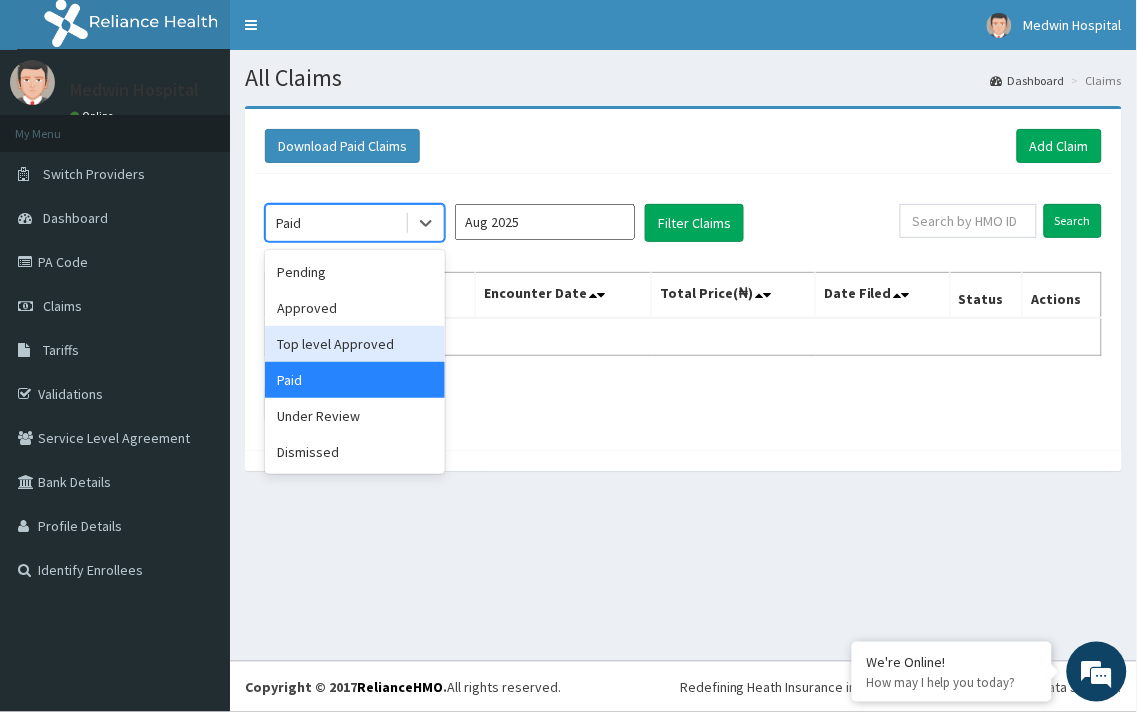 click on "Top level Approved" at bounding box center [355, 344] 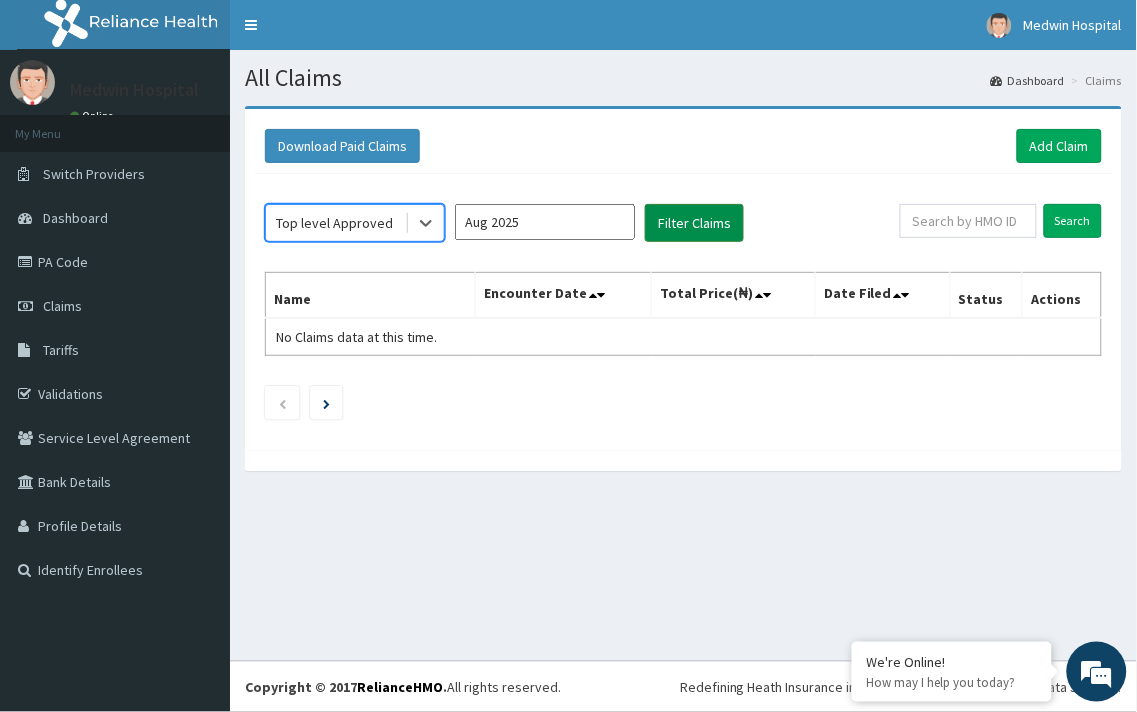 click on "Filter Claims" at bounding box center [694, 223] 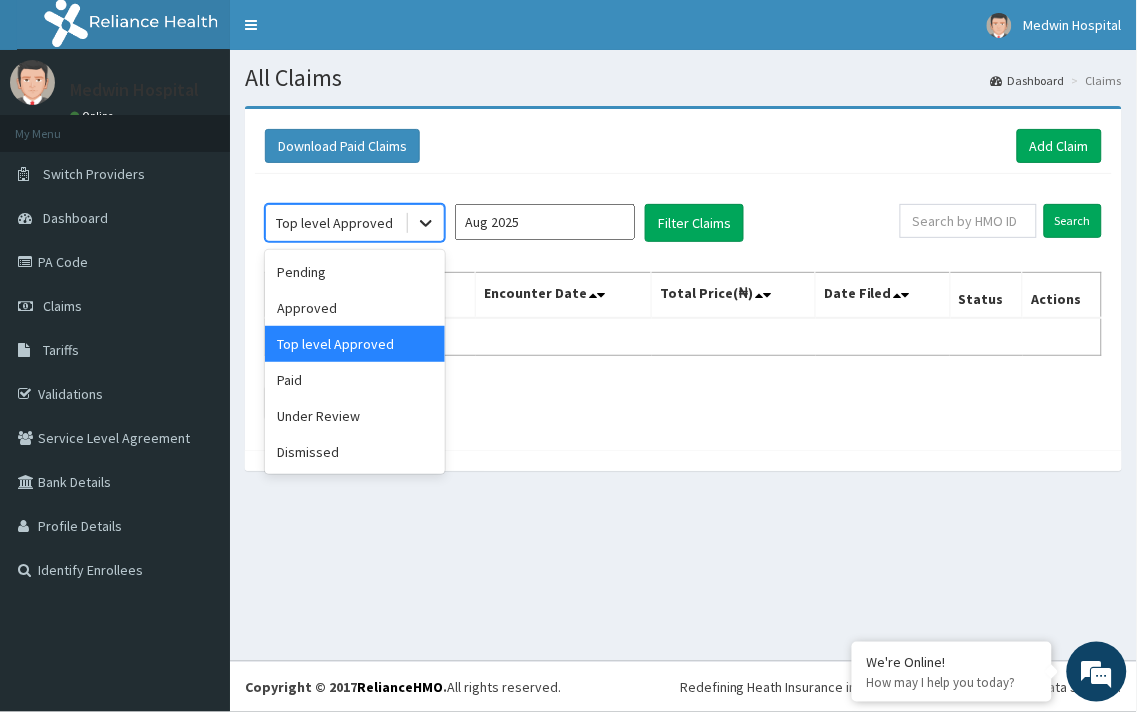 click 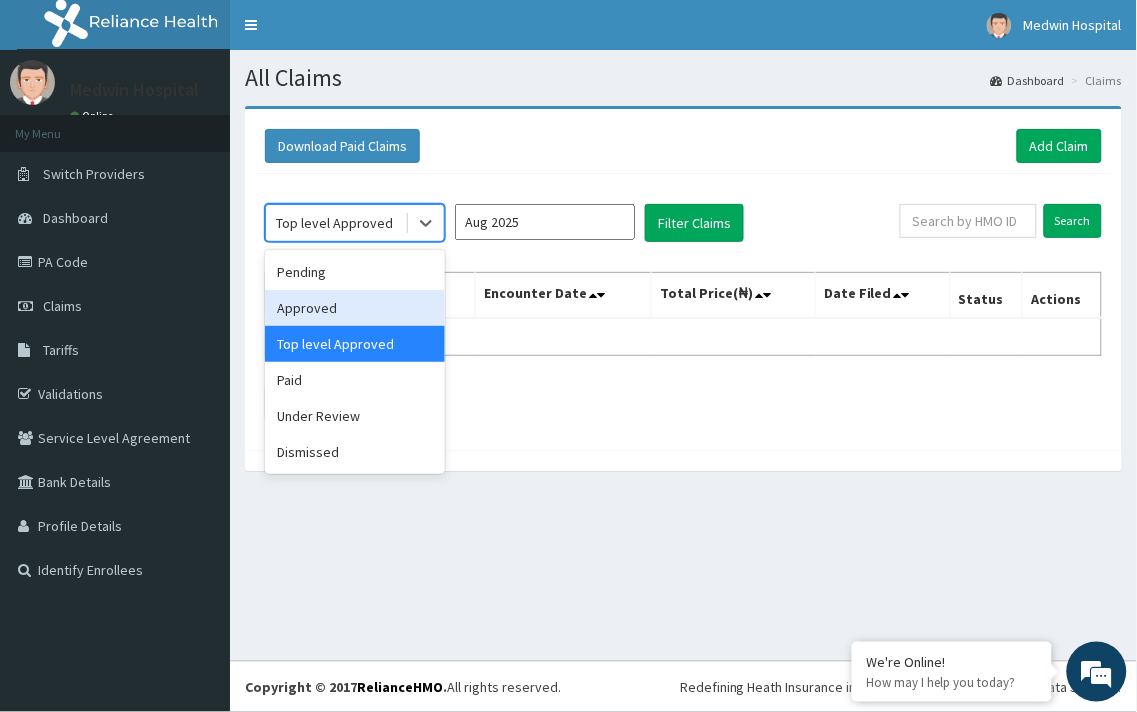 click on "Approved" at bounding box center (355, 308) 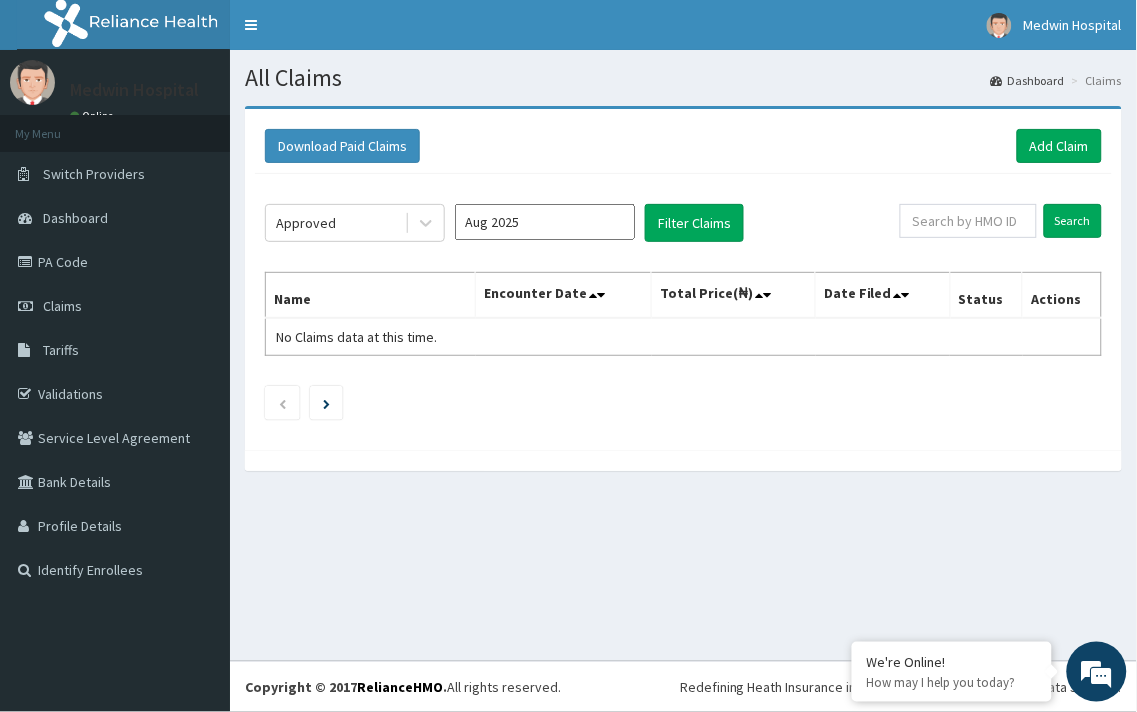 click on "Approved Aug 2025 Filter Claims Search Name Encounter Date Total Price(₦) Date Filed Status Actions No Claims data at this time." 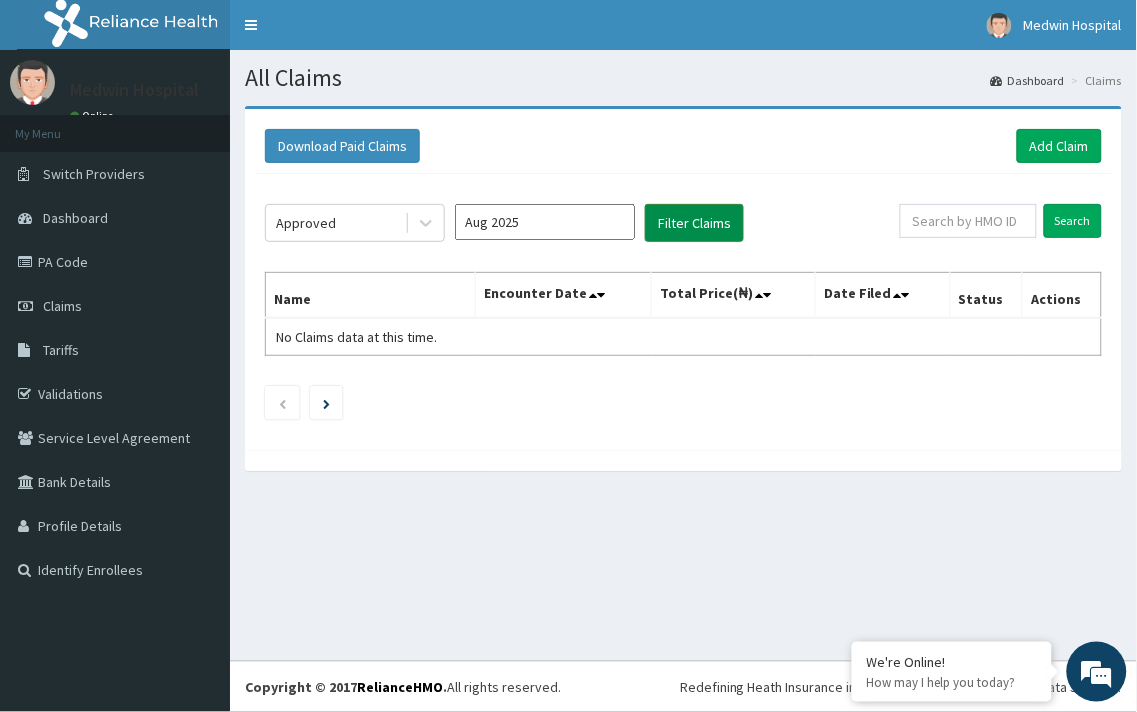 click on "Filter Claims" at bounding box center [694, 223] 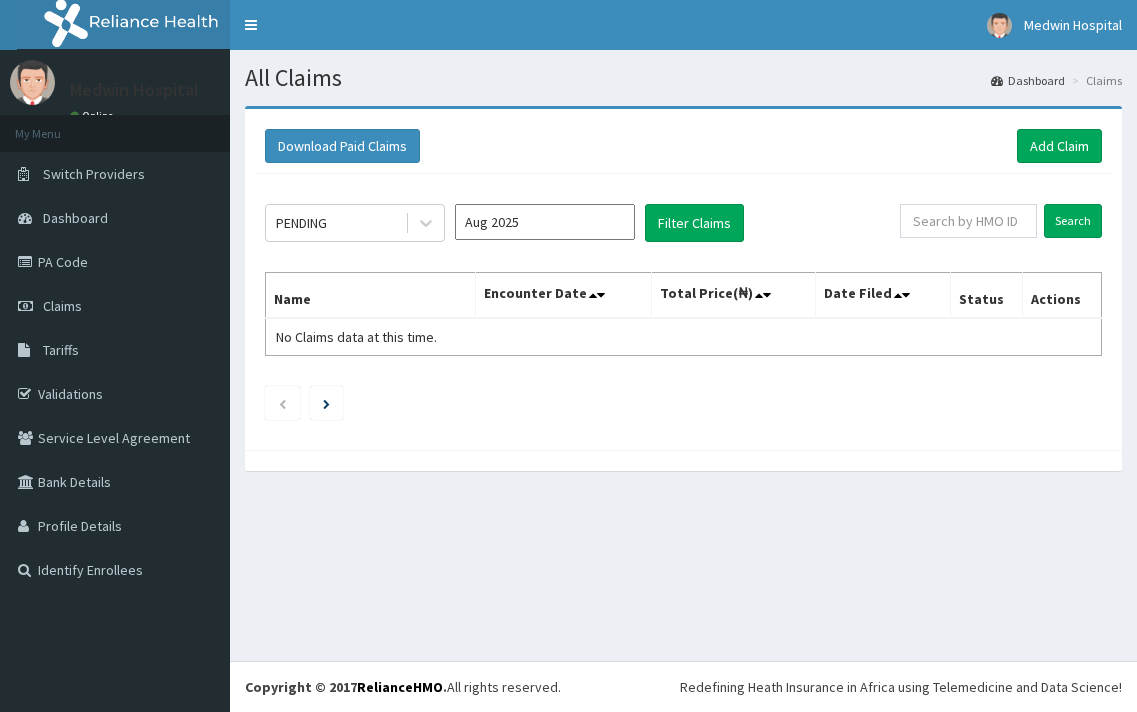 scroll, scrollTop: 0, scrollLeft: 0, axis: both 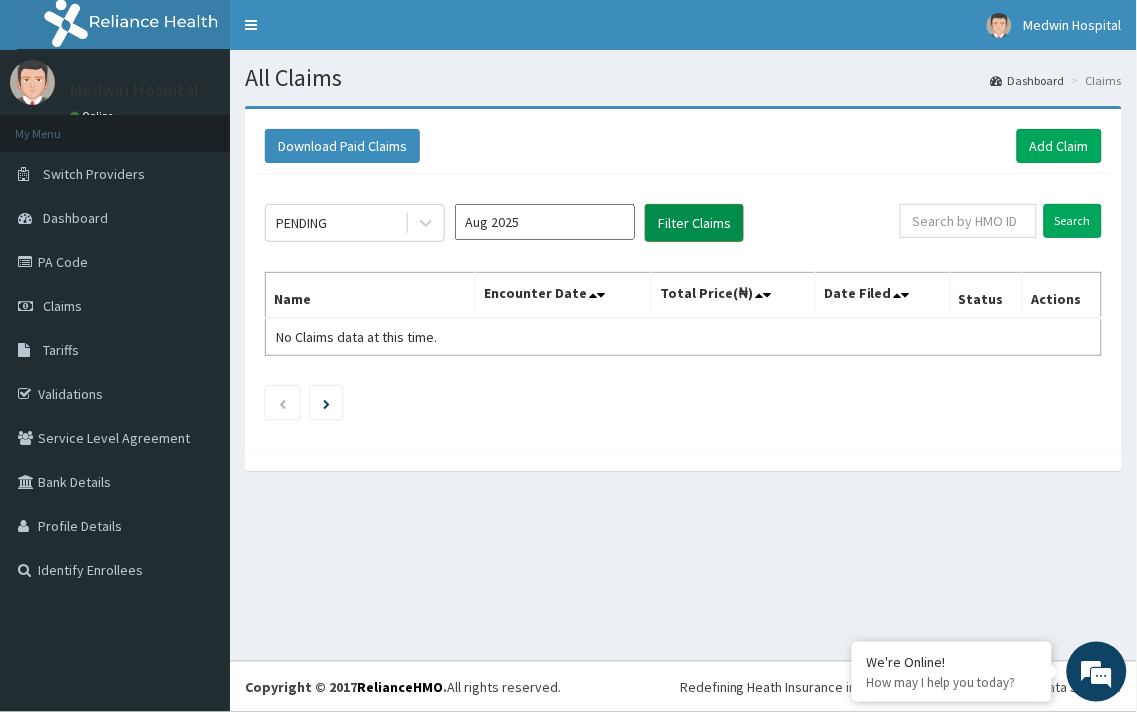click on "Filter Claims" at bounding box center (694, 223) 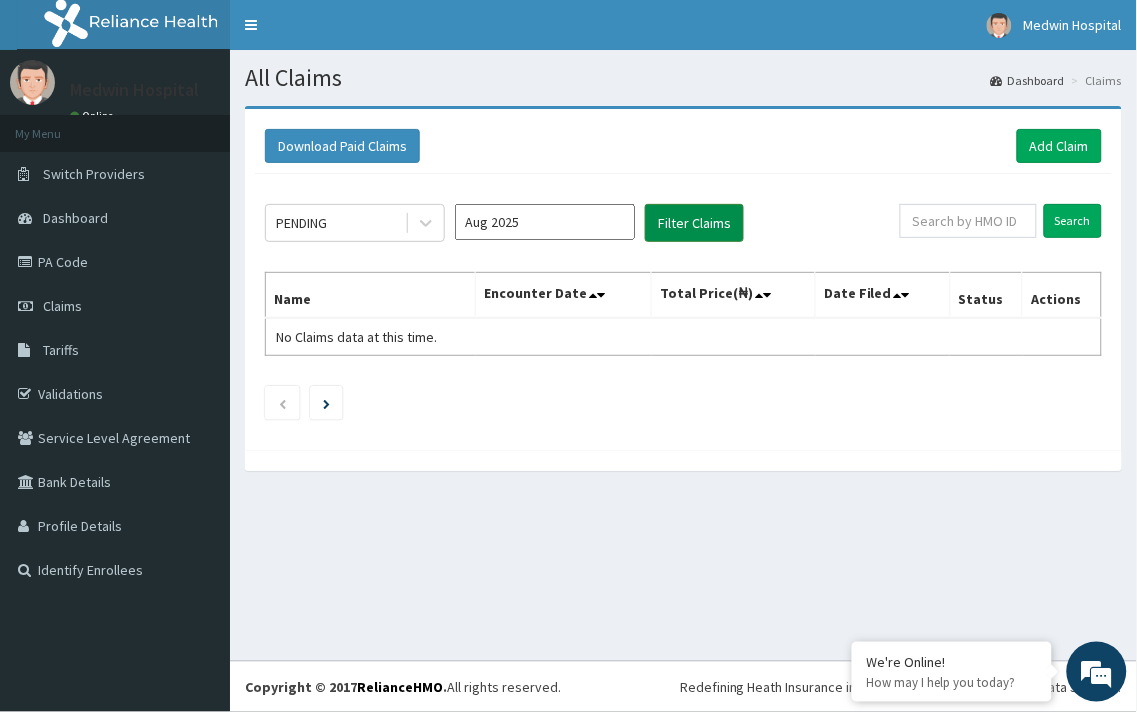 scroll, scrollTop: 0, scrollLeft: 0, axis: both 